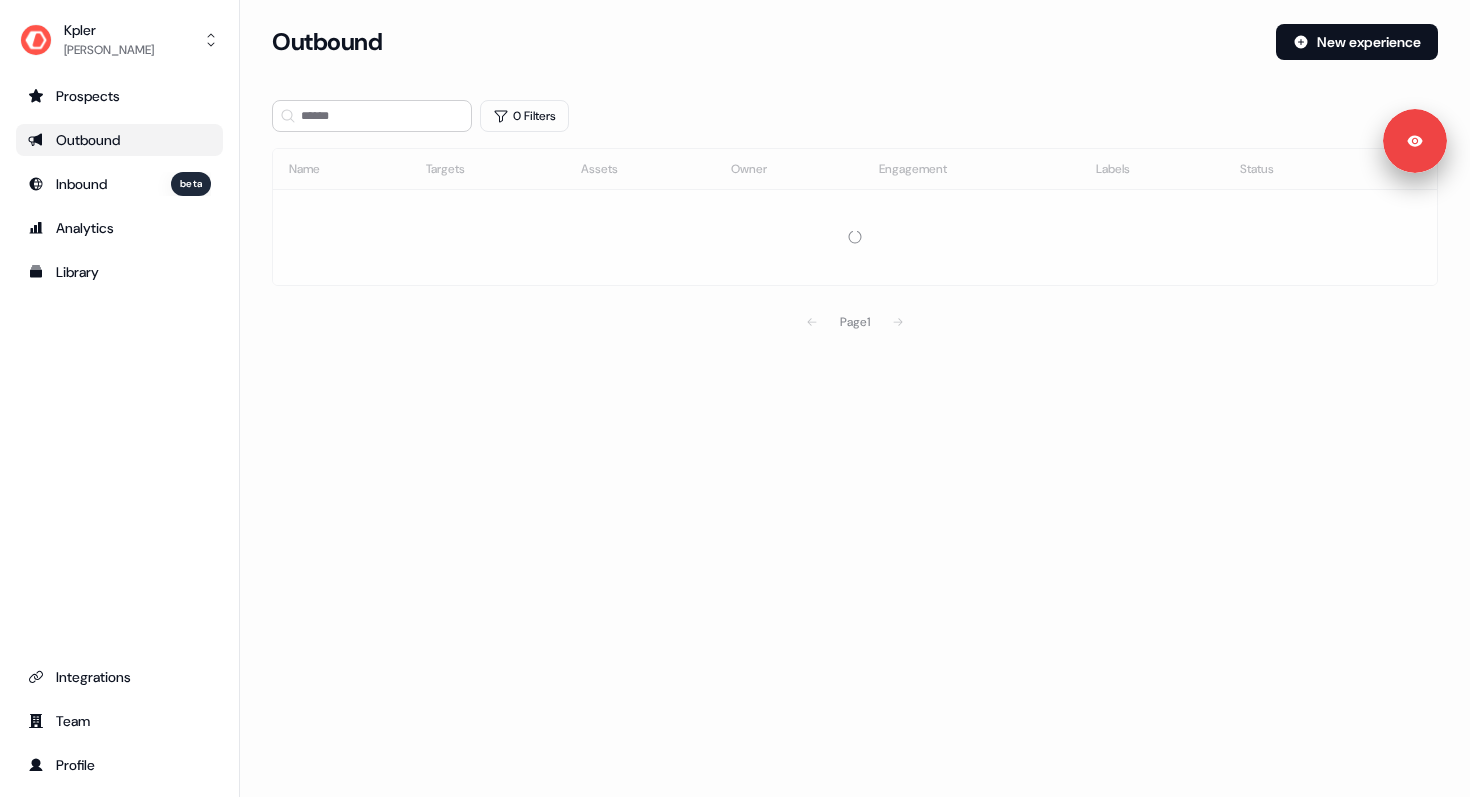 scroll, scrollTop: 0, scrollLeft: 0, axis: both 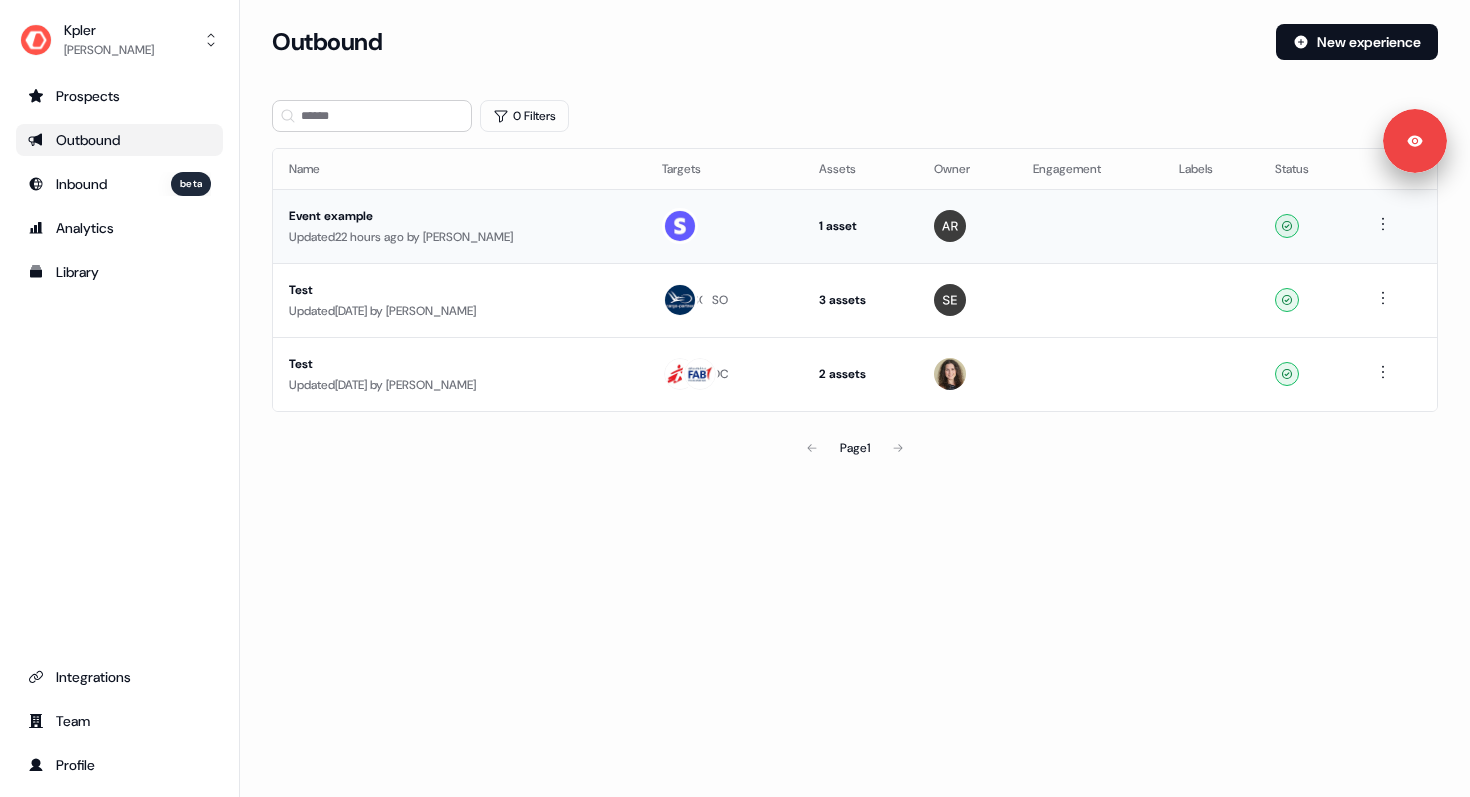 click on "Updated  22 hours ago   by   Aleksandra Rakowska" at bounding box center (459, 237) 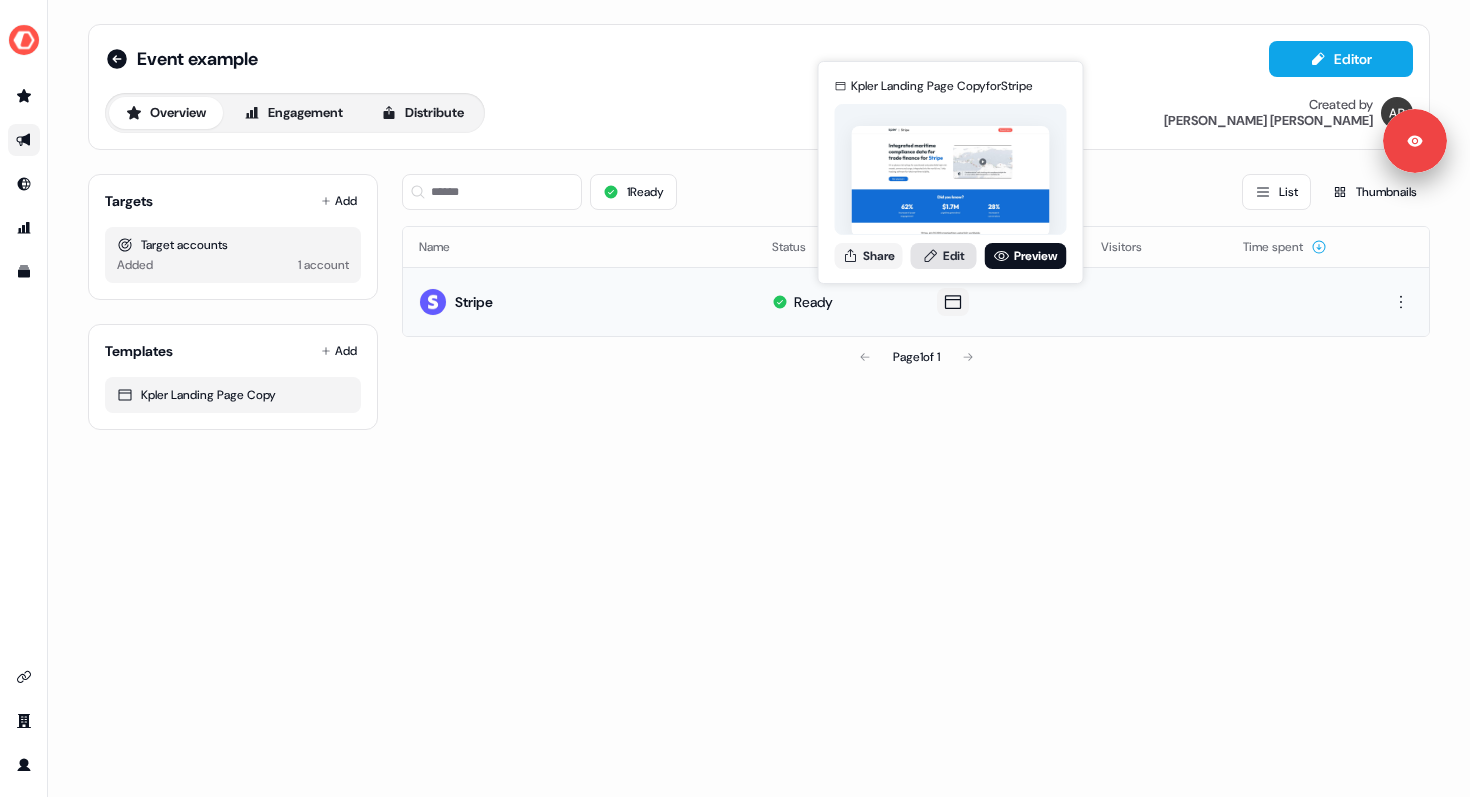 click on "Edit" at bounding box center [944, 256] 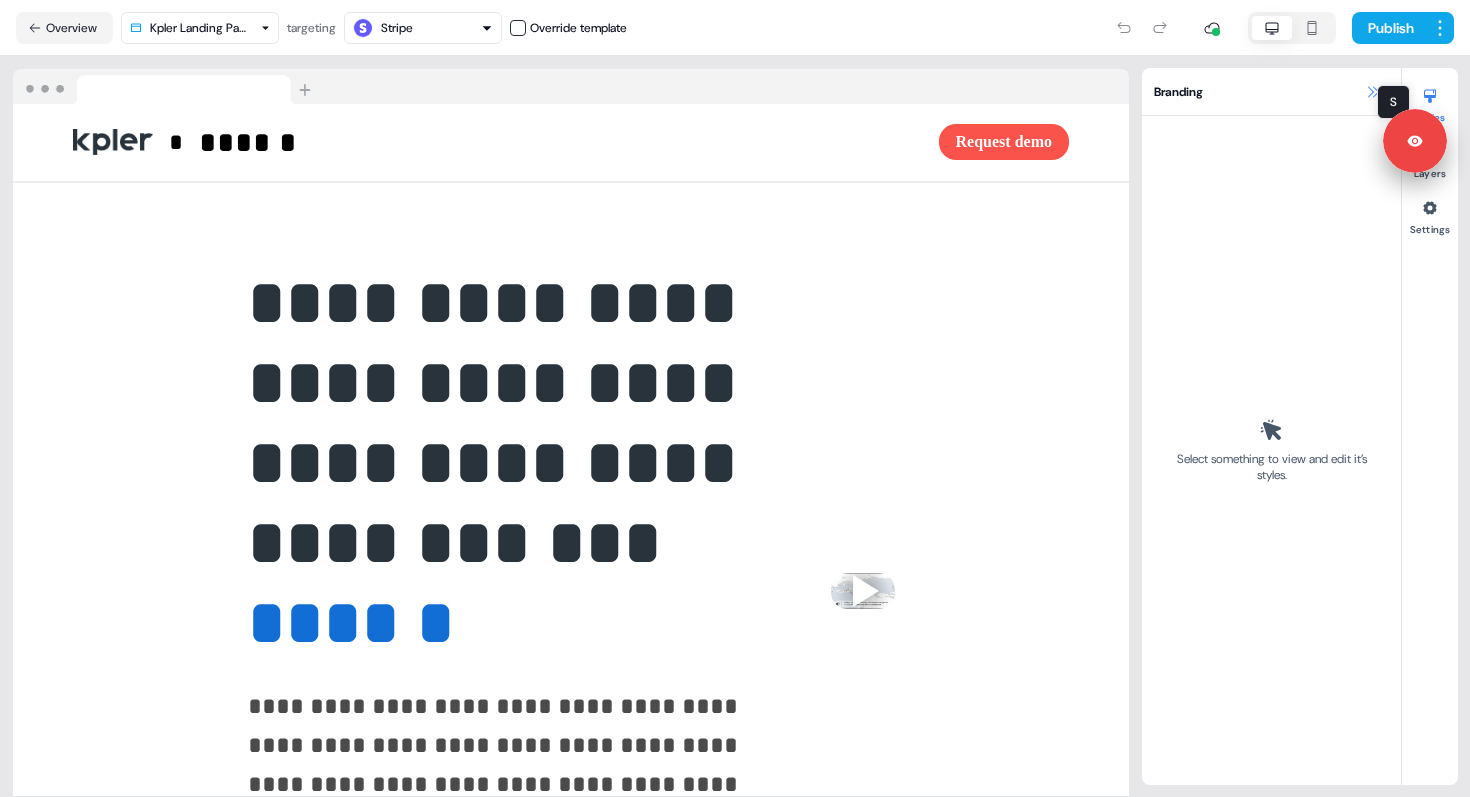 click 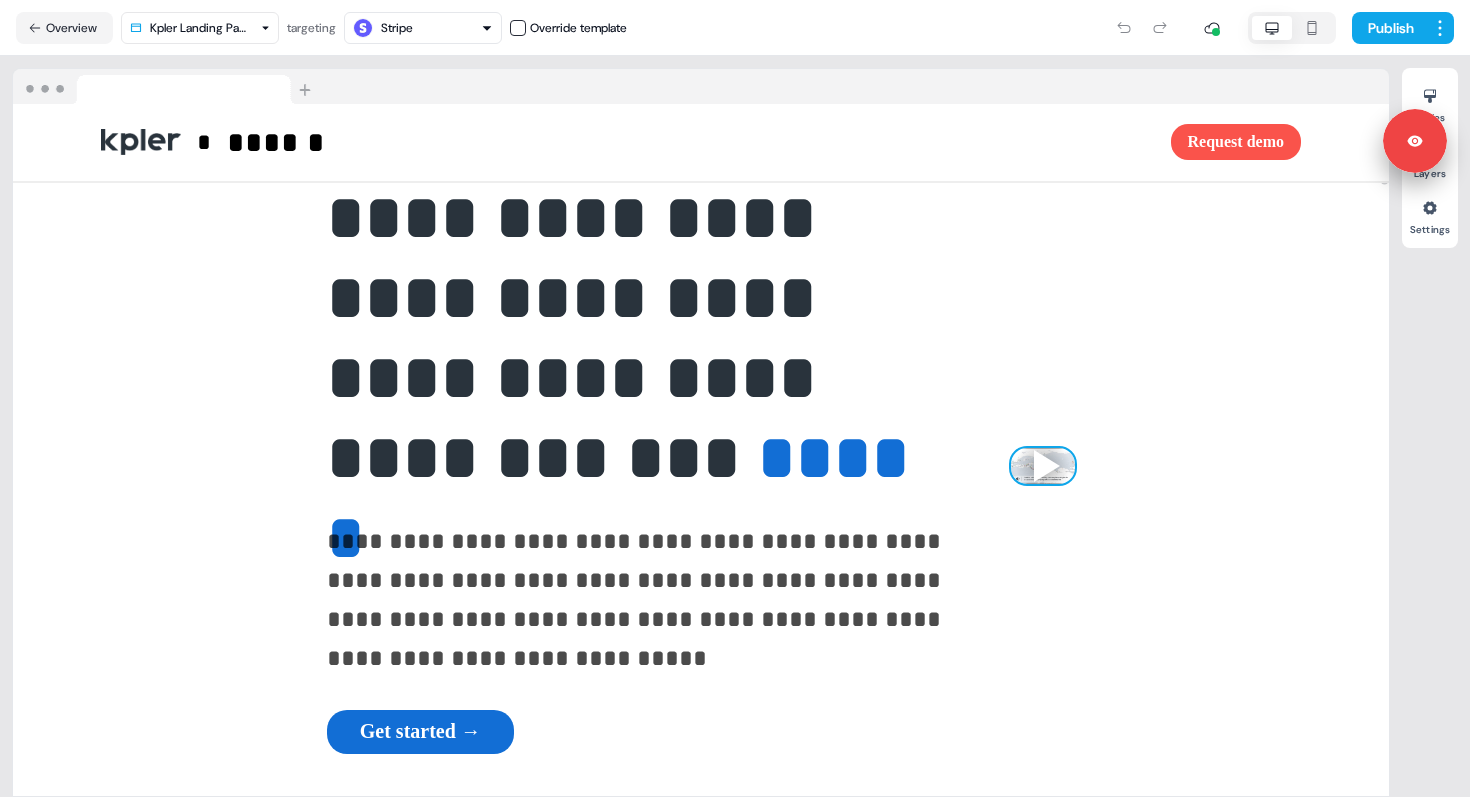 scroll, scrollTop: 0, scrollLeft: 0, axis: both 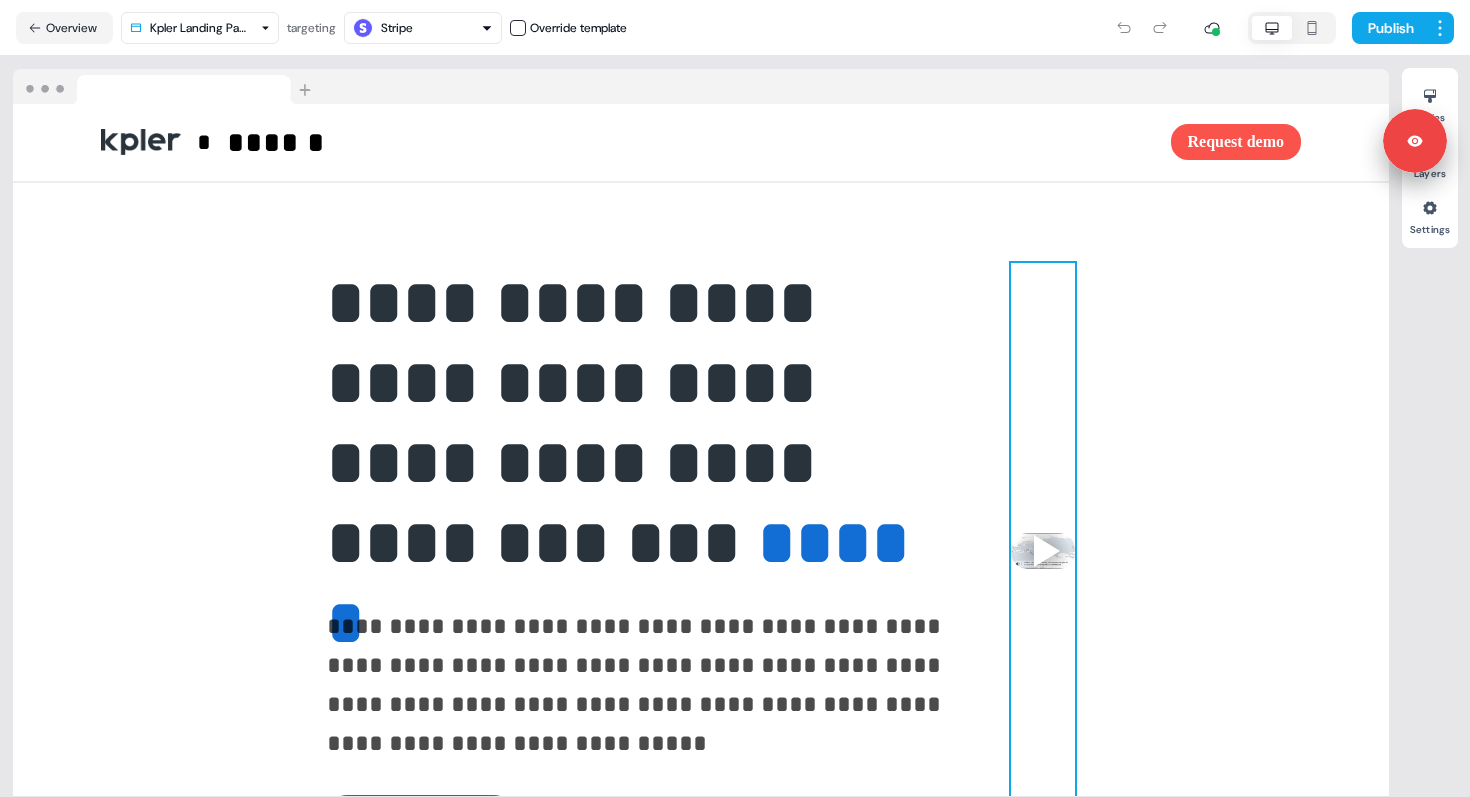 click on "To pick up a draggable item, press the space bar.
While dragging, use the arrow keys to move the item.
Press space again to drop the item in its new position, or press escape to cancel." at bounding box center (1043, 551) 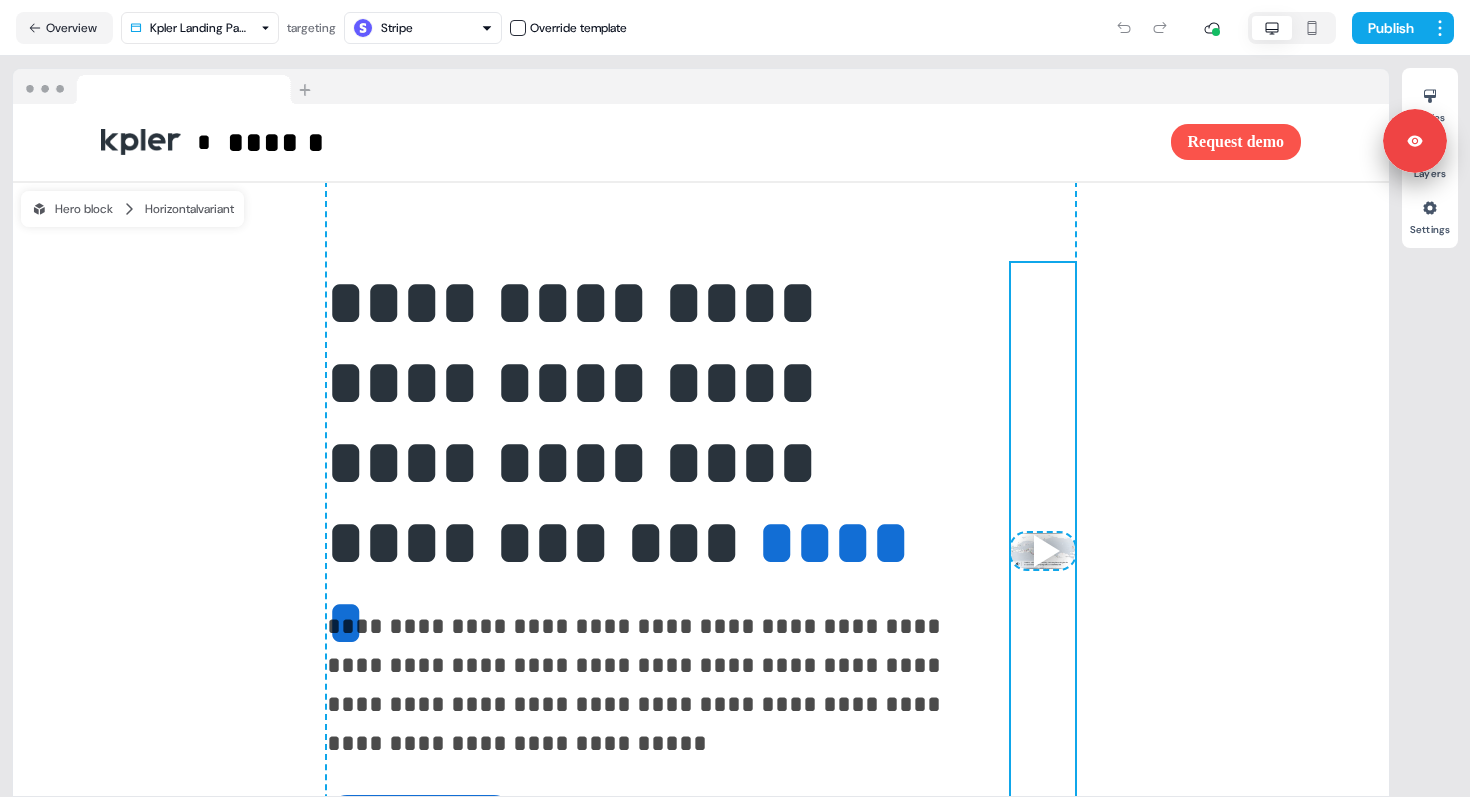 click on "**********" at bounding box center [701, 551] 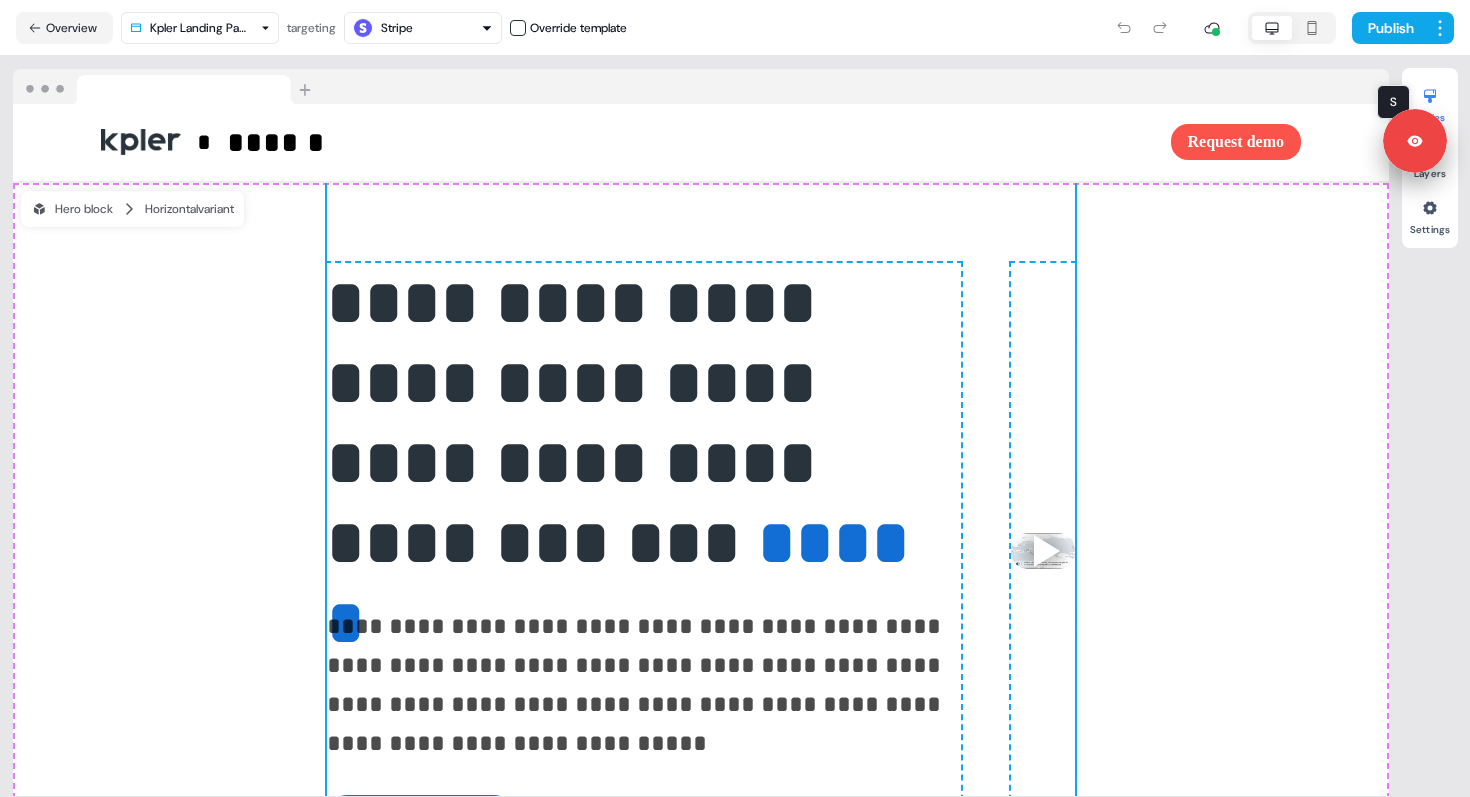 click 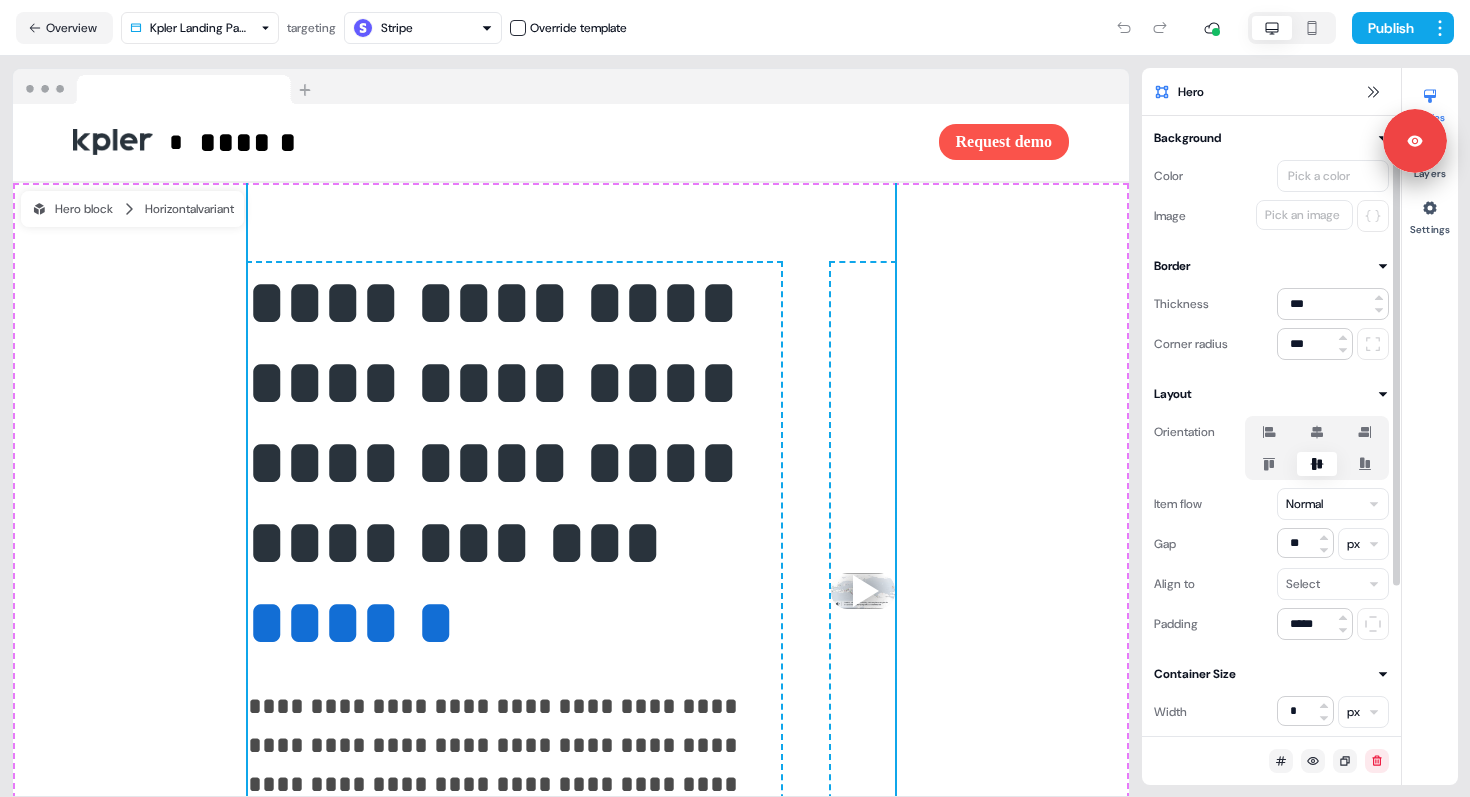 scroll, scrollTop: 212, scrollLeft: 0, axis: vertical 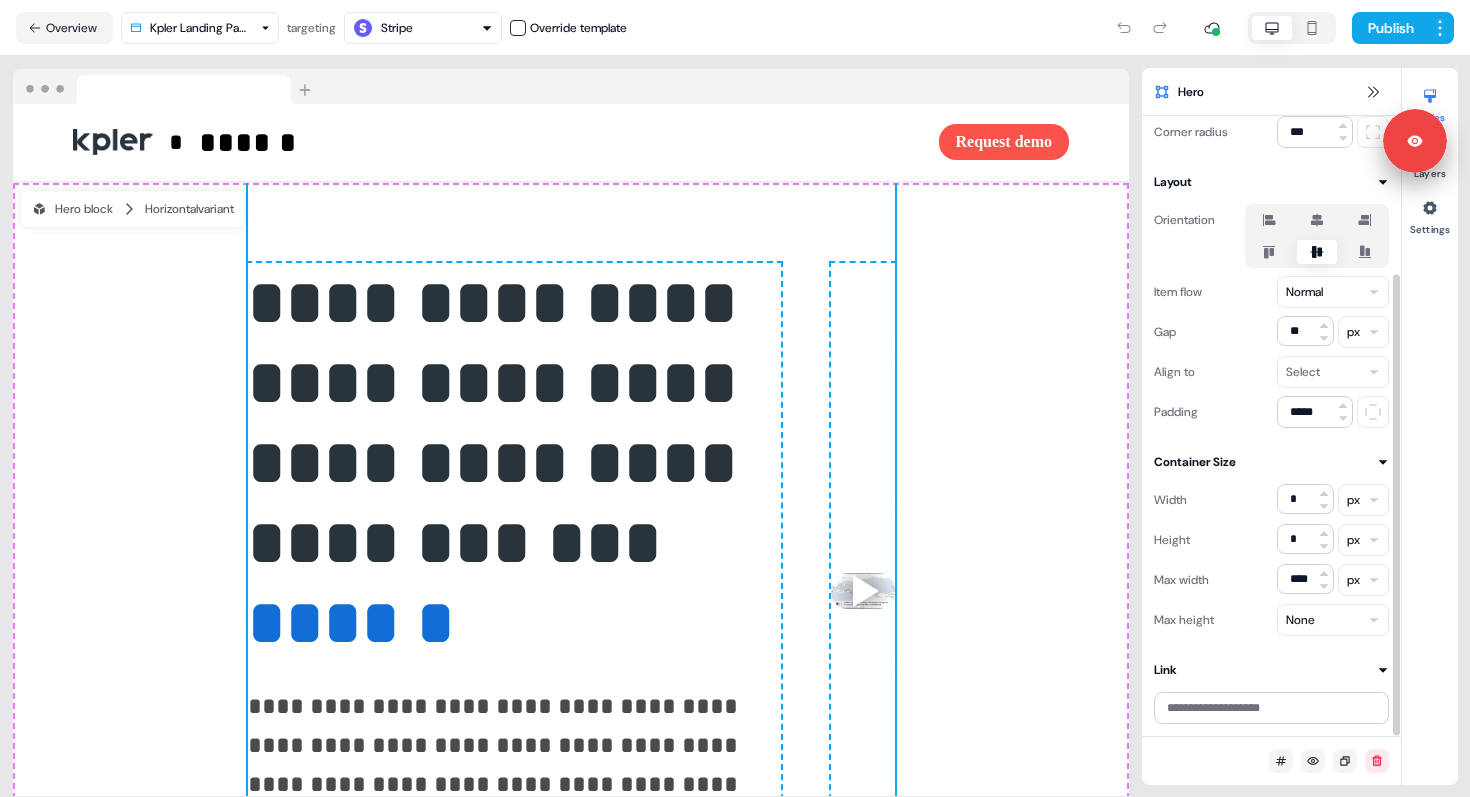 click on "**********" at bounding box center [735, 398] 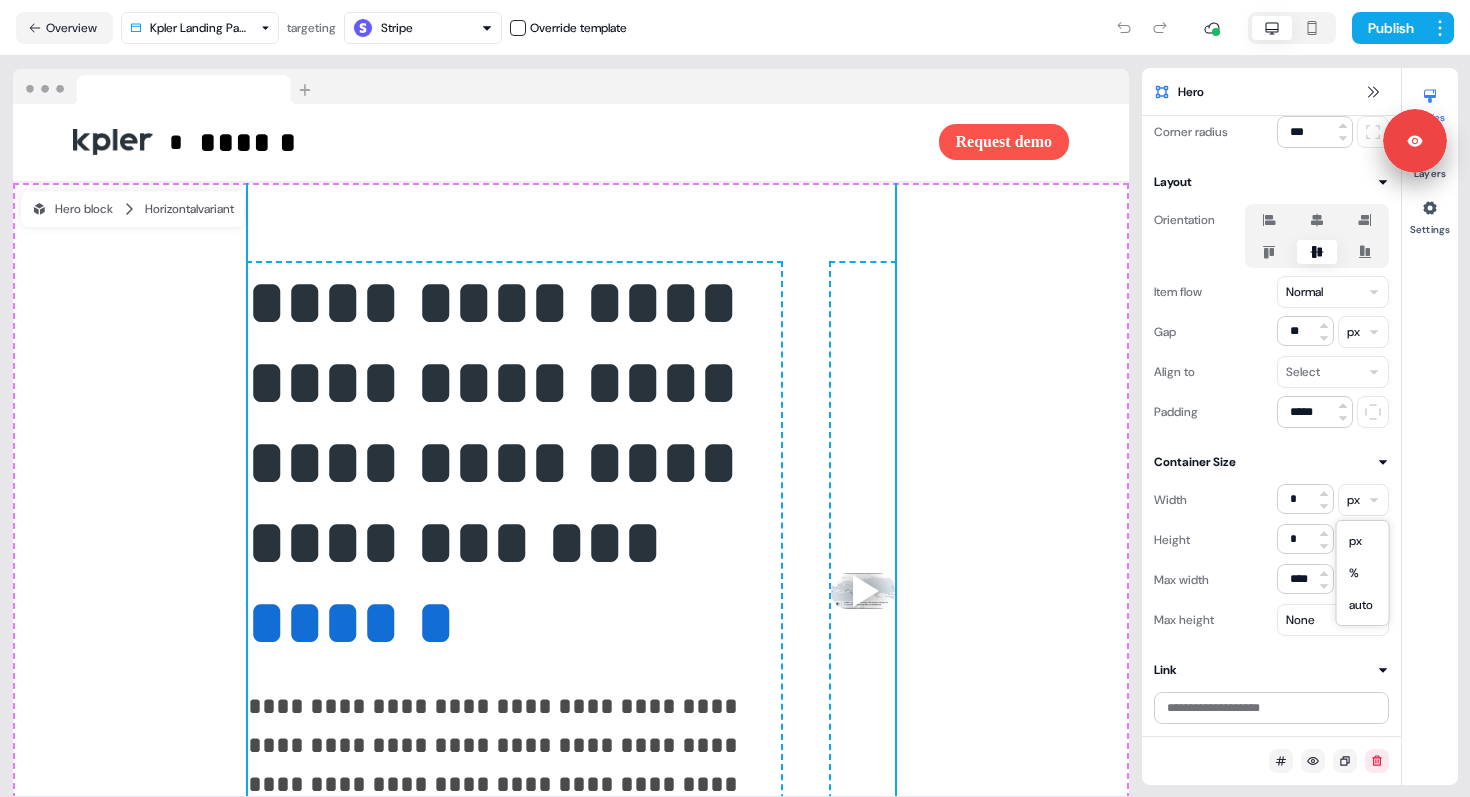 drag, startPoint x: 1356, startPoint y: 603, endPoint x: 1359, endPoint y: 582, distance: 21.213203 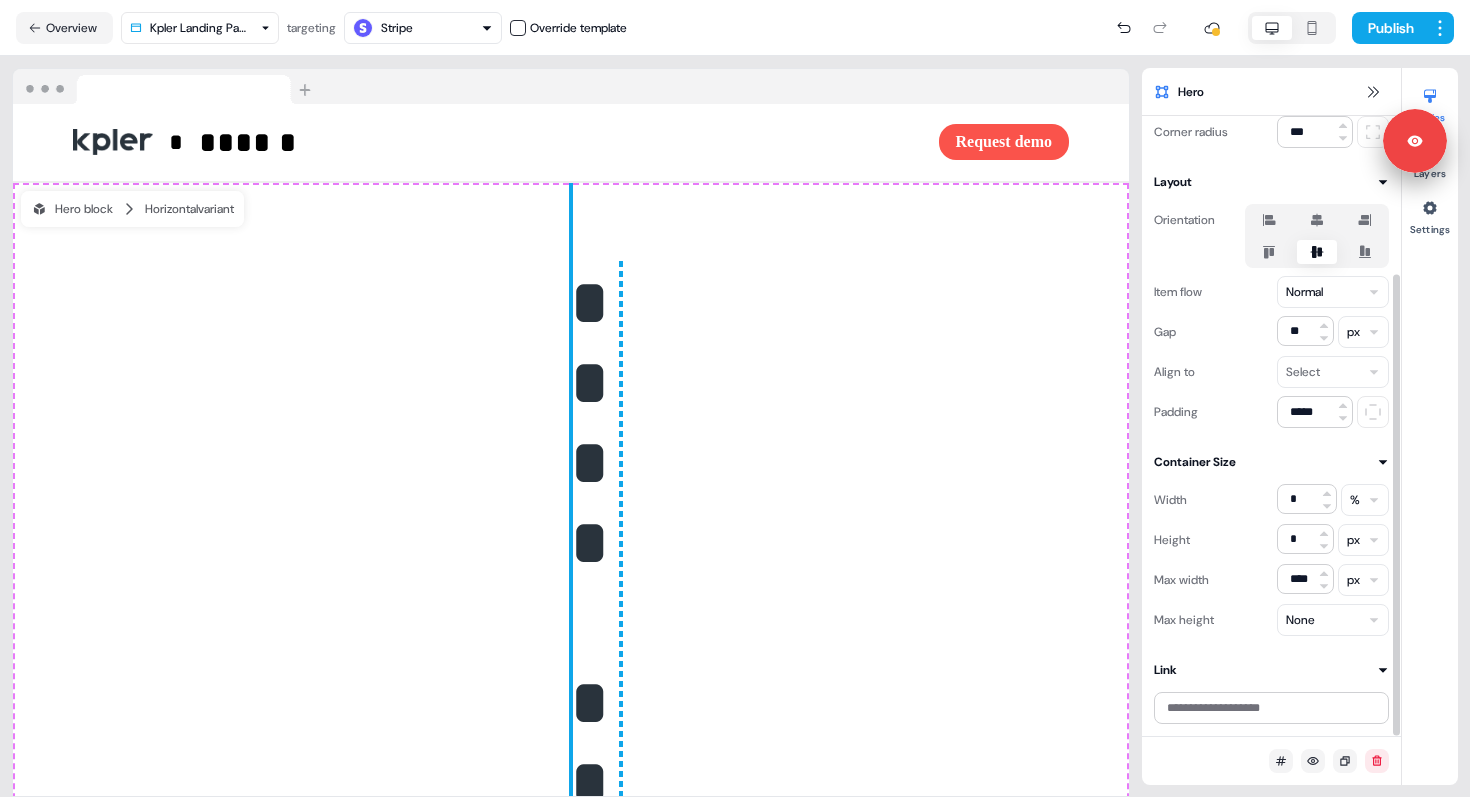 type 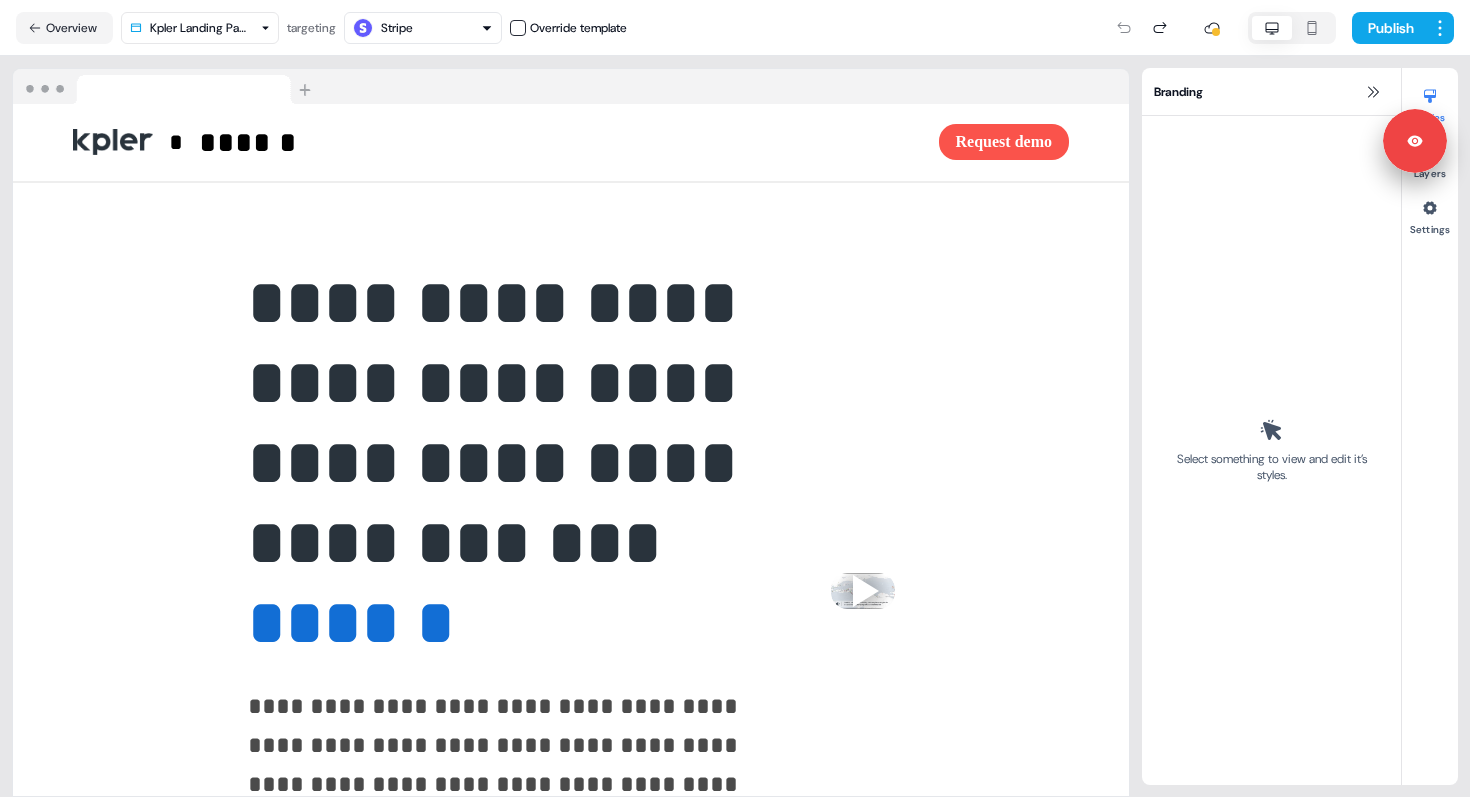 click at bounding box center (571, 87) 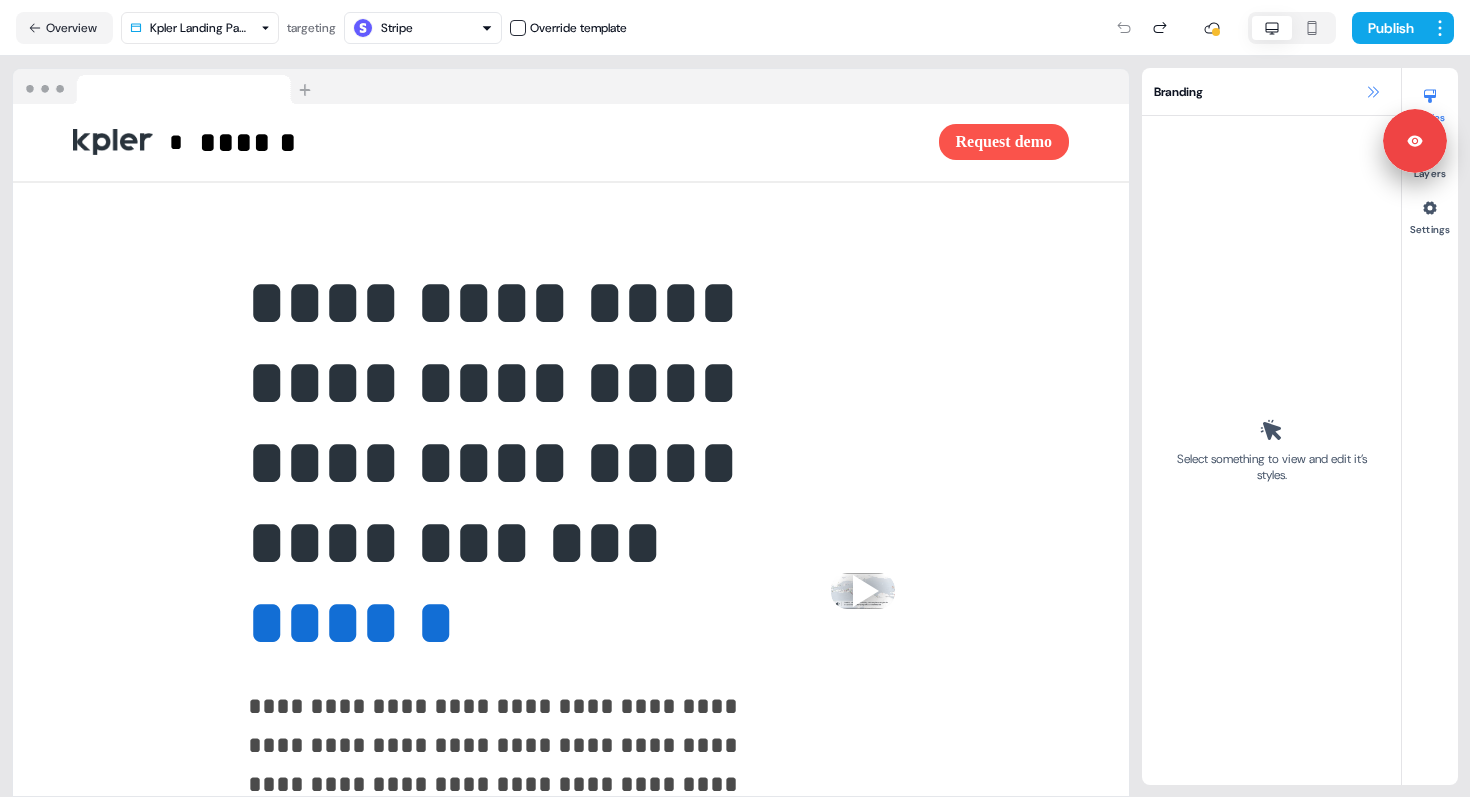 click 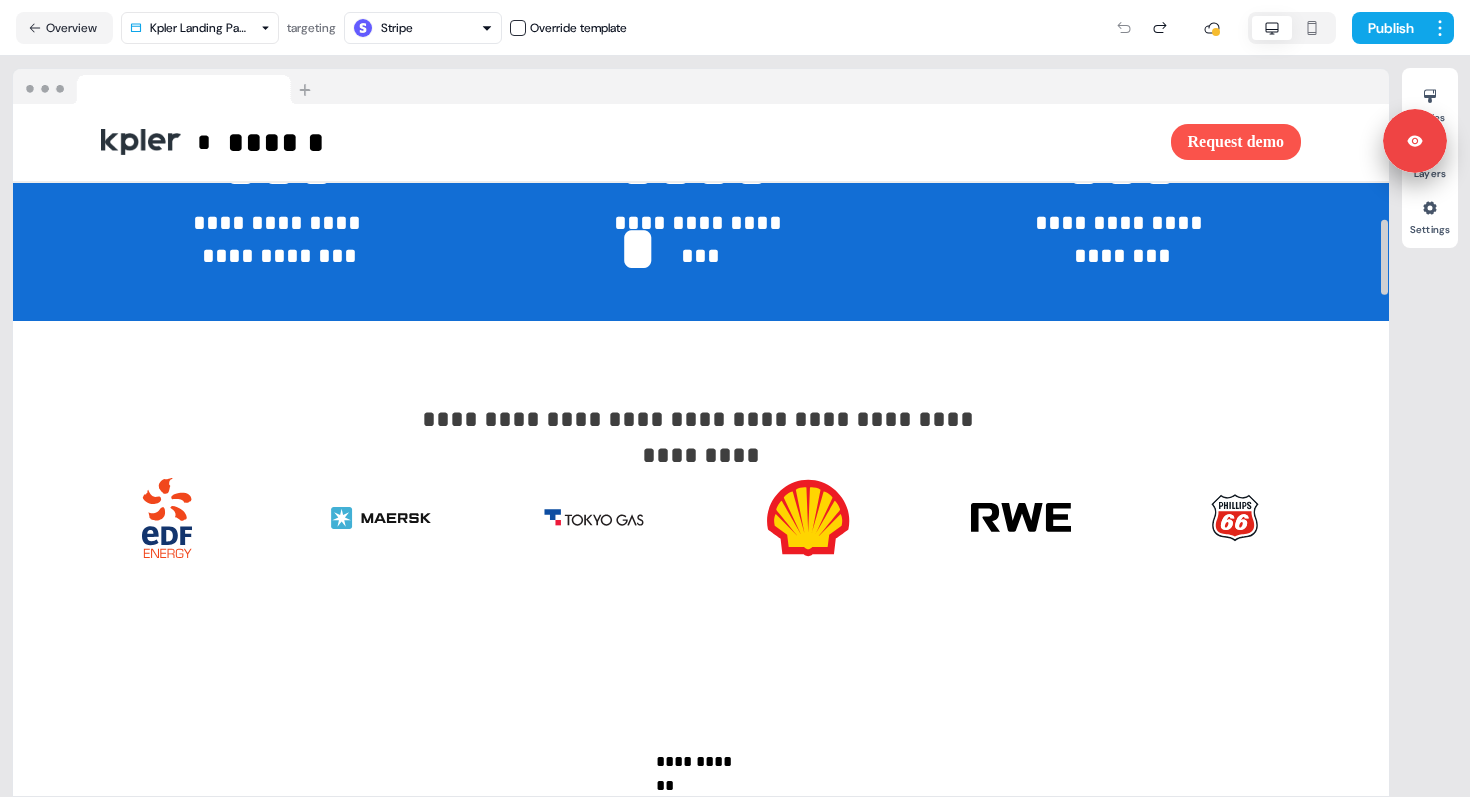 scroll, scrollTop: 0, scrollLeft: 0, axis: both 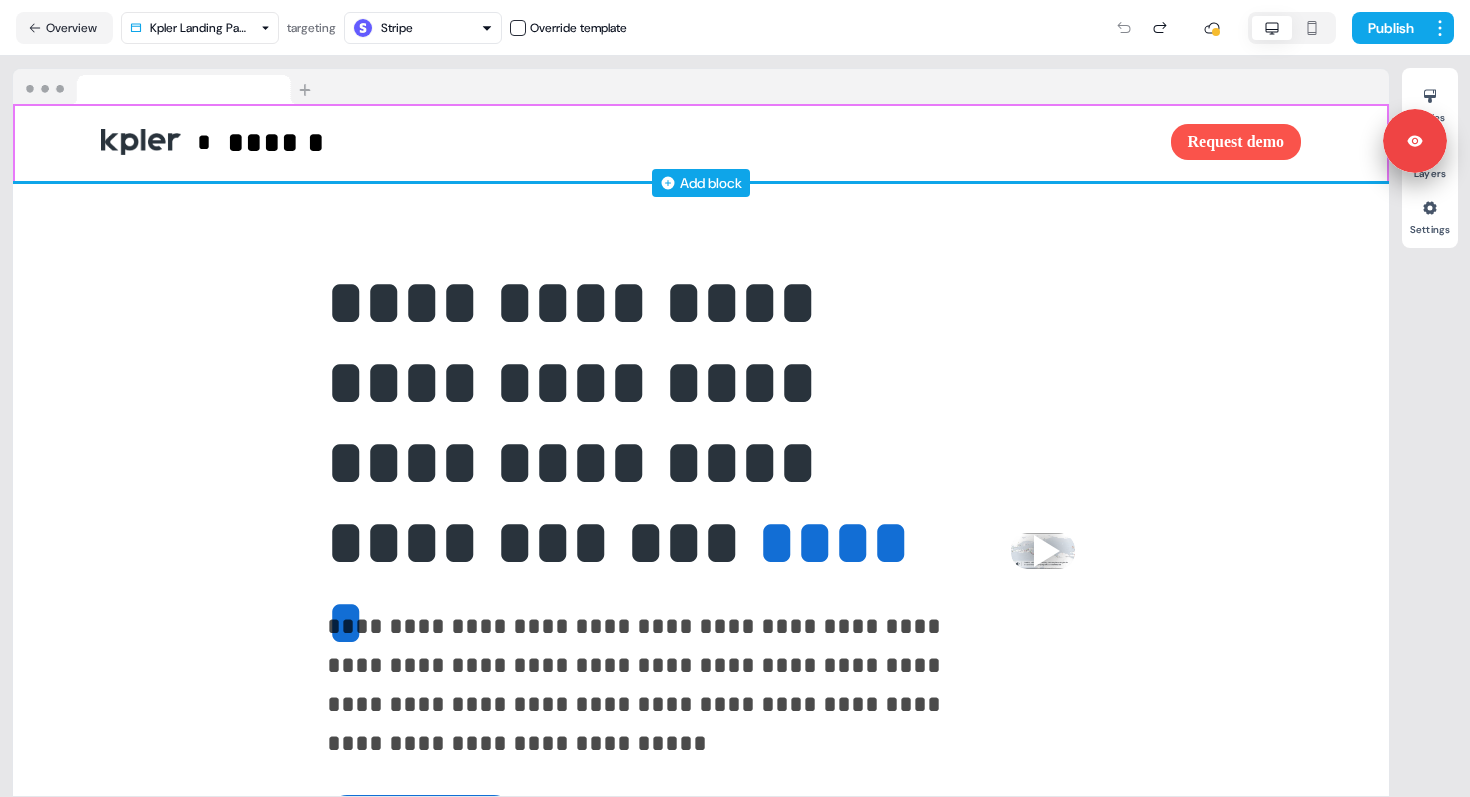 type 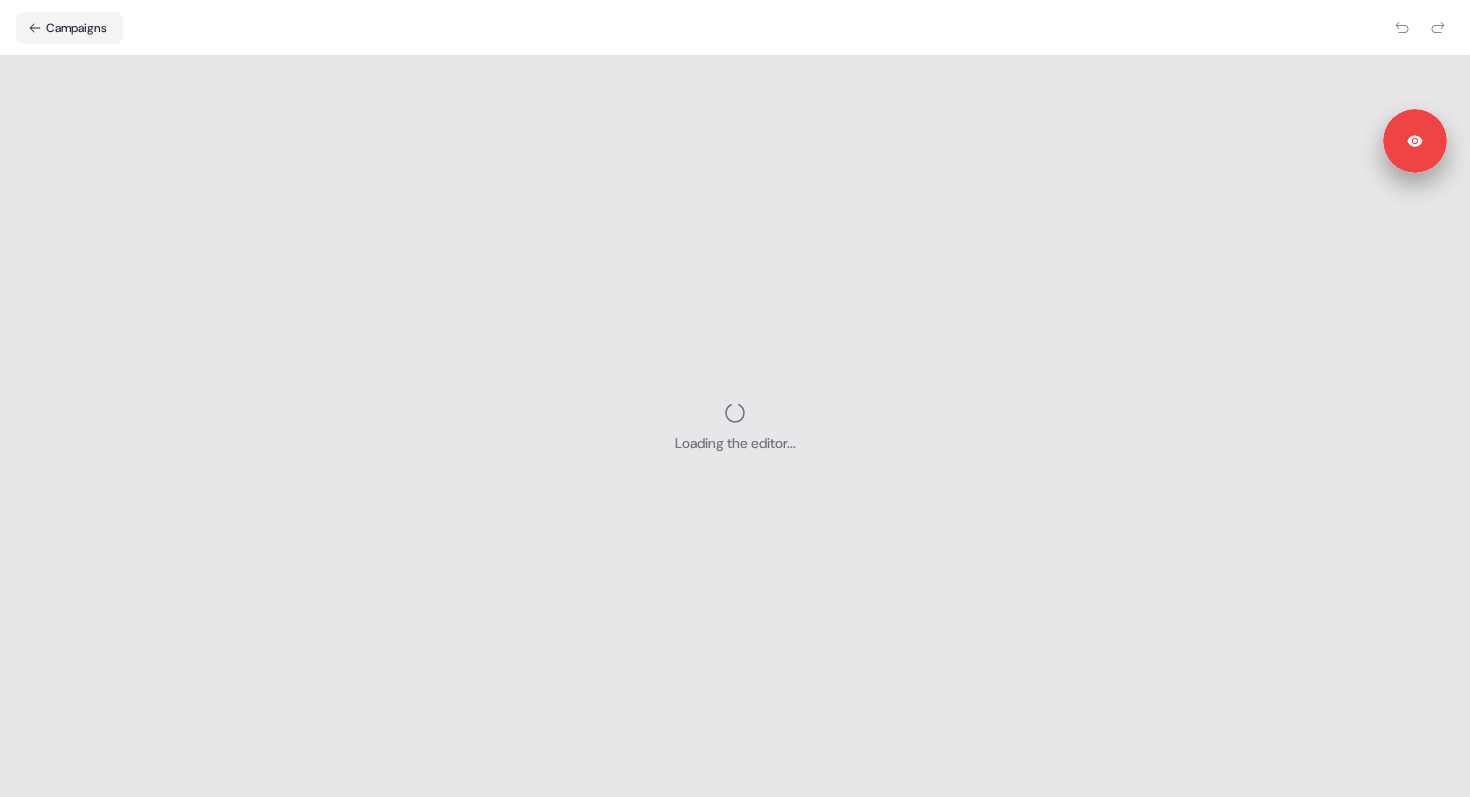 scroll, scrollTop: 0, scrollLeft: 0, axis: both 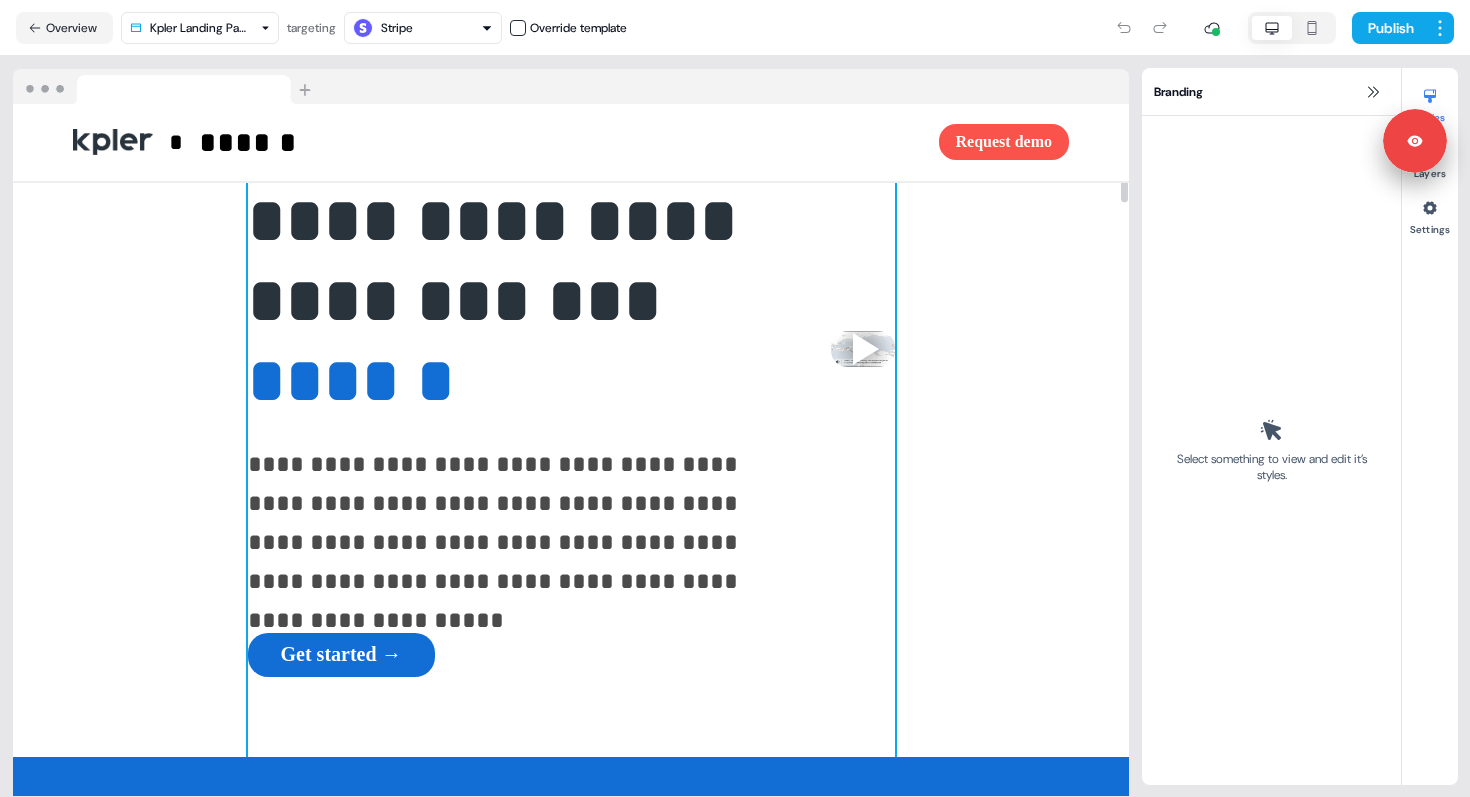 click on "**********" at bounding box center (571, 349) 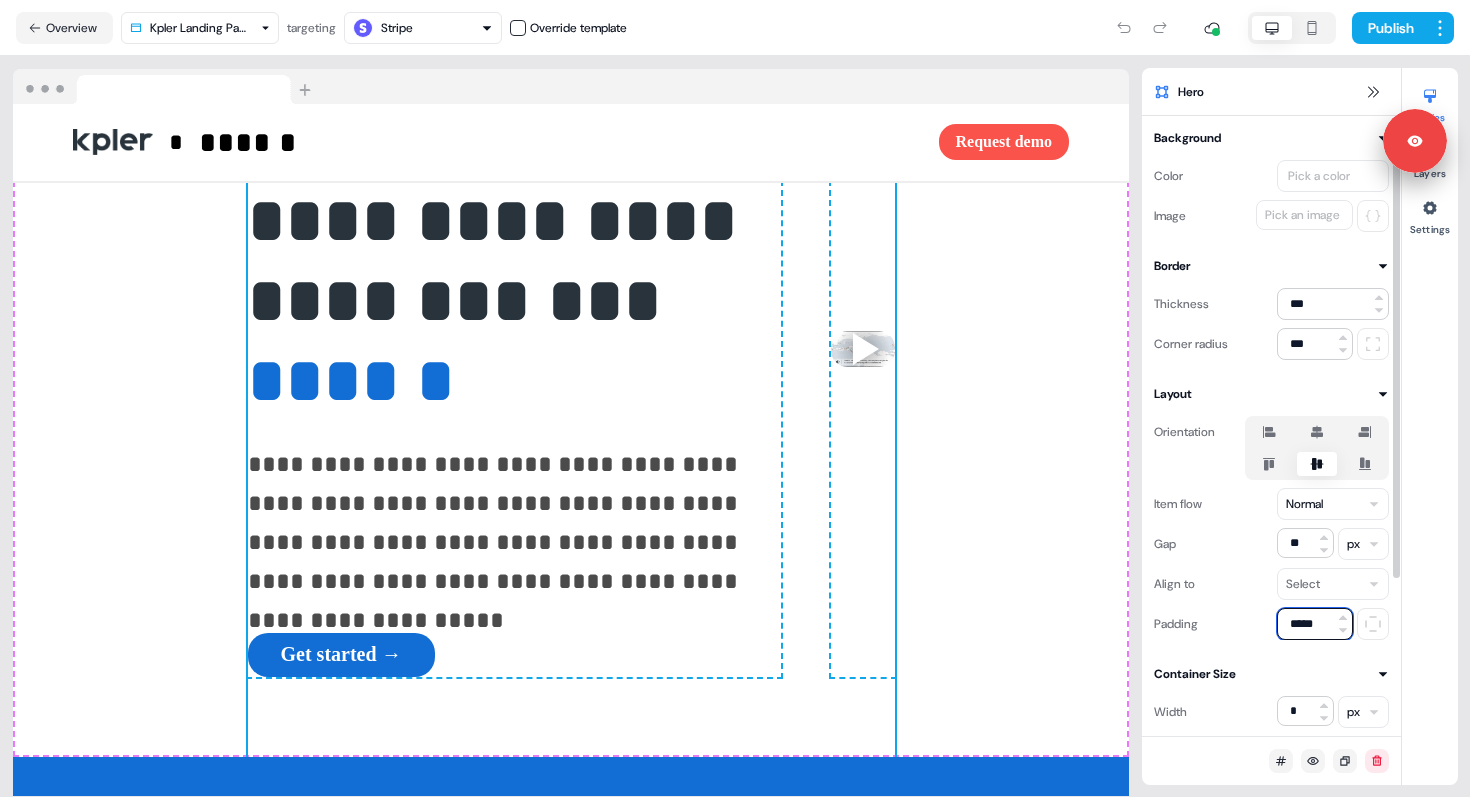 click on "*****" at bounding box center (1315, 624) 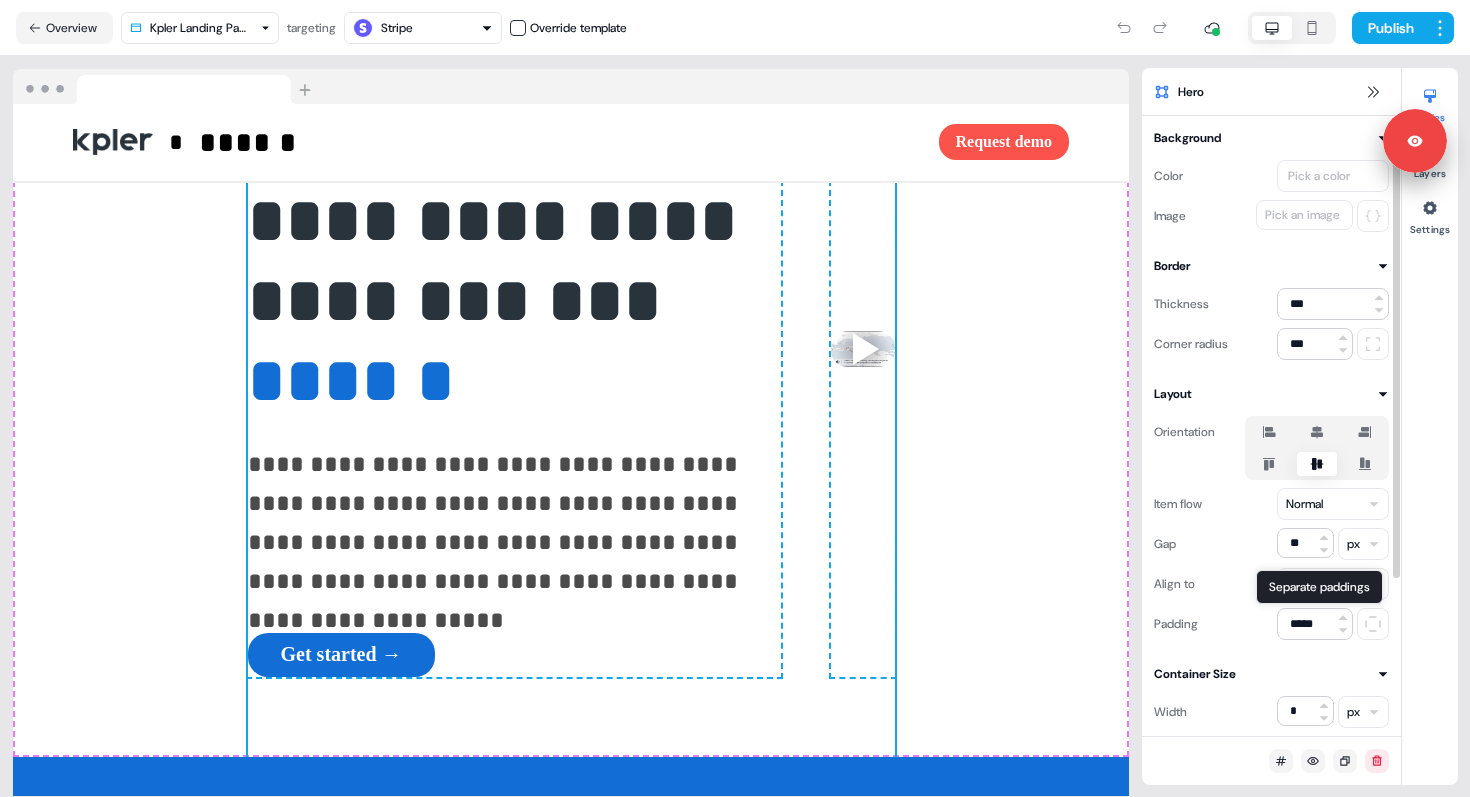 click 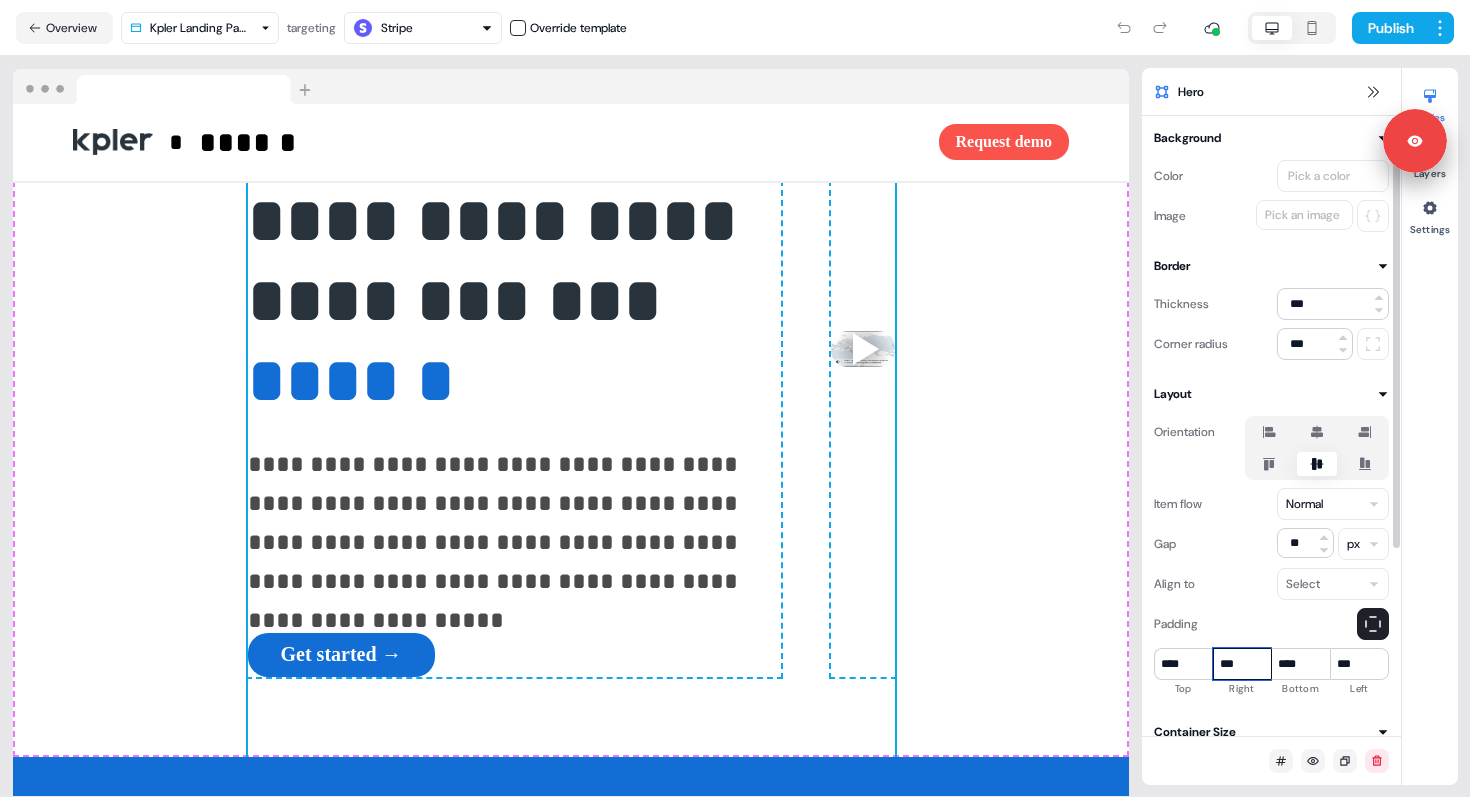 click on "***" at bounding box center [1242, 664] 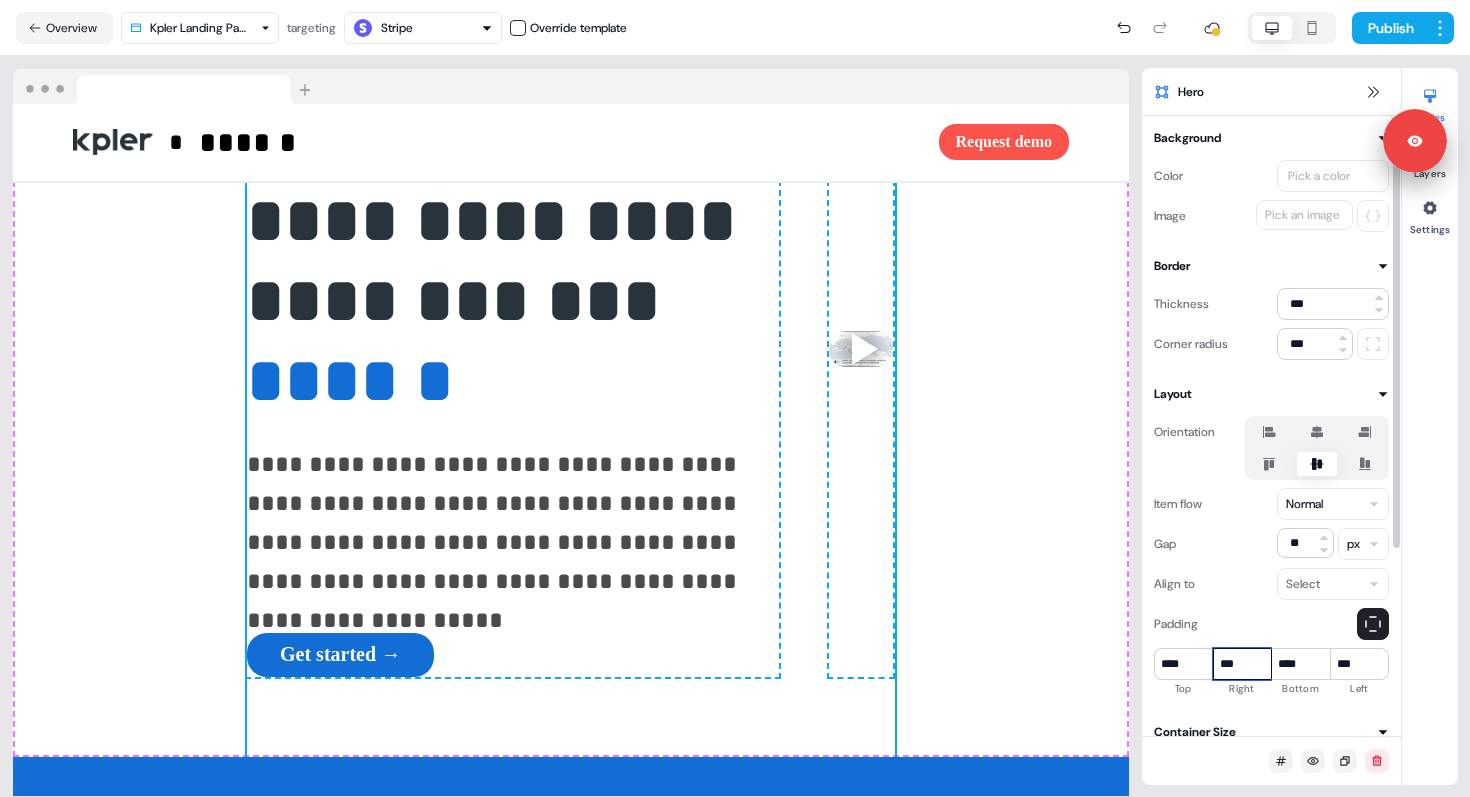 click on "***" at bounding box center (1242, 664) 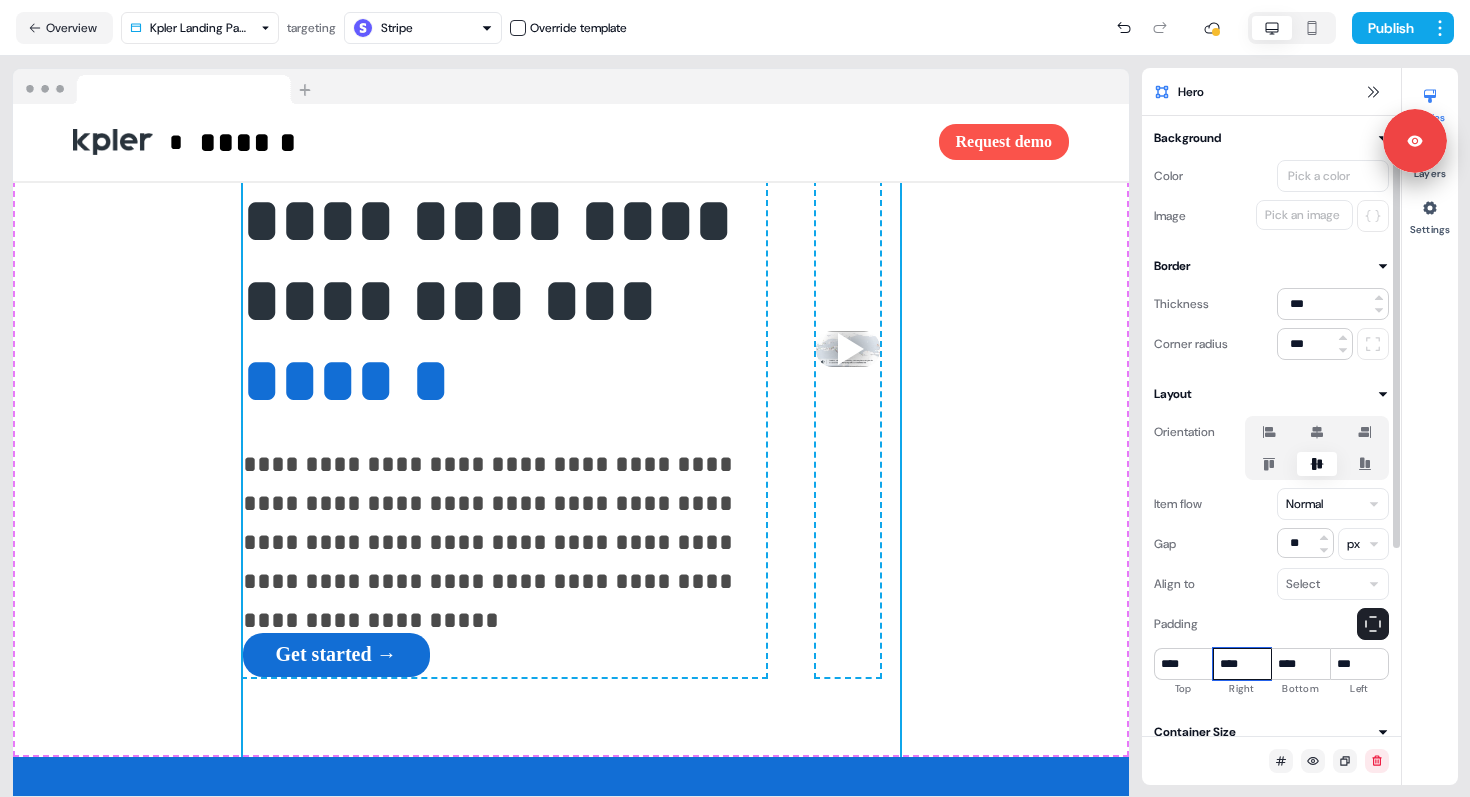 type on "****" 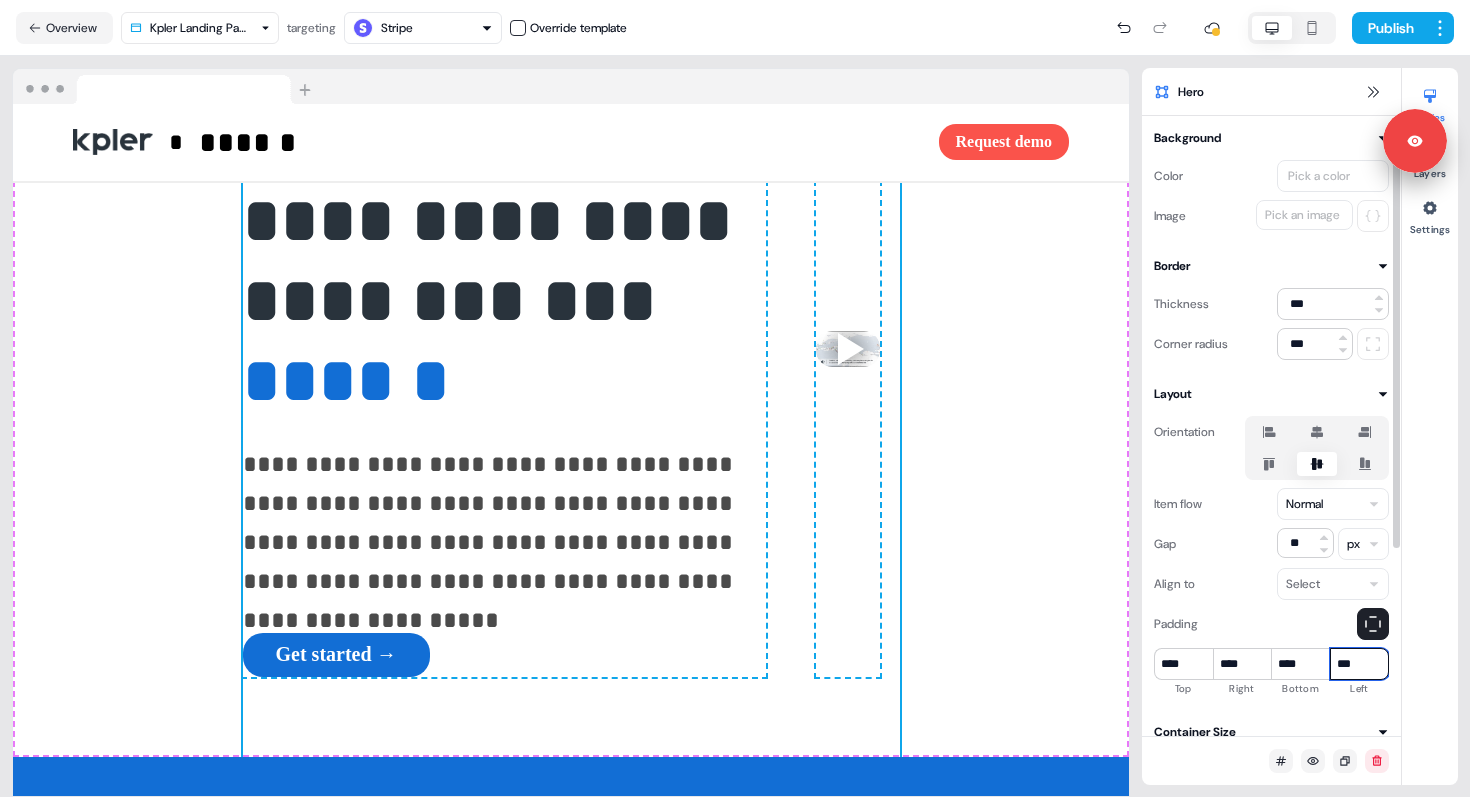 click on "***" at bounding box center [1359, 664] 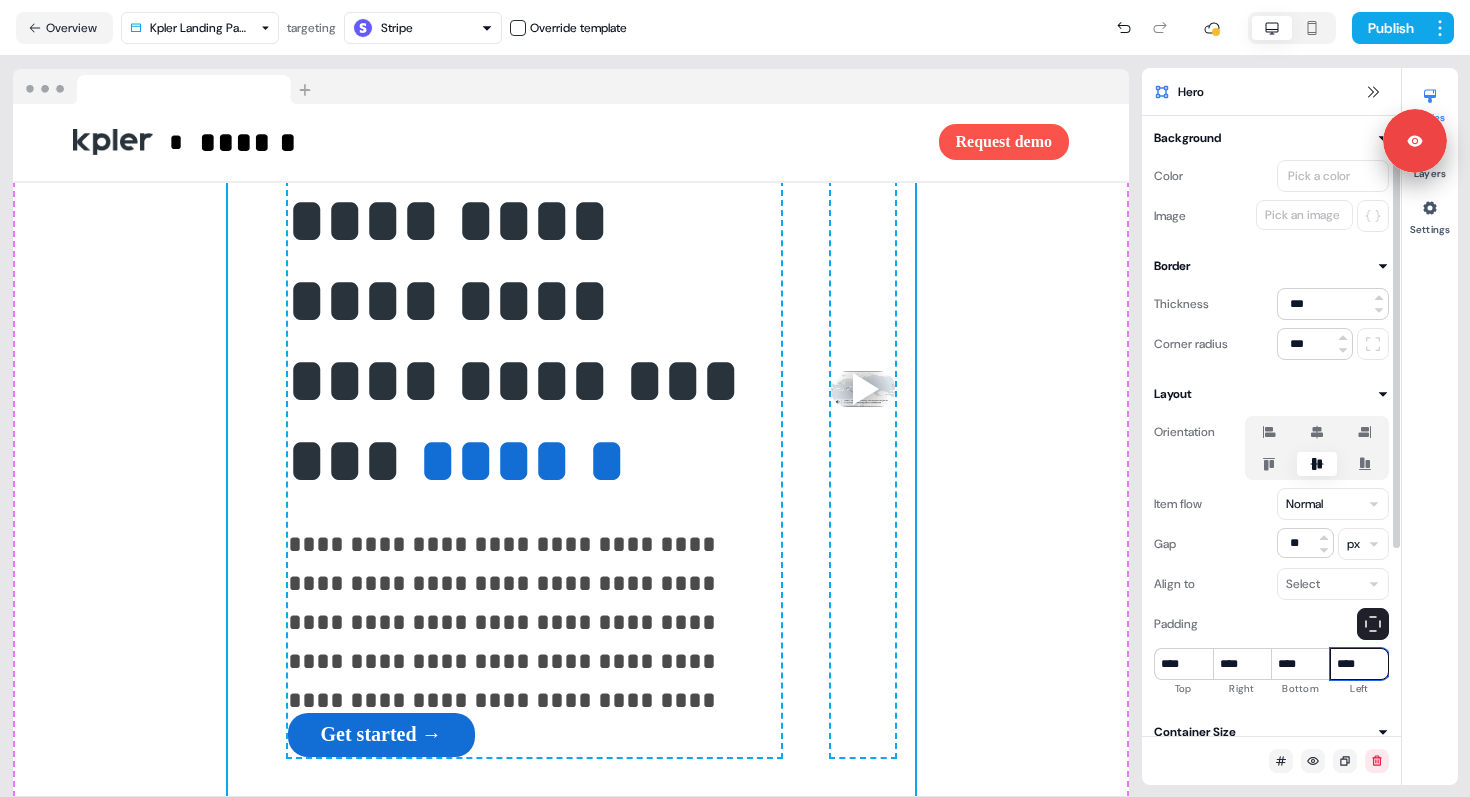 type on "****" 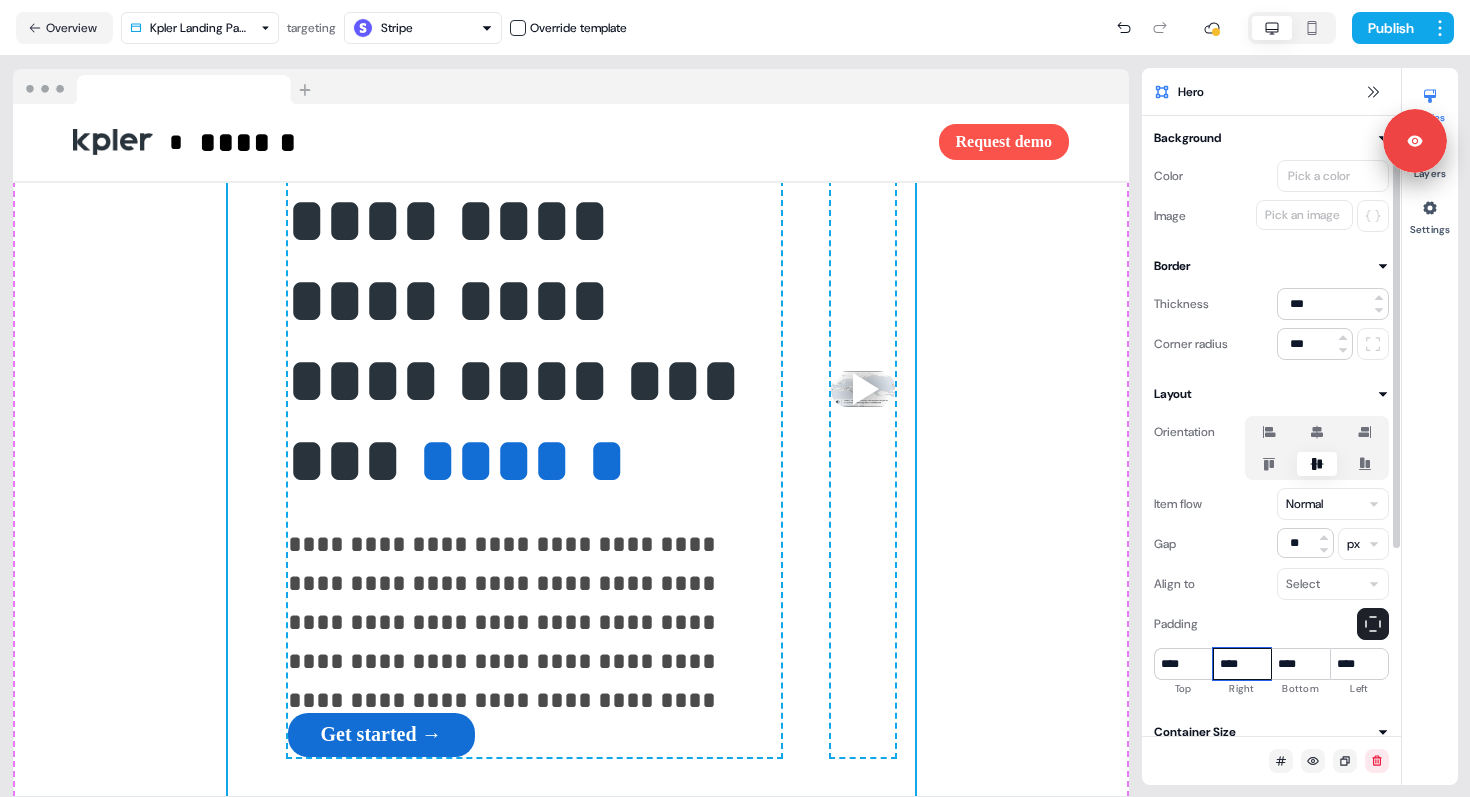 click on "****" at bounding box center (1242, 664) 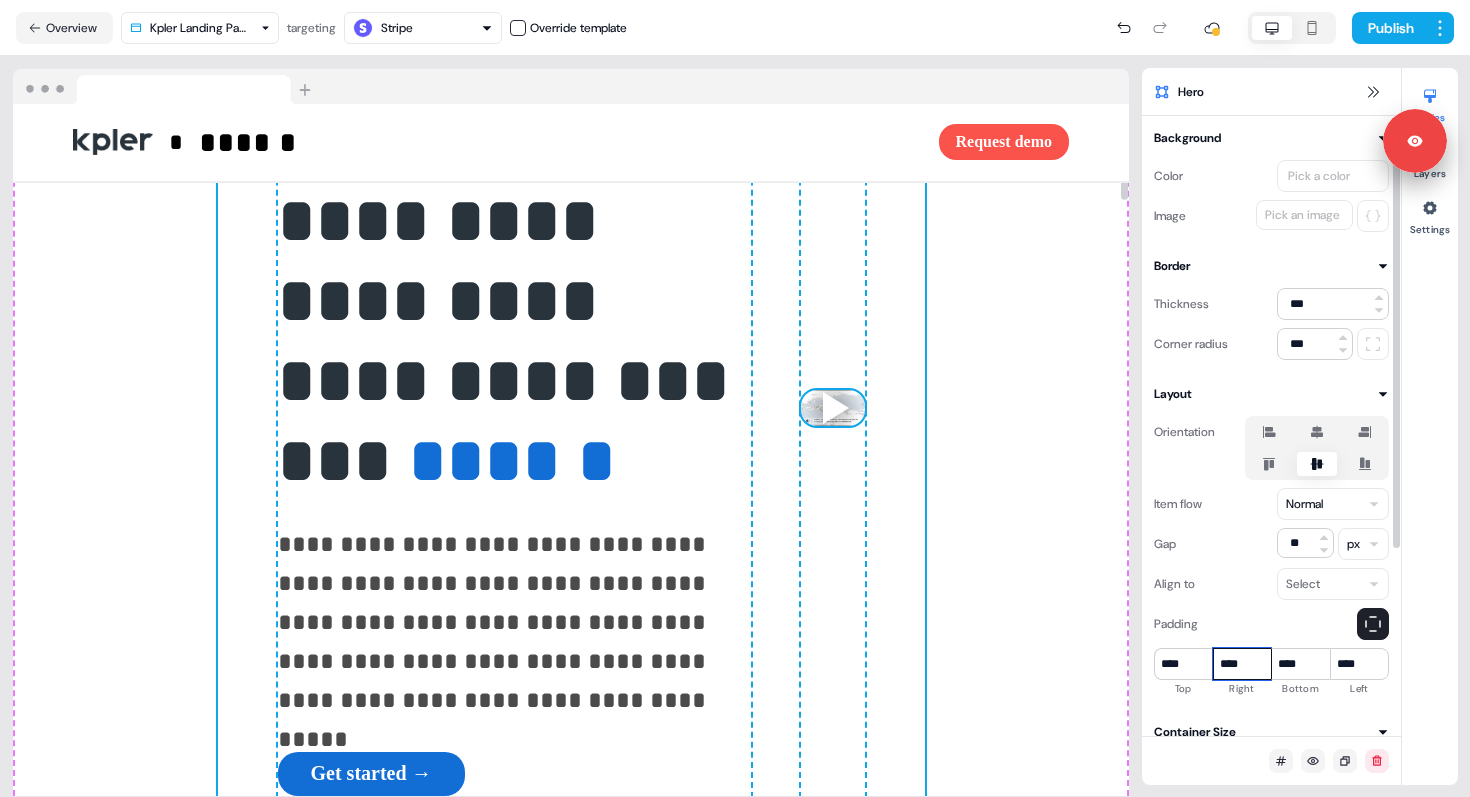 type on "****" 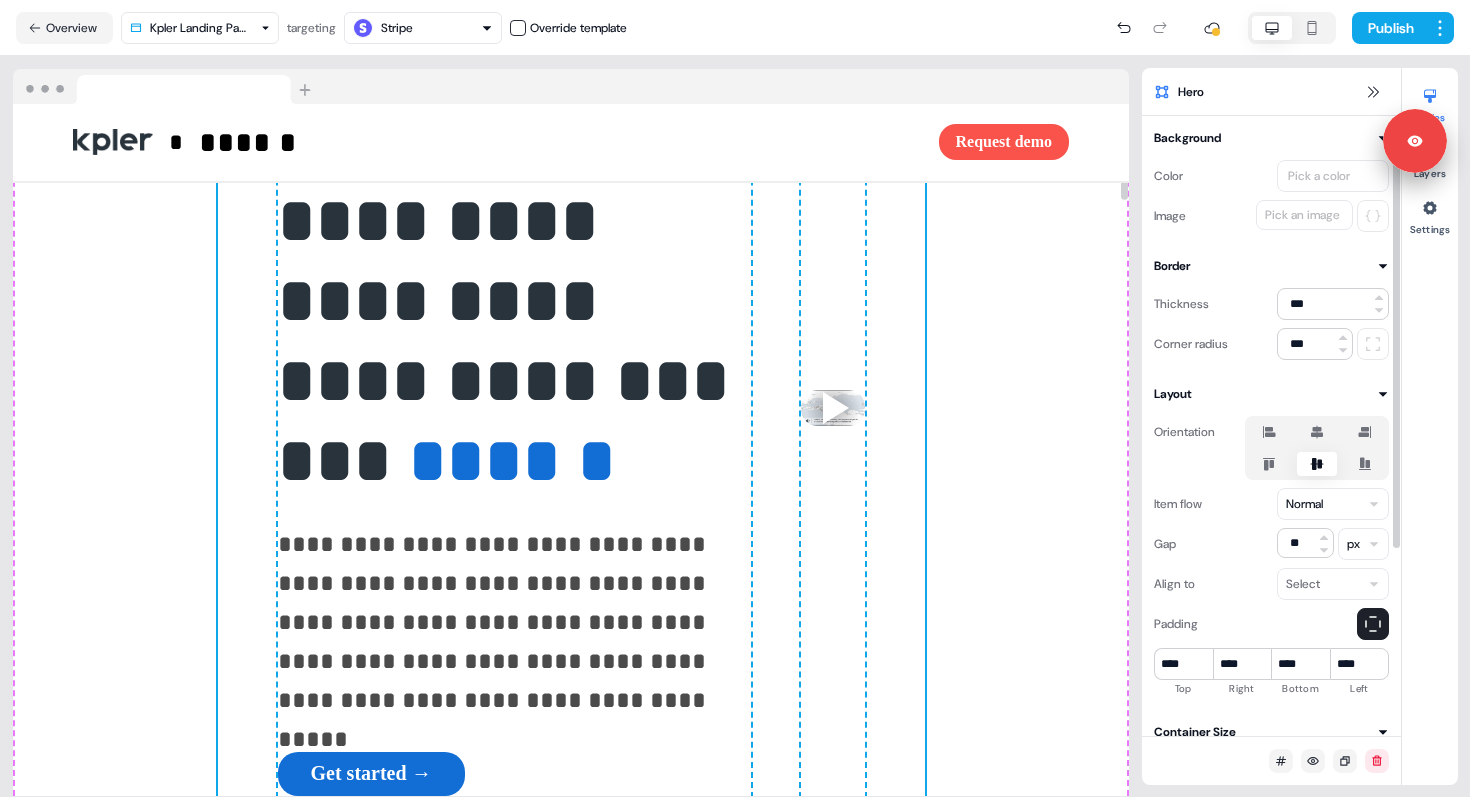 click on "To pick up a draggable item, press the space bar.
While dragging, use the arrow keys to move the item.
Press space again to drop the item in its new position, or press escape to cancel." at bounding box center [833, 408] 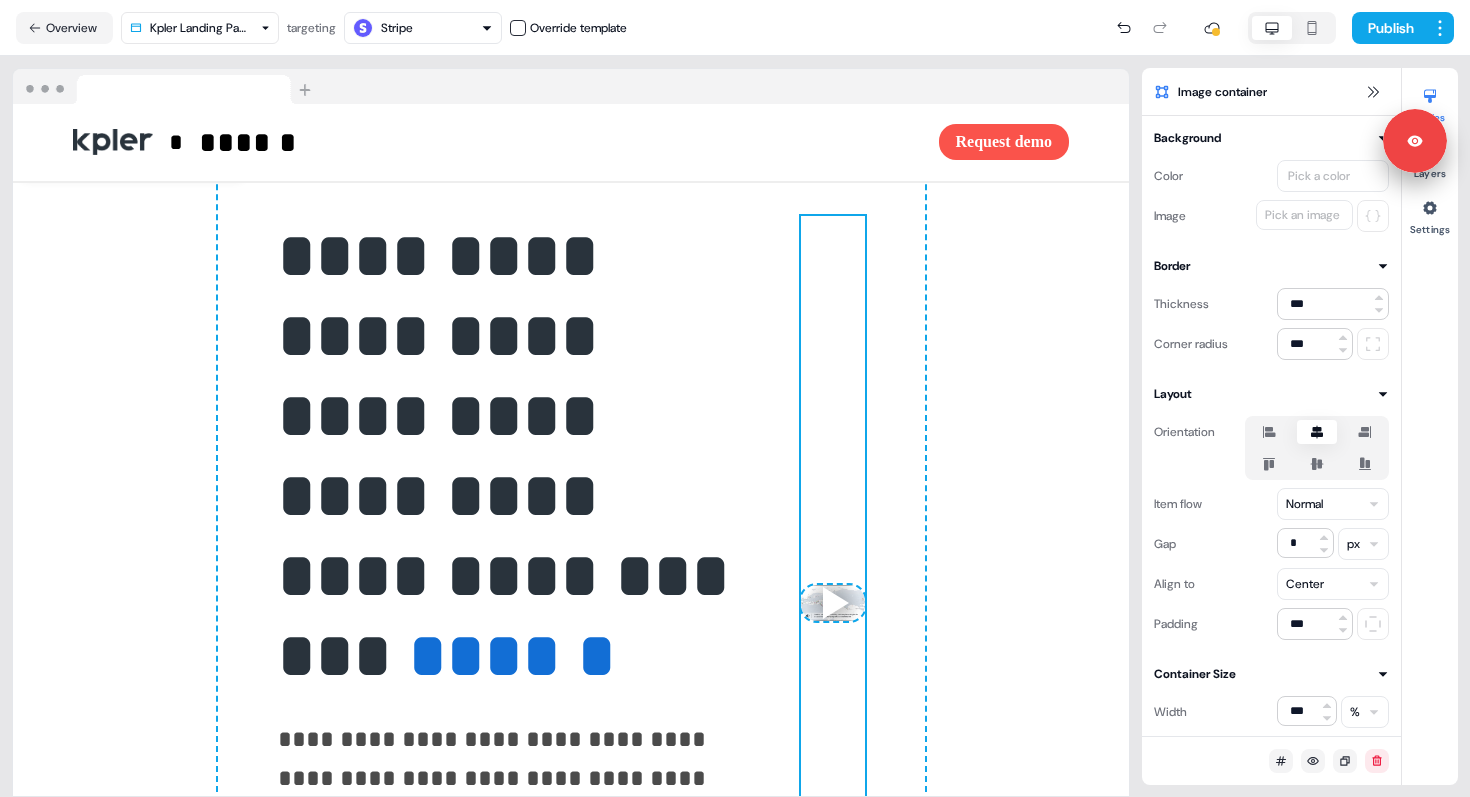 scroll, scrollTop: 0, scrollLeft: 0, axis: both 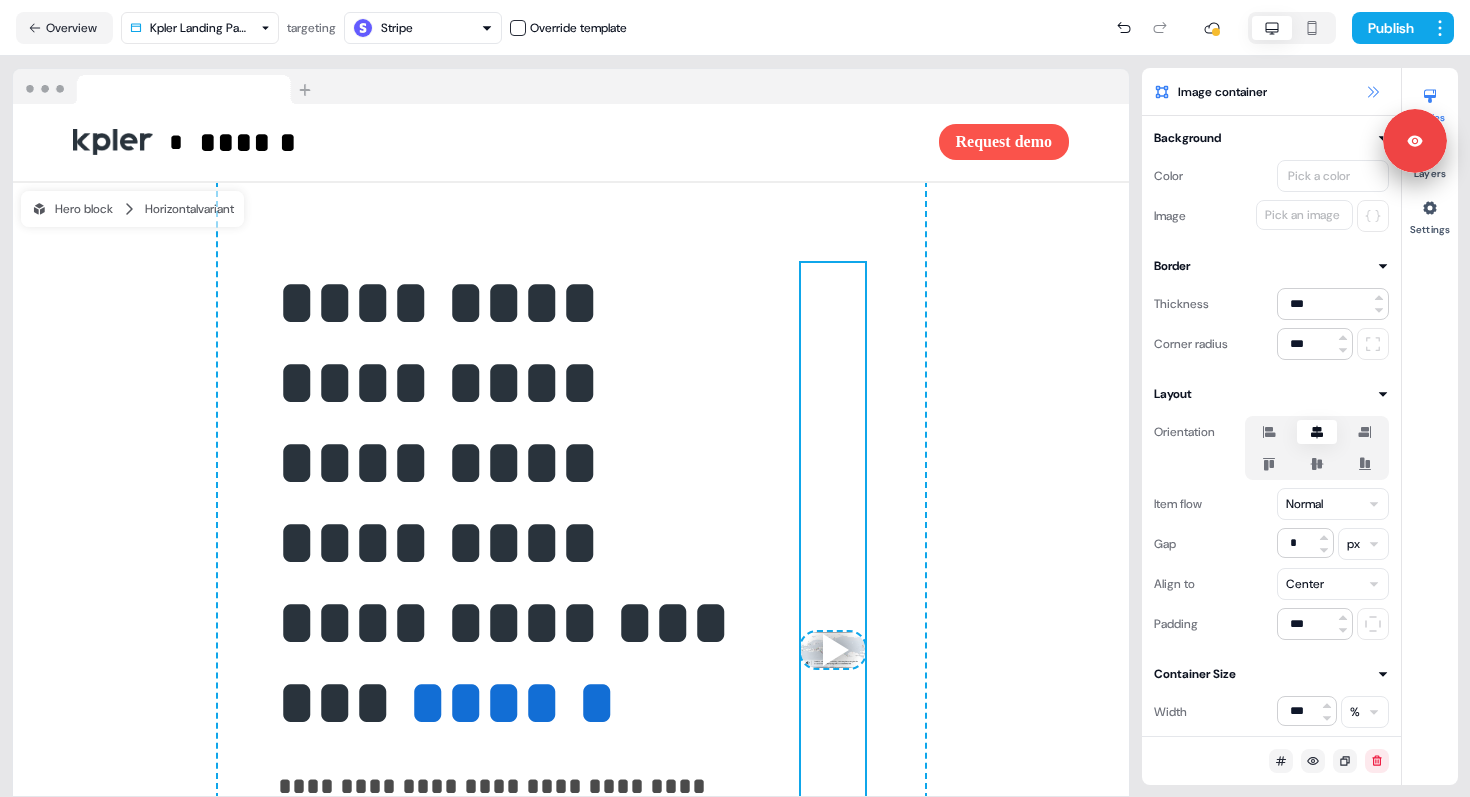 click 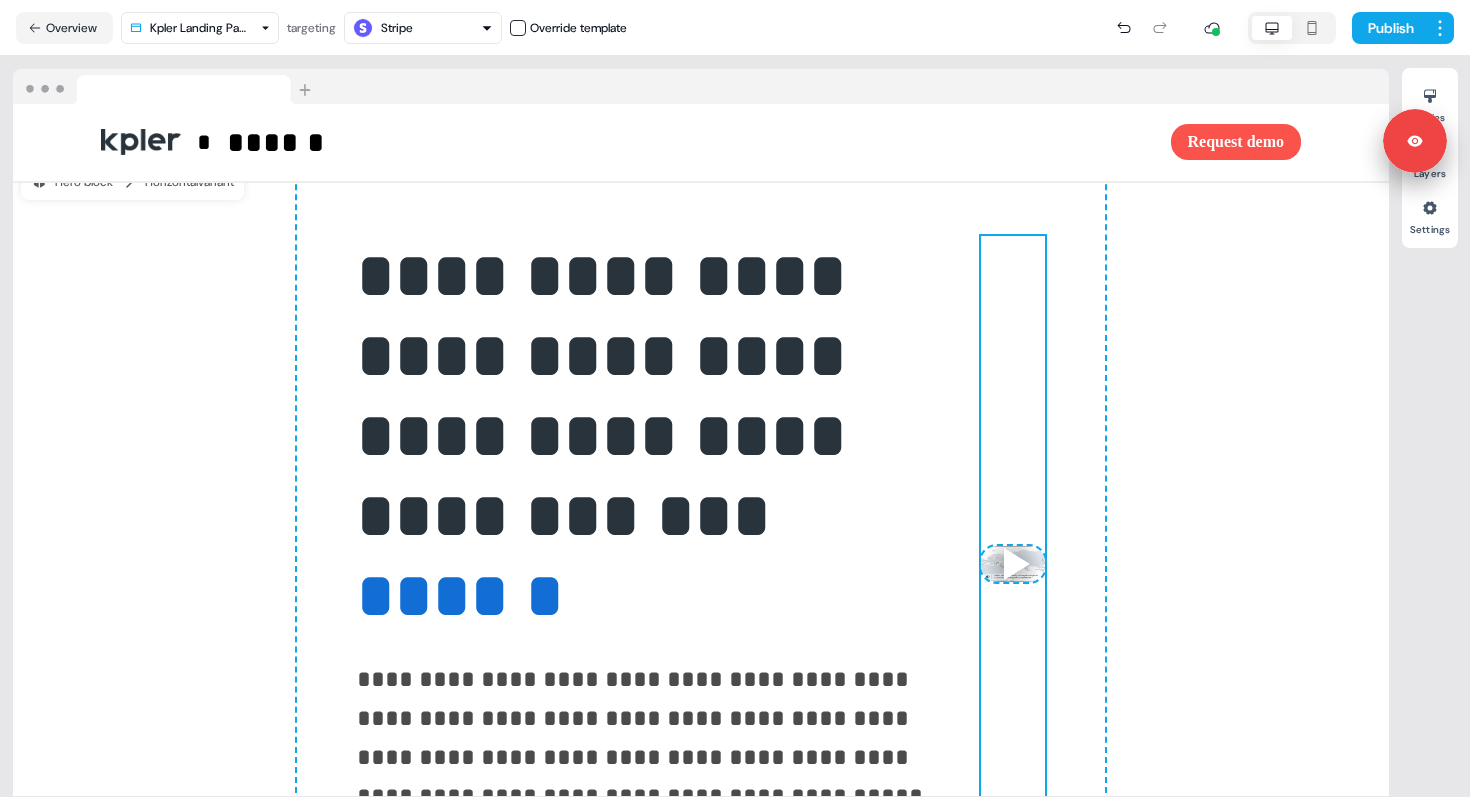 scroll, scrollTop: 25, scrollLeft: 0, axis: vertical 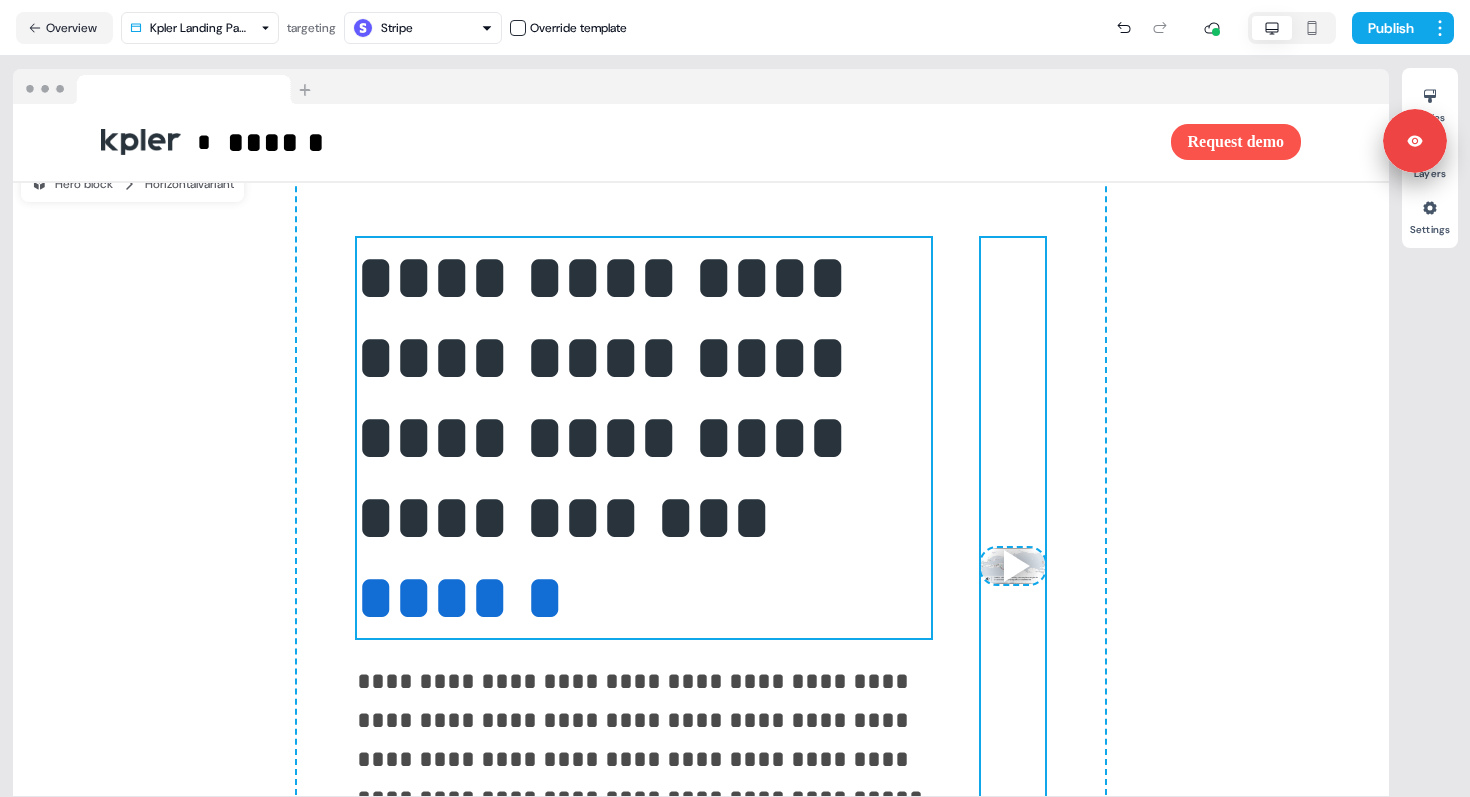 click on "**********" at bounding box center [610, 397] 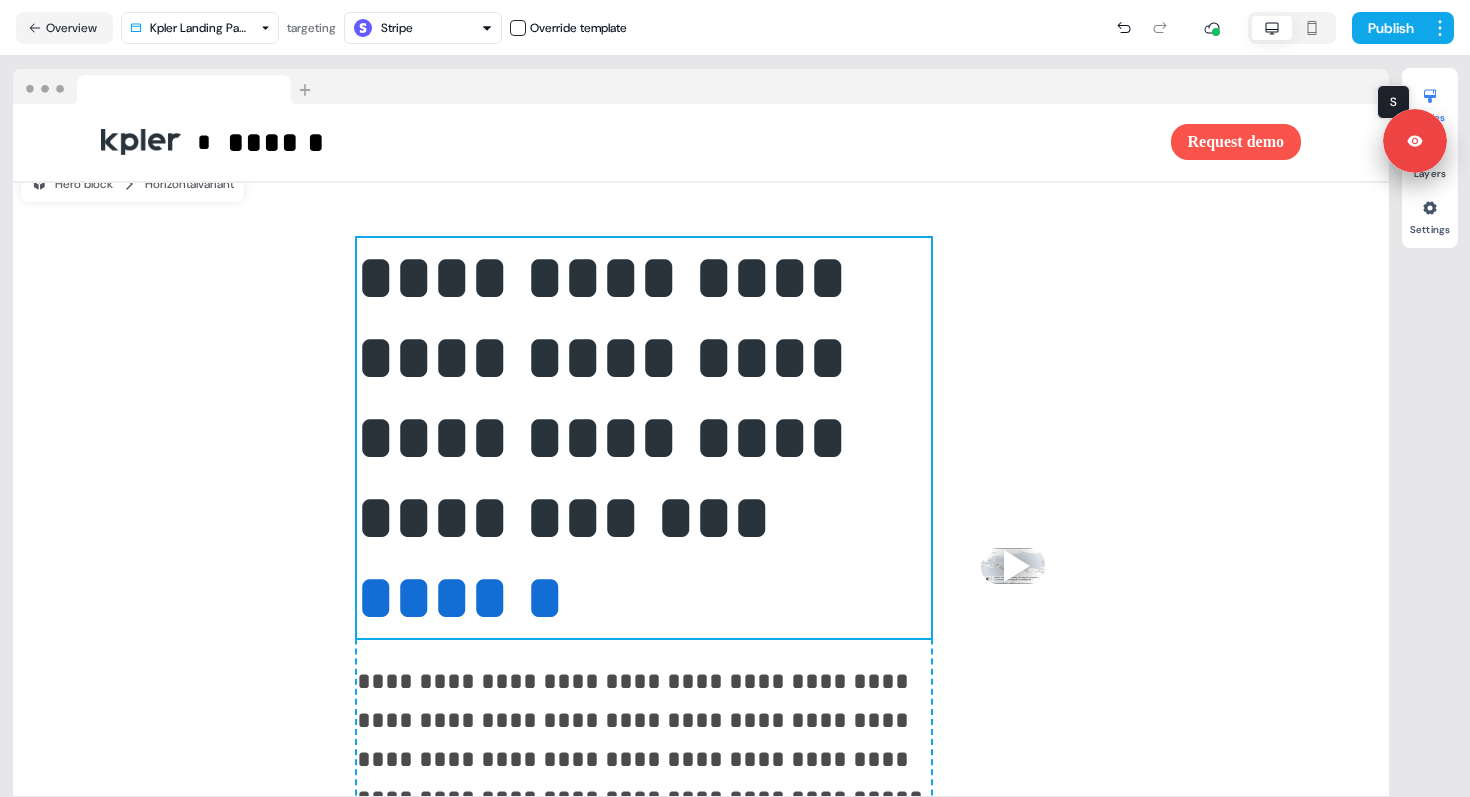 click 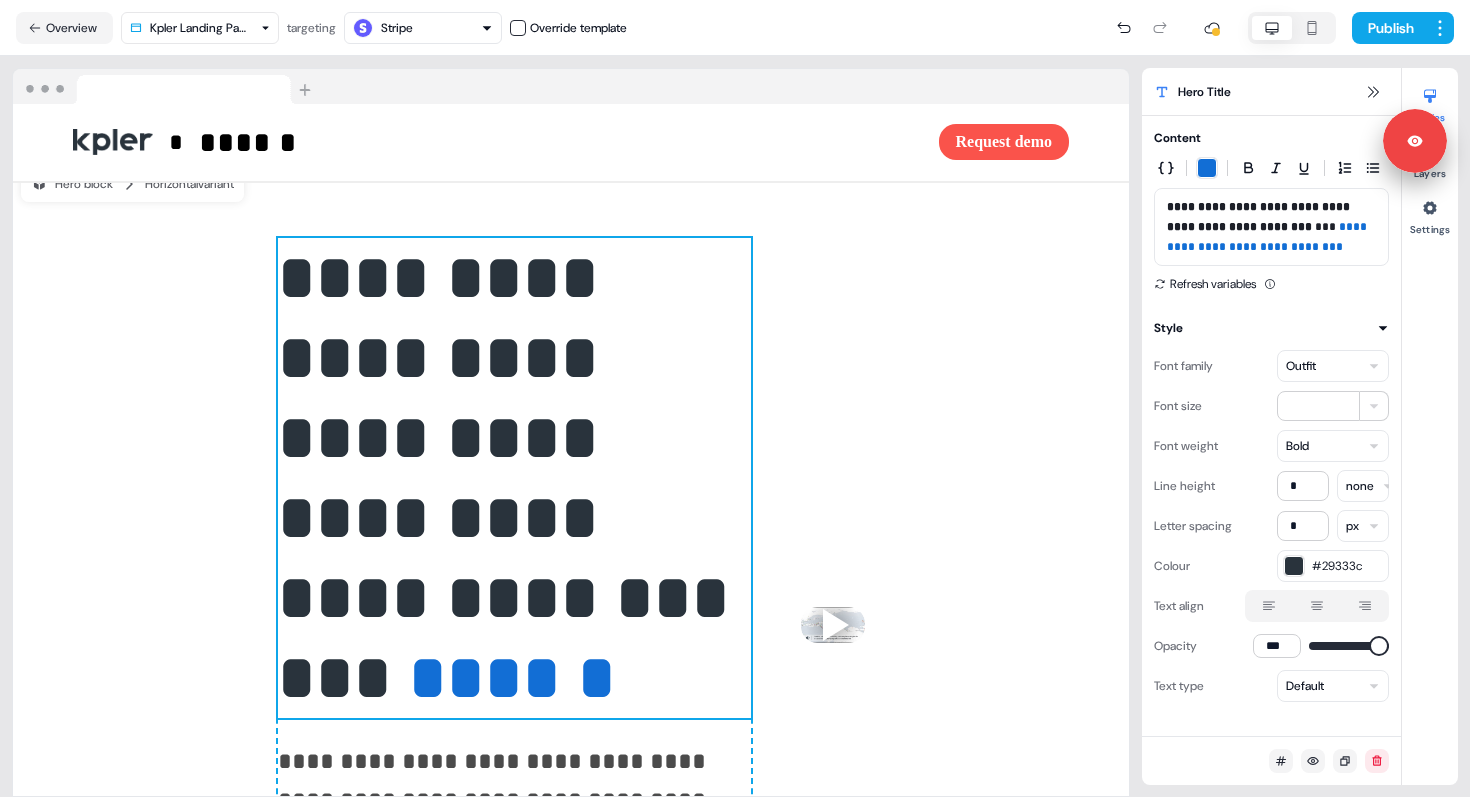 click on "**********" at bounding box center [735, 398] 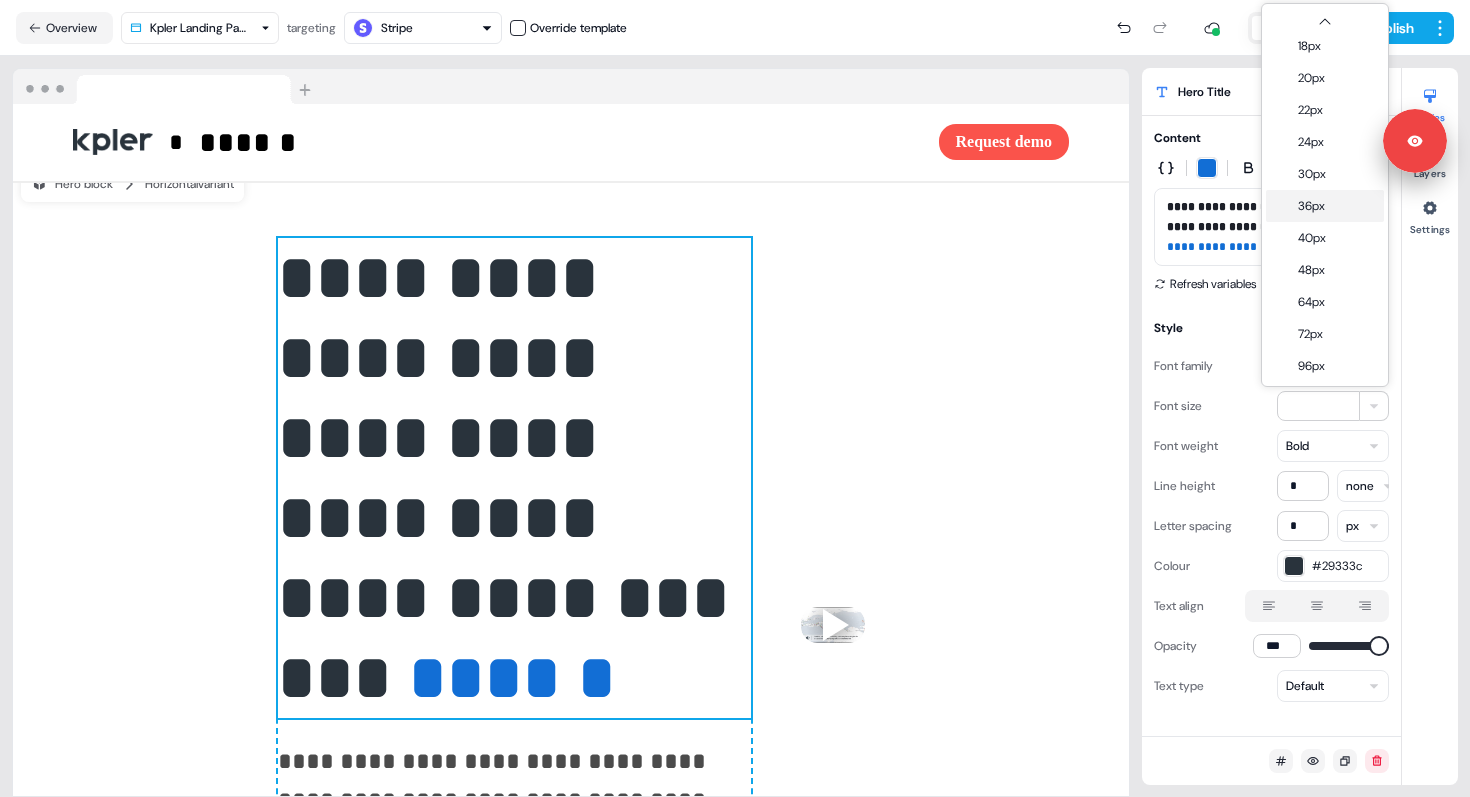 scroll, scrollTop: 174, scrollLeft: 0, axis: vertical 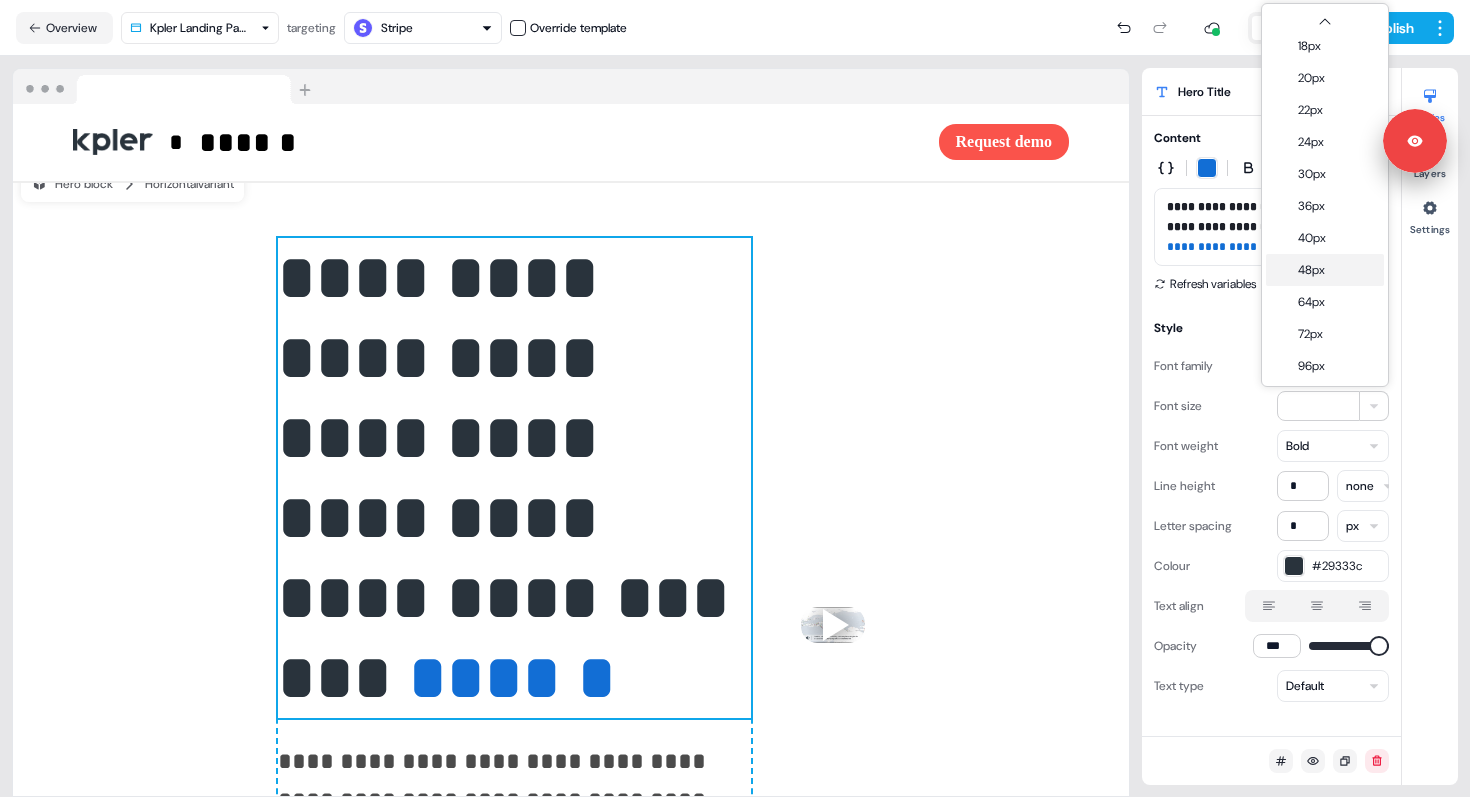 type on "**" 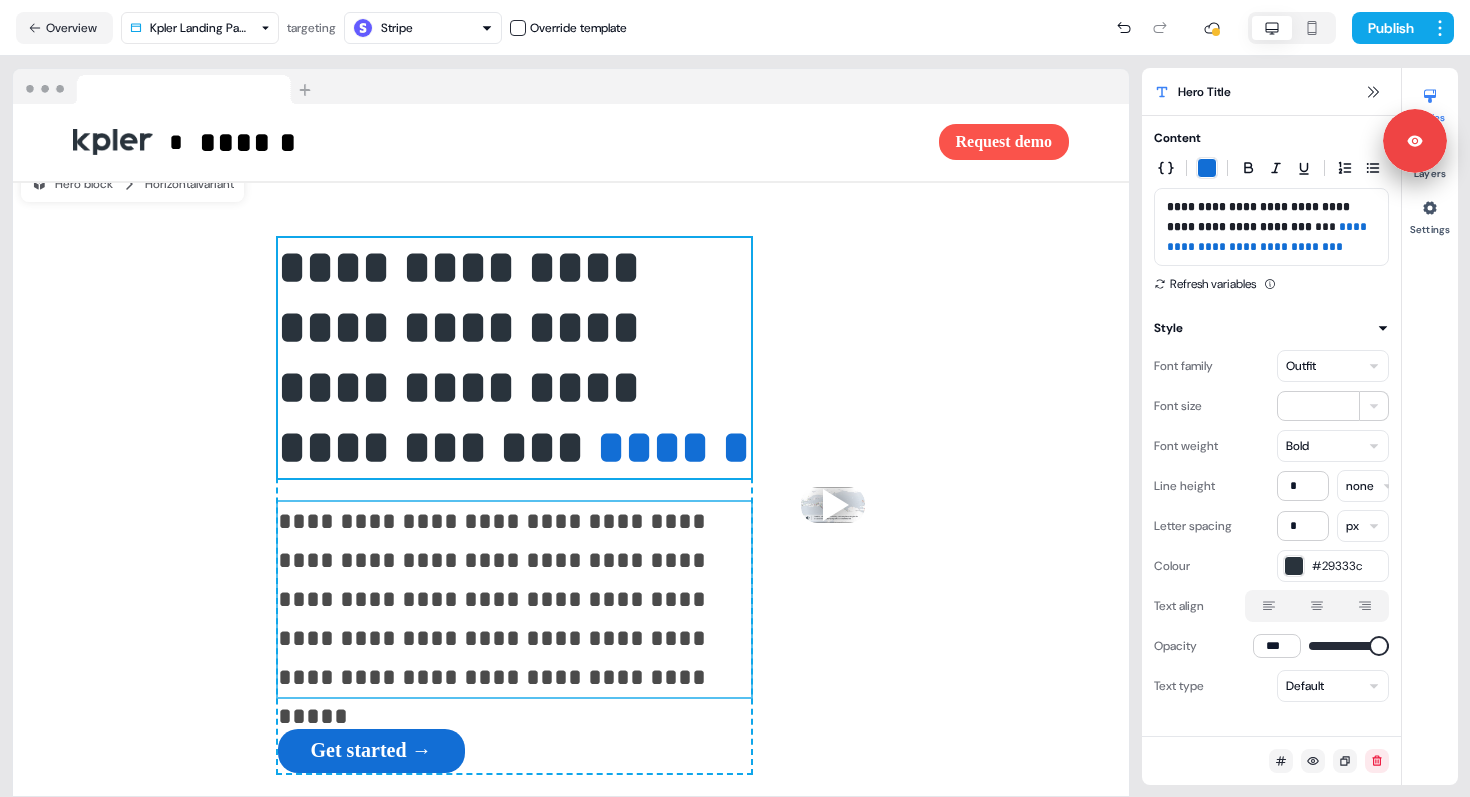 click on "**********" at bounding box center (514, 599) 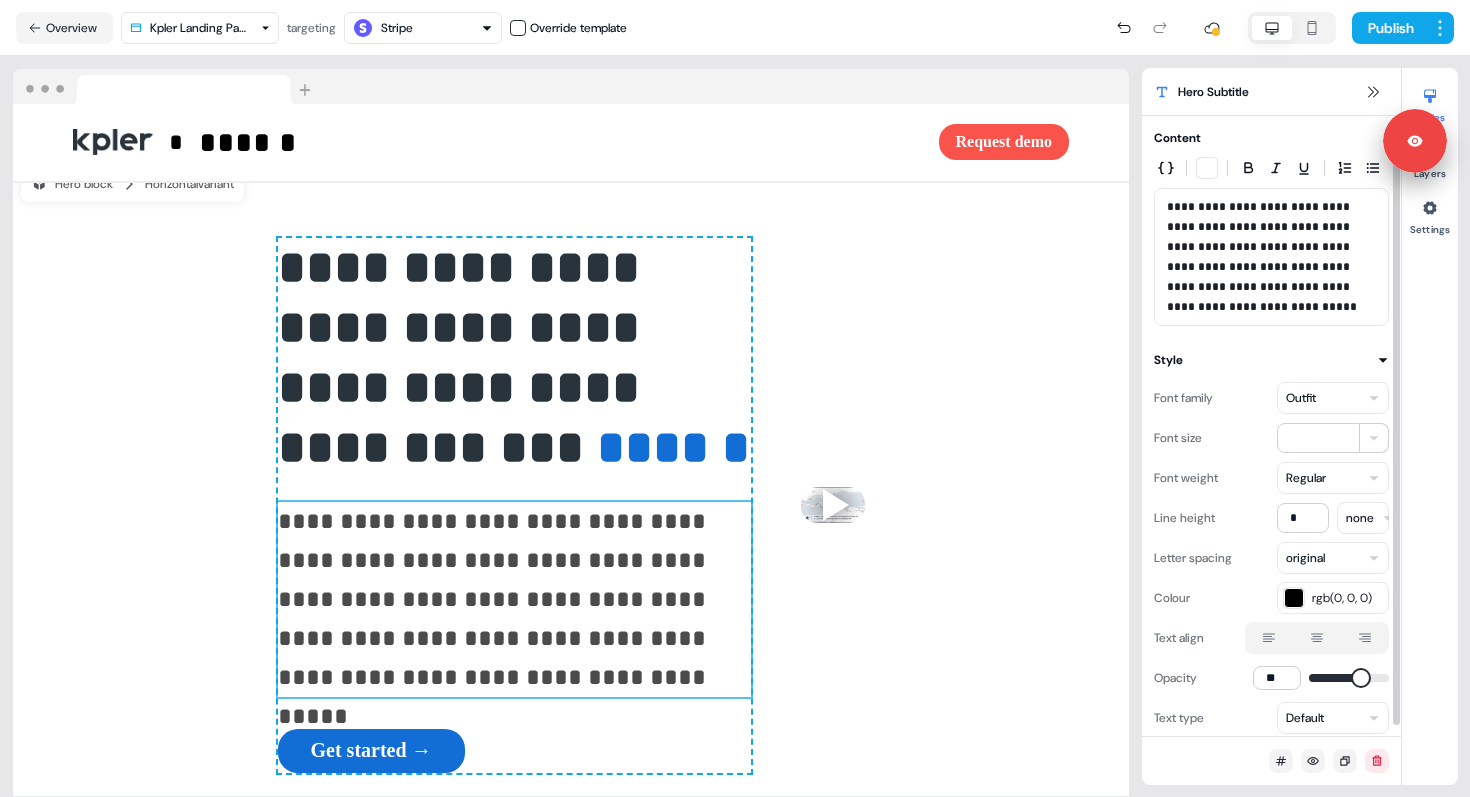 click on "**********" at bounding box center (735, 398) 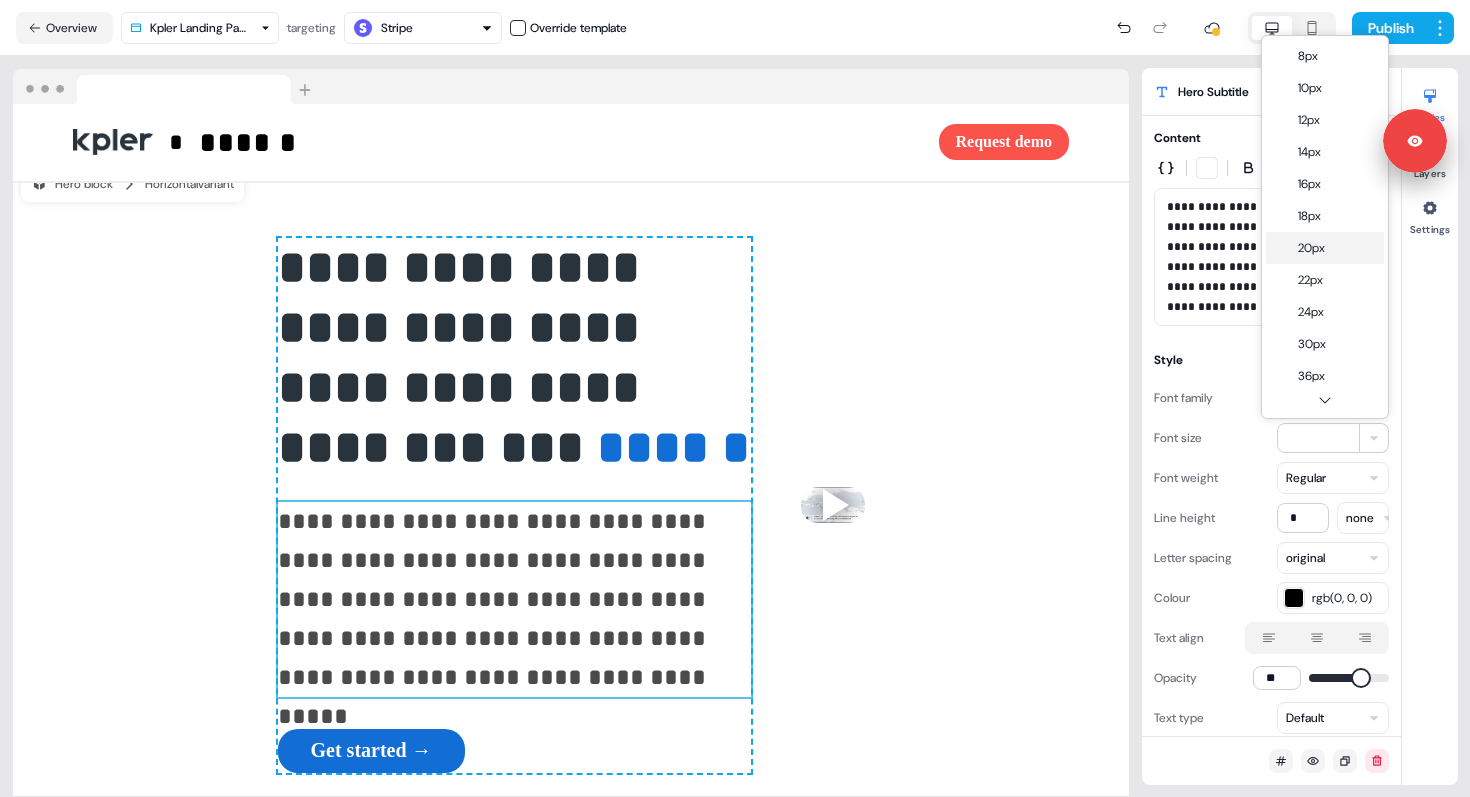type on "**" 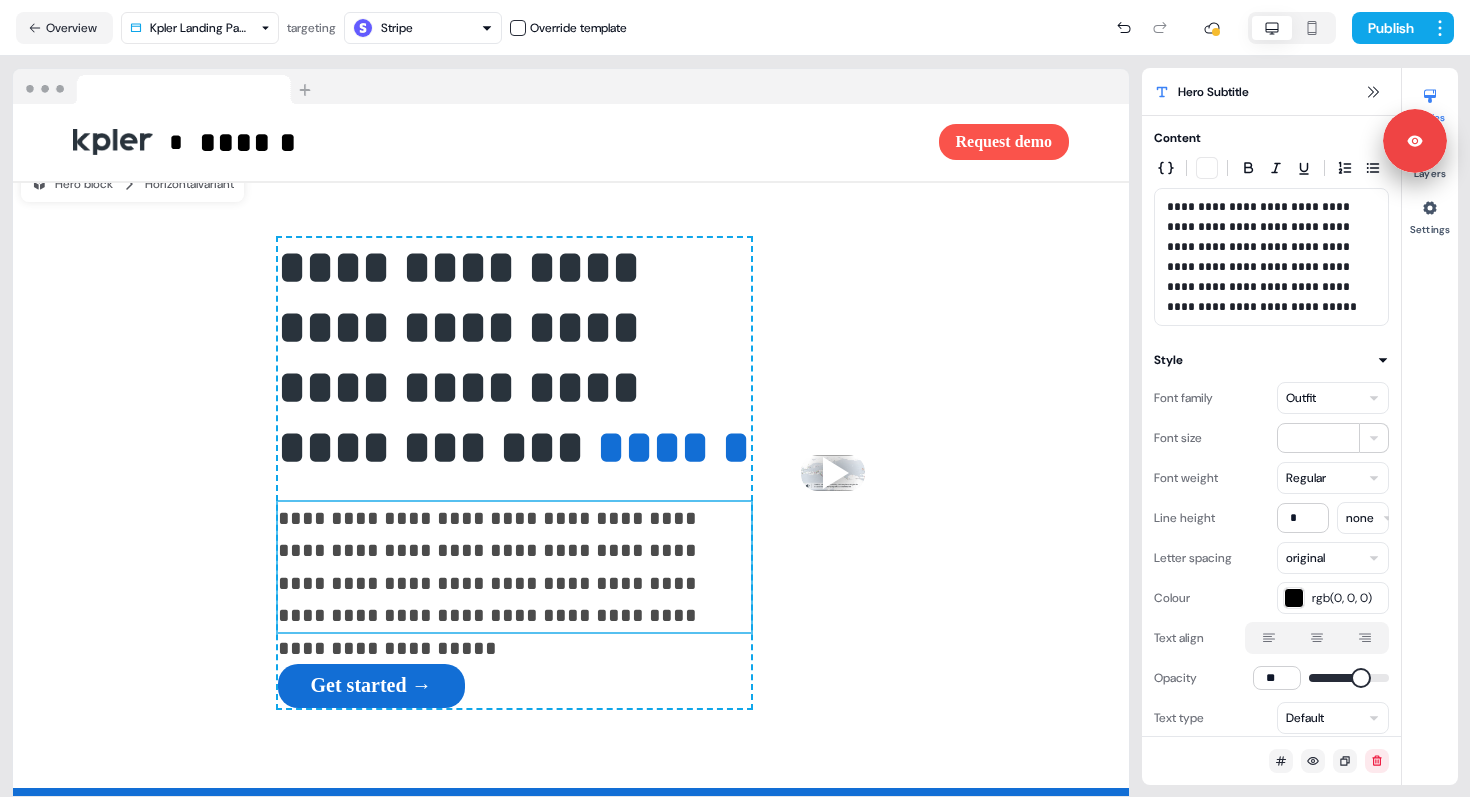click on "**********" at bounding box center [571, 426] 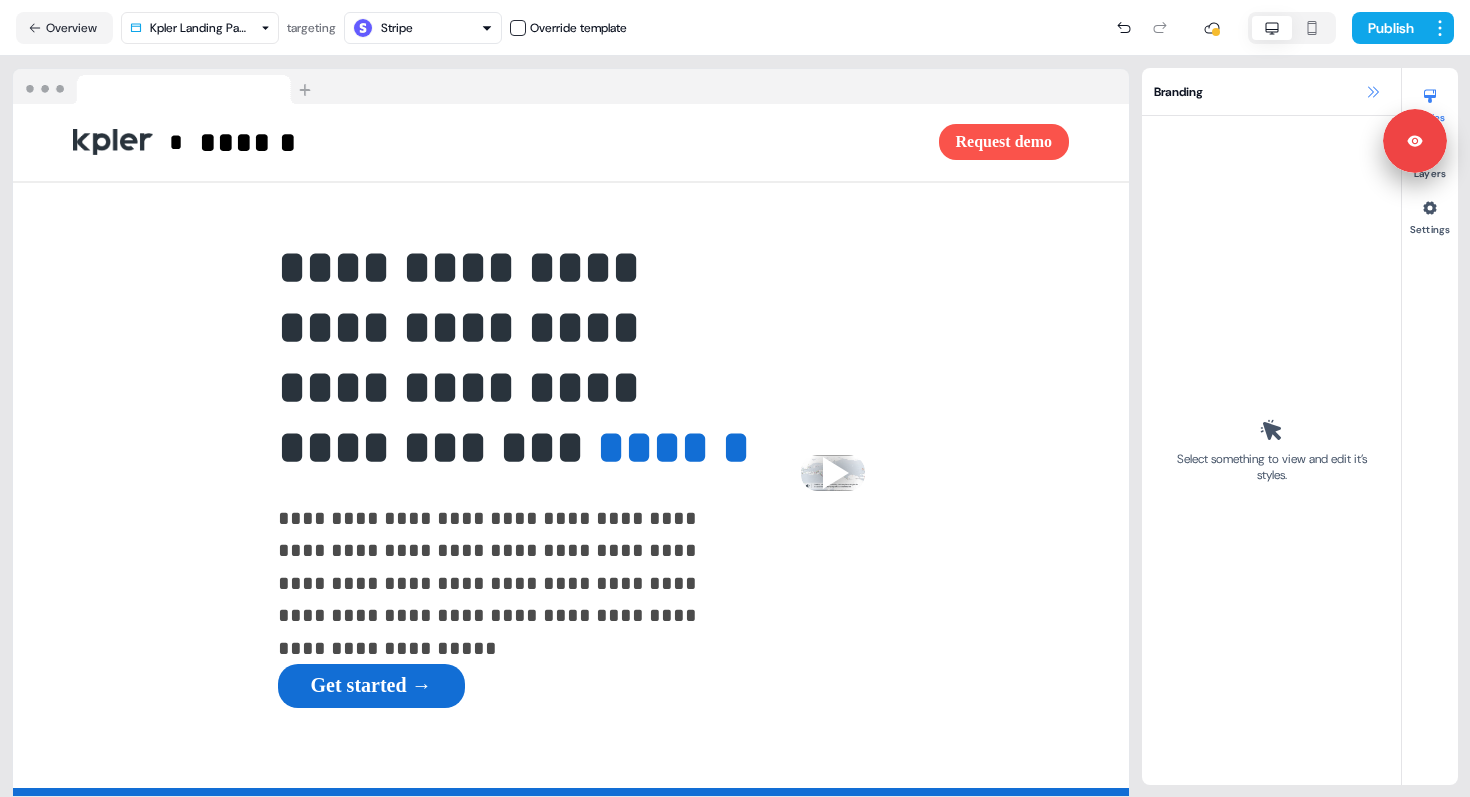 click 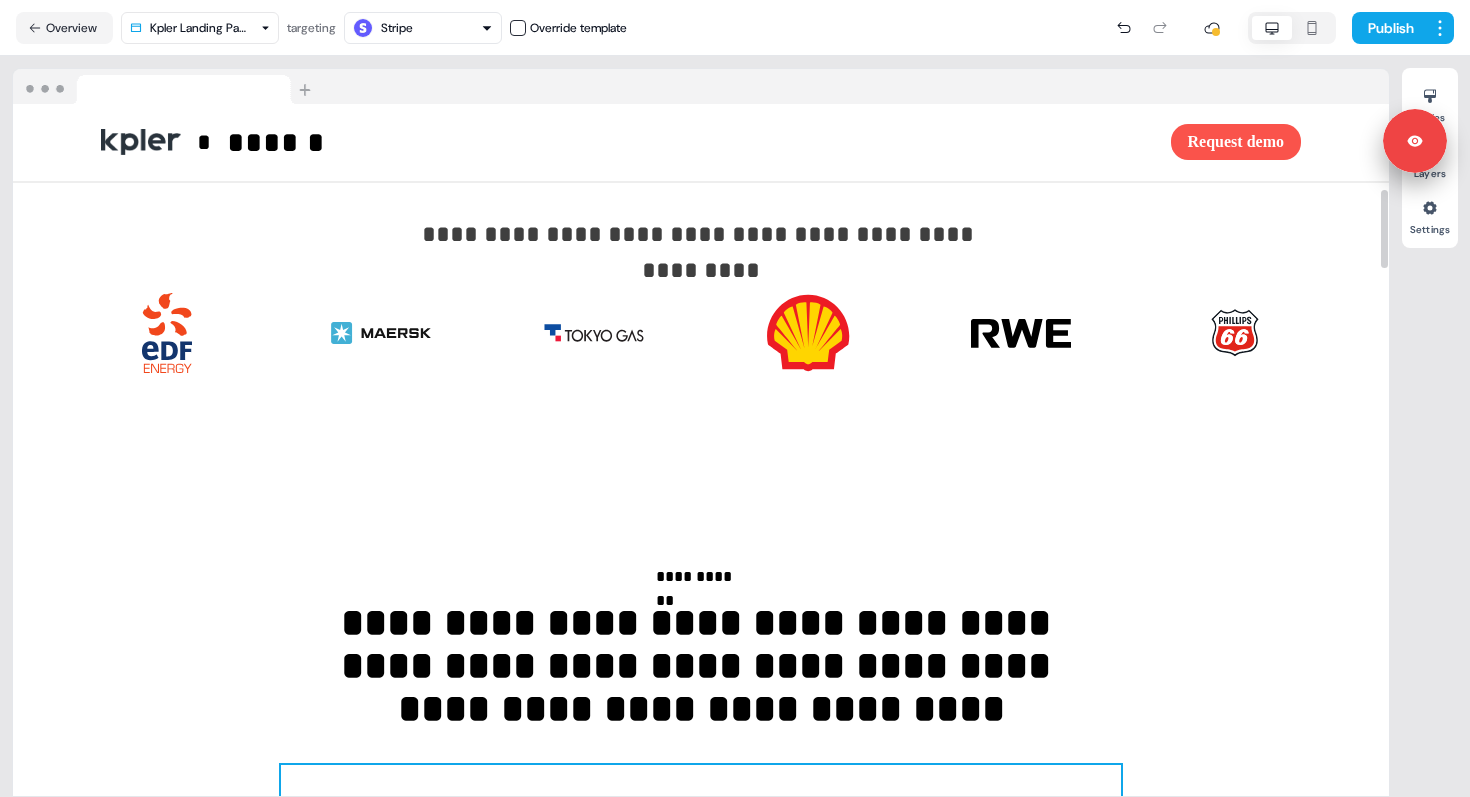 scroll, scrollTop: 0, scrollLeft: 0, axis: both 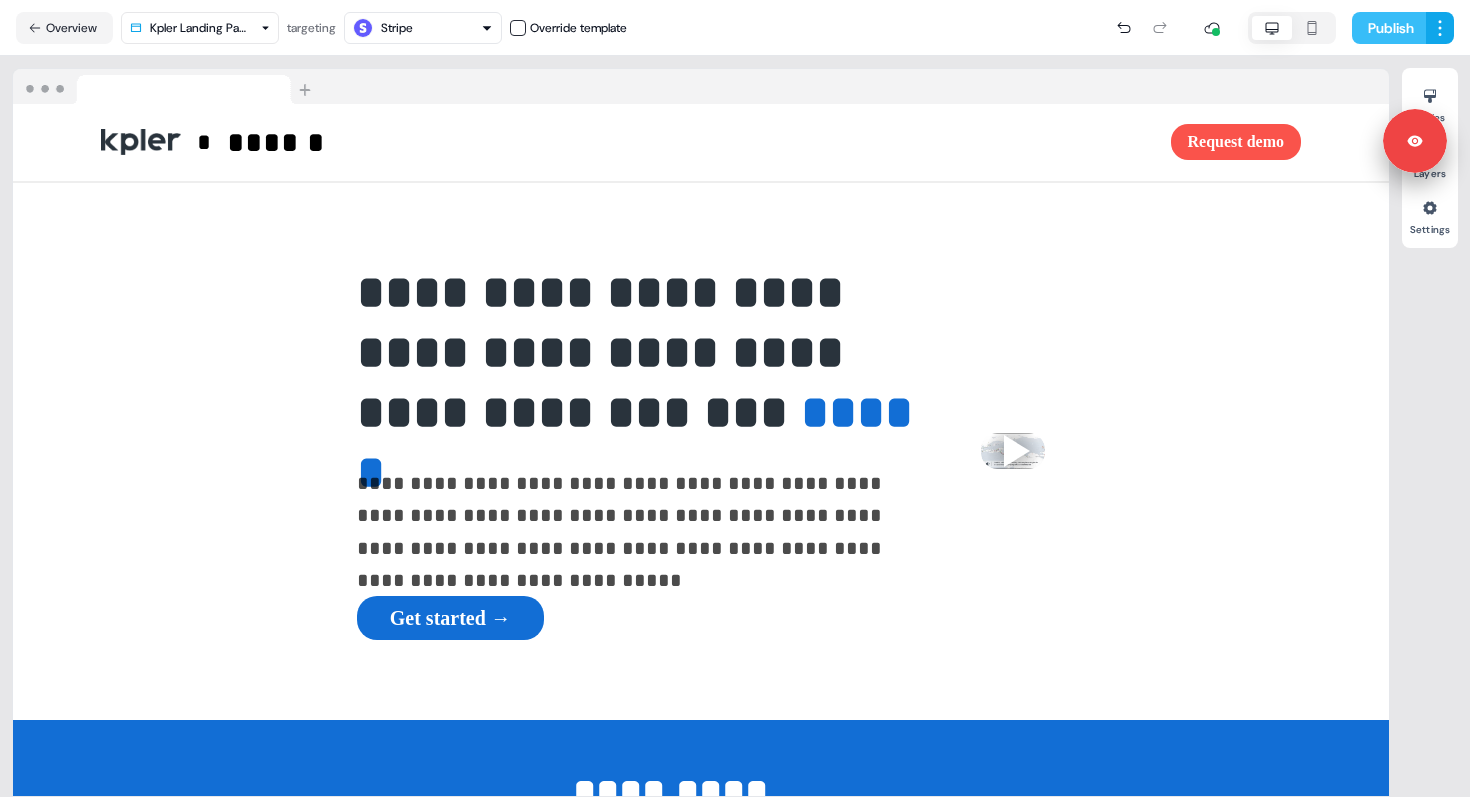 click on "Publish" at bounding box center (1389, 28) 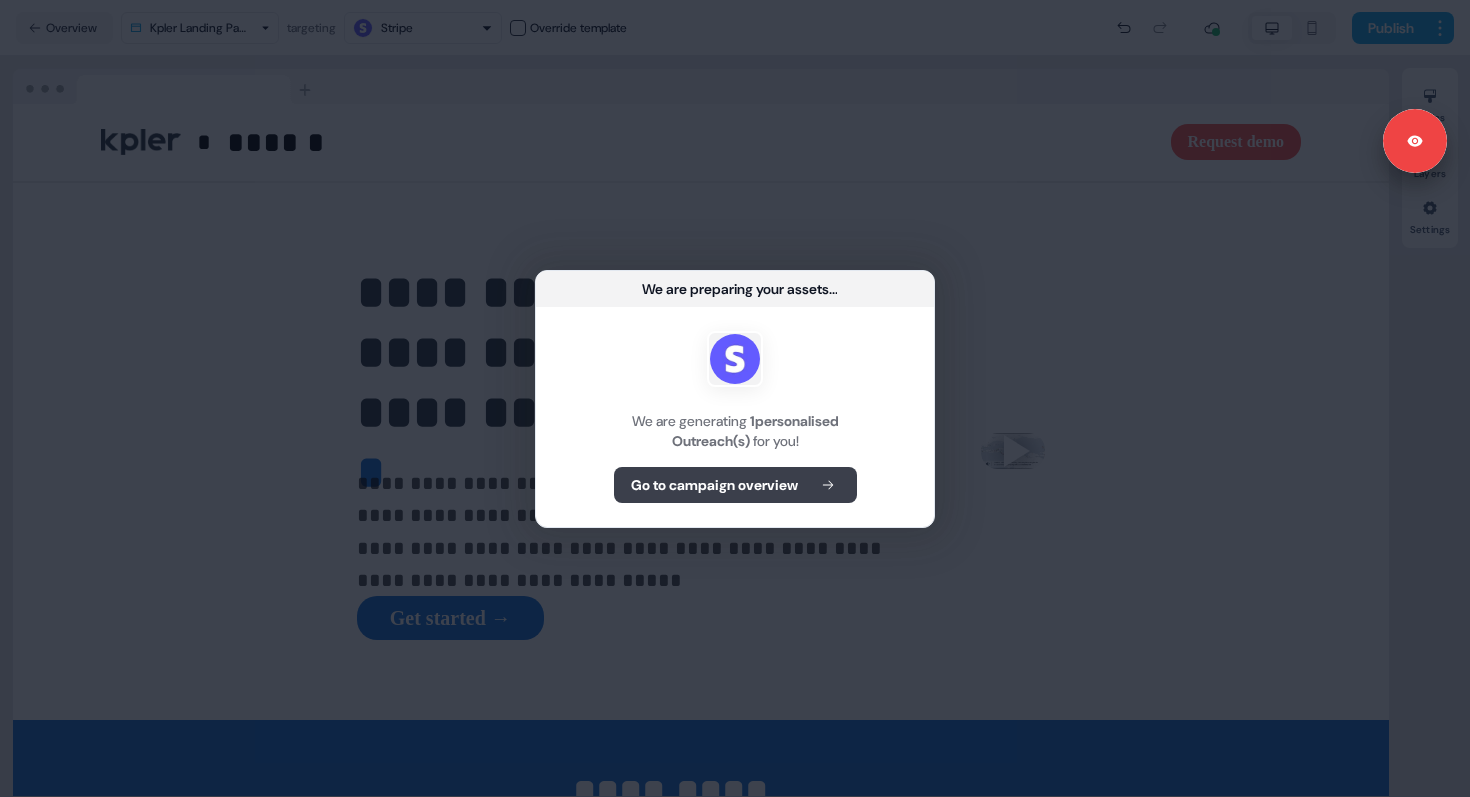 click on "Go to campaign overview" at bounding box center [714, 485] 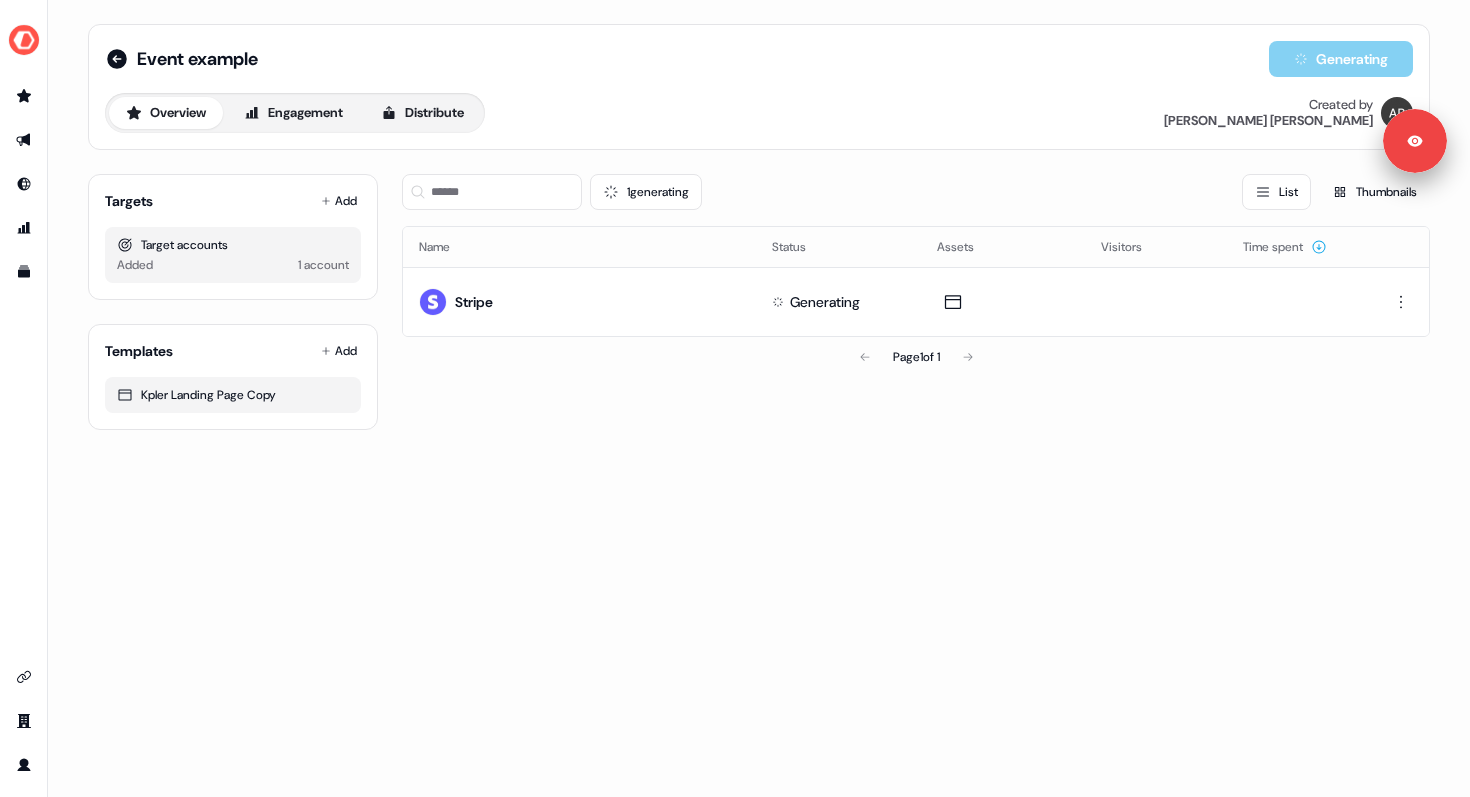 click on "1  generating List Thumbnails Name Status Assets Visitors Time spent Stripe Generating Page  1  of 1" at bounding box center (916, 294) 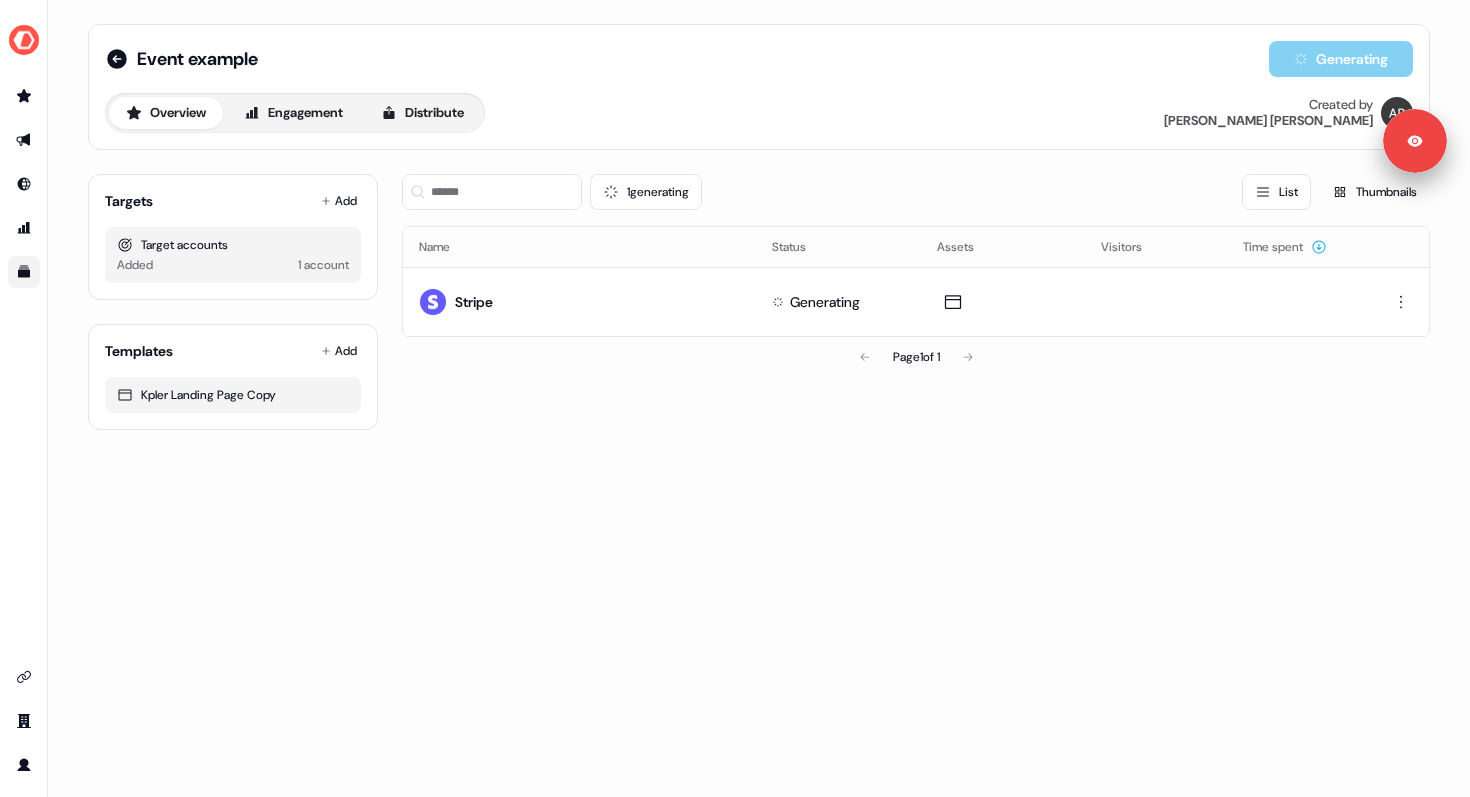 click at bounding box center [24, 272] 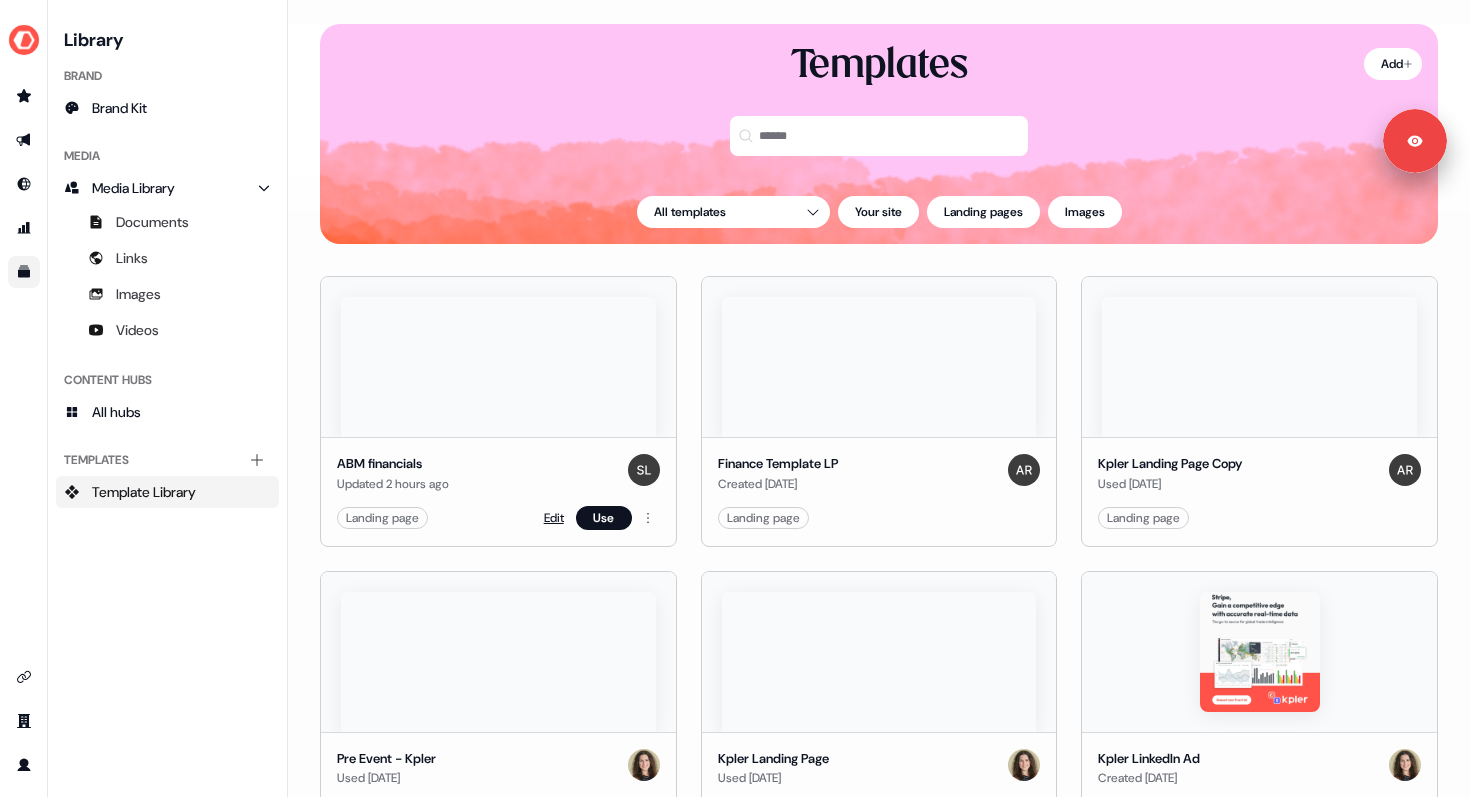 click on "Edit" at bounding box center [554, 518] 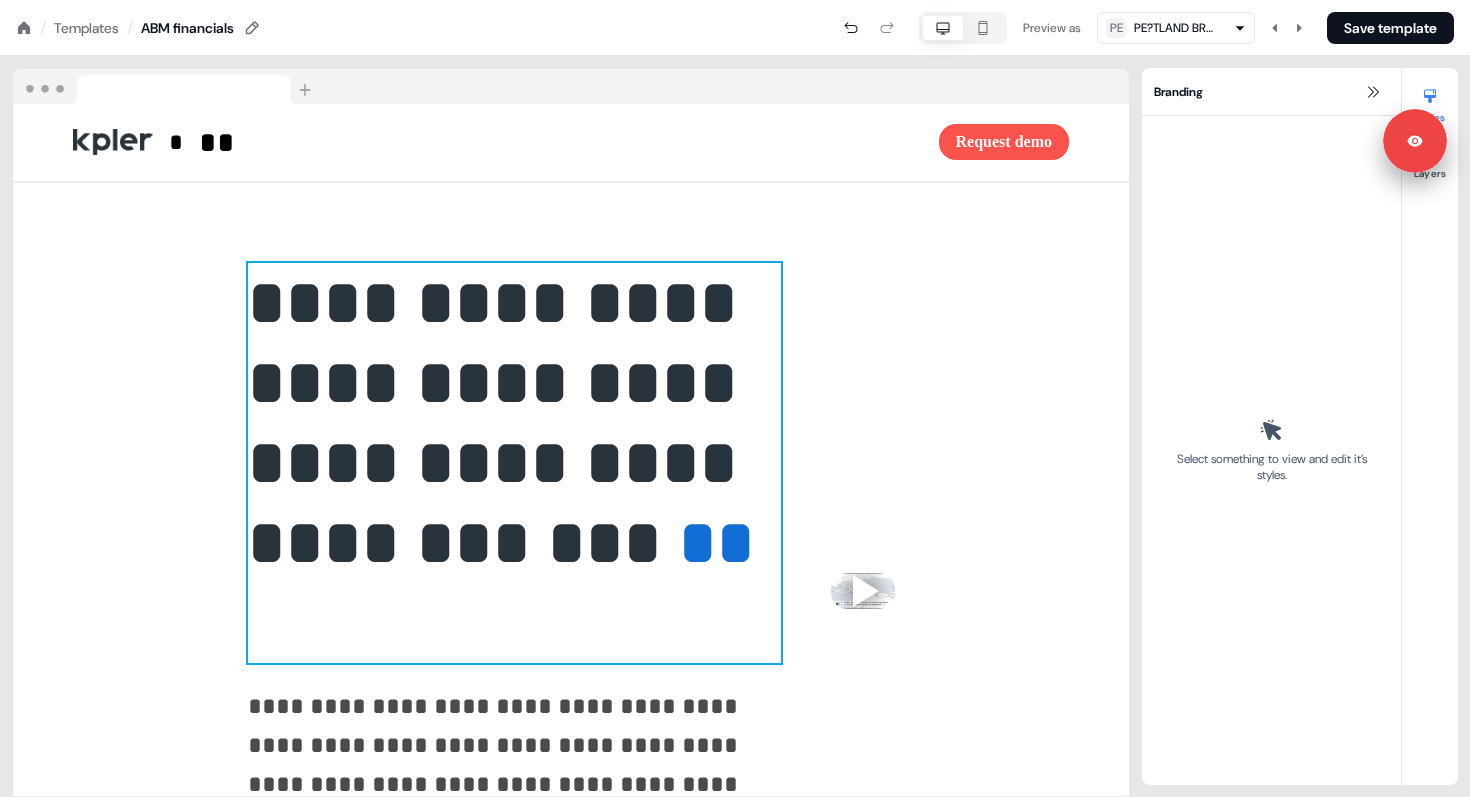 click on "**********" at bounding box center (501, 422) 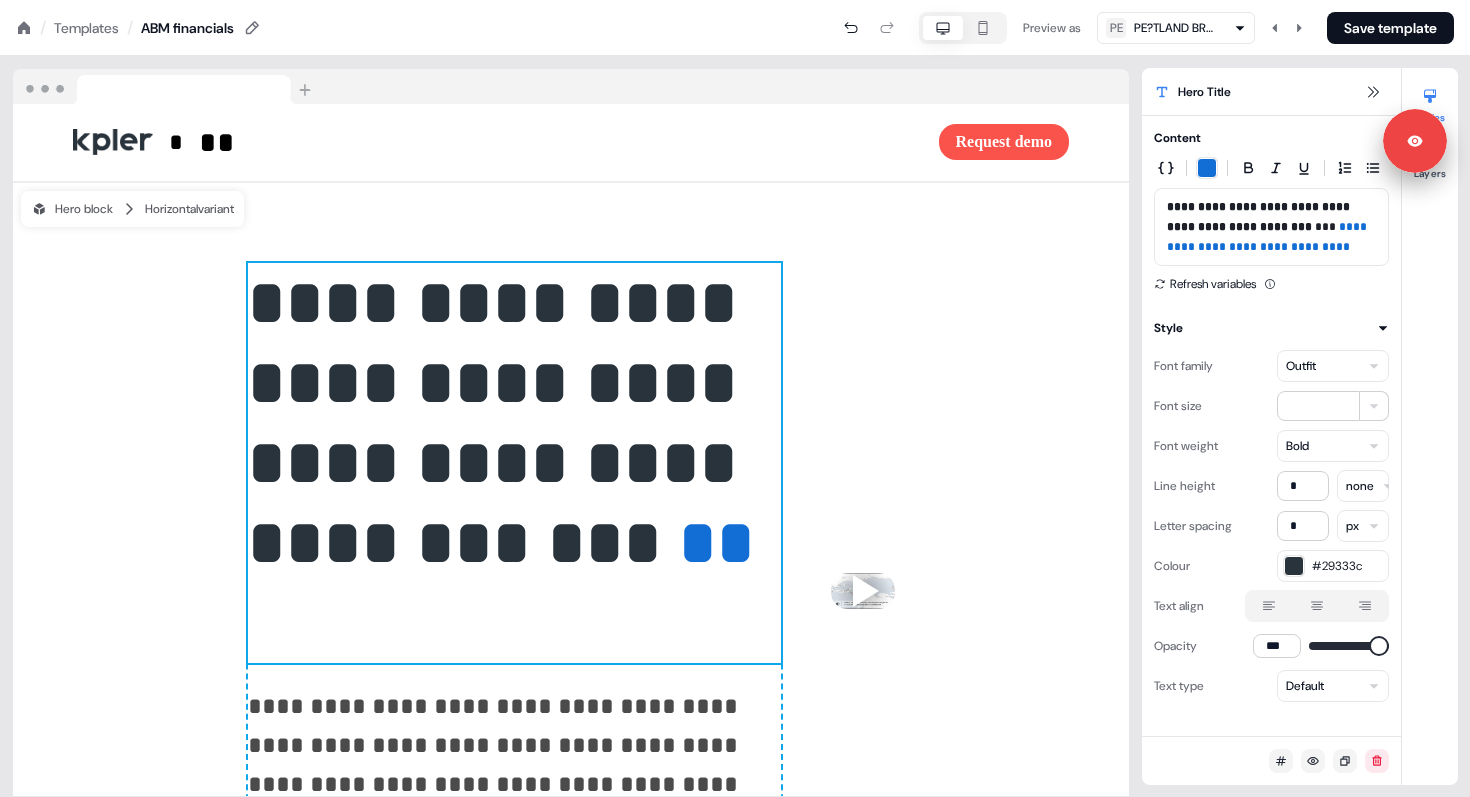 click on "For the best experience switch devices to a bigger screen. Go to [DOMAIN_NAME] Loading... / Templates / ABM financials Preview as PE PE?TLAND BRANDS UK LTD Save template * **
To pick up a draggable item, press the space bar.
While dragging, use the arrow keys to move the item.
Press space again to drop the item in its new position, or press escape to cancel.
Request demo
To pick up a draggable item, press the space bar.
While dragging, use the arrow keys to move the item.
Press space again to drop the item in its new position, or press escape to cancel.
To pick up a draggable item, press the space bar.
While dragging, use the arrow keys to move the item.
Press space again to drop the item in its new position, or press escape to cancel.
To pick up a draggable item, press the space bar.
While dragging, use the arrow keys to move the item.
Press space again to drop the item in its new position, or press escape to cancel.
Add block *** ** Hero   block *" at bounding box center [735, 0] 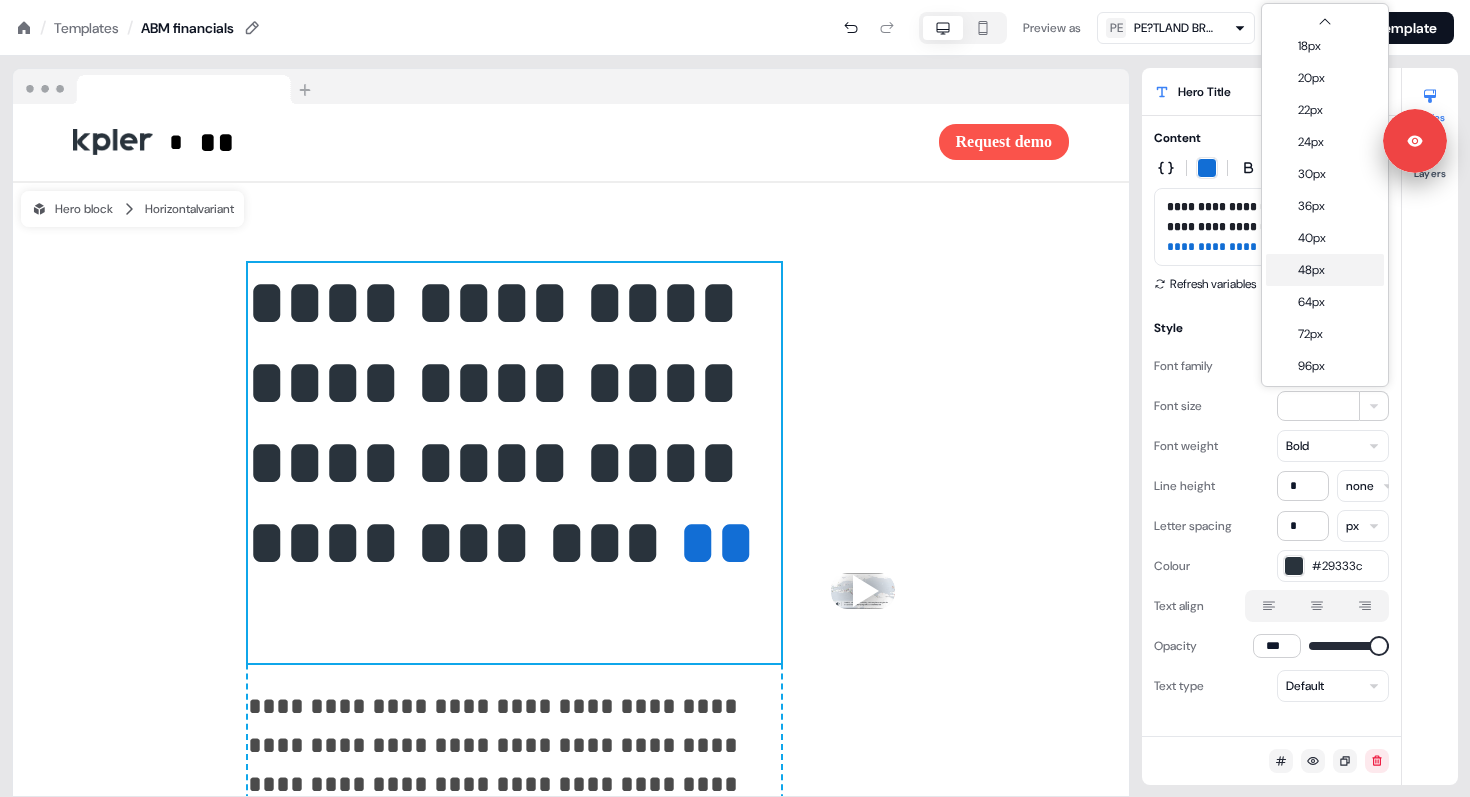 scroll, scrollTop: 174, scrollLeft: 0, axis: vertical 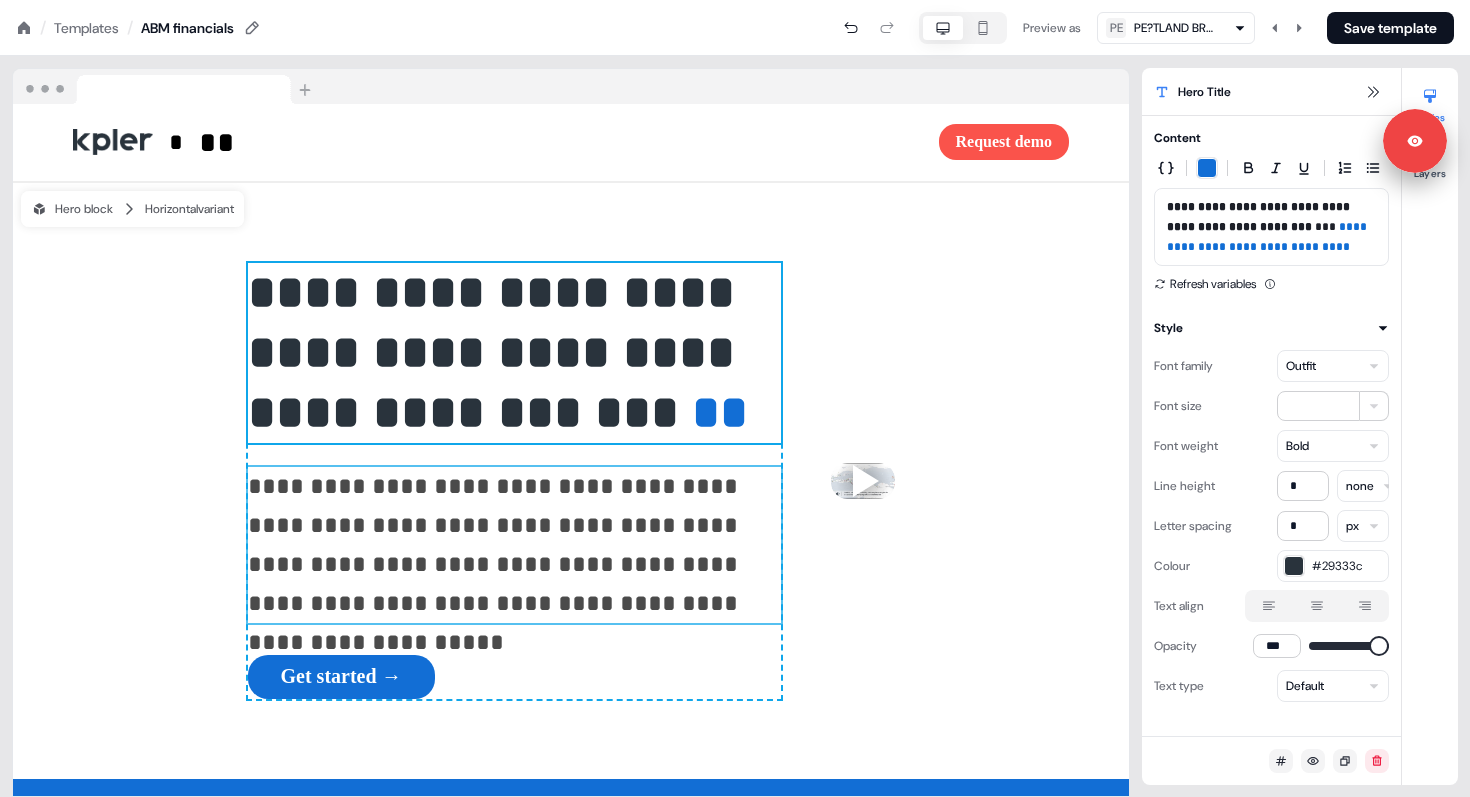 click on "**********" at bounding box center (514, 545) 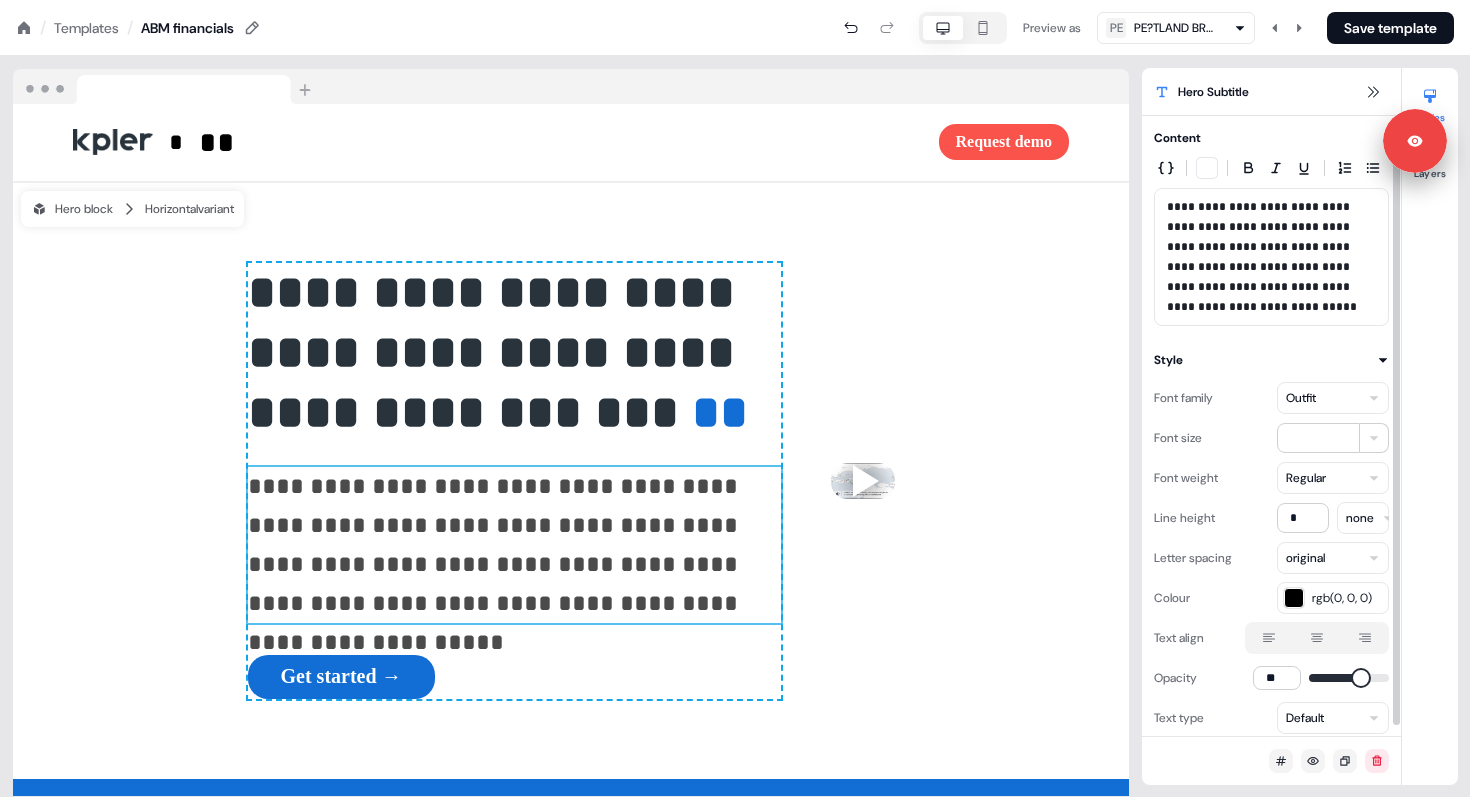 click on "For the best experience switch devices to a bigger screen. Go to [DOMAIN_NAME] Loading... / Templates / ABM financials Preview as PE PE?TLAND BRANDS UK LTD Save template * **
To pick up a draggable item, press the space bar.
While dragging, use the arrow keys to move the item.
Press space again to drop the item in its new position, or press escape to cancel.
Request demo
To pick up a draggable item, press the space bar.
While dragging, use the arrow keys to move the item.
Press space again to drop the item in its new position, or press escape to cancel.
To pick up a draggable item, press the space bar.
While dragging, use the arrow keys to move the item.
Press space again to drop the item in its new position, or press escape to cancel.
To pick up a draggable item, press the space bar.
While dragging, use the arrow keys to move the item.
Press space again to drop the item in its new position, or press escape to cancel.
Add block *** ** Hero   block *" at bounding box center [735, 0] 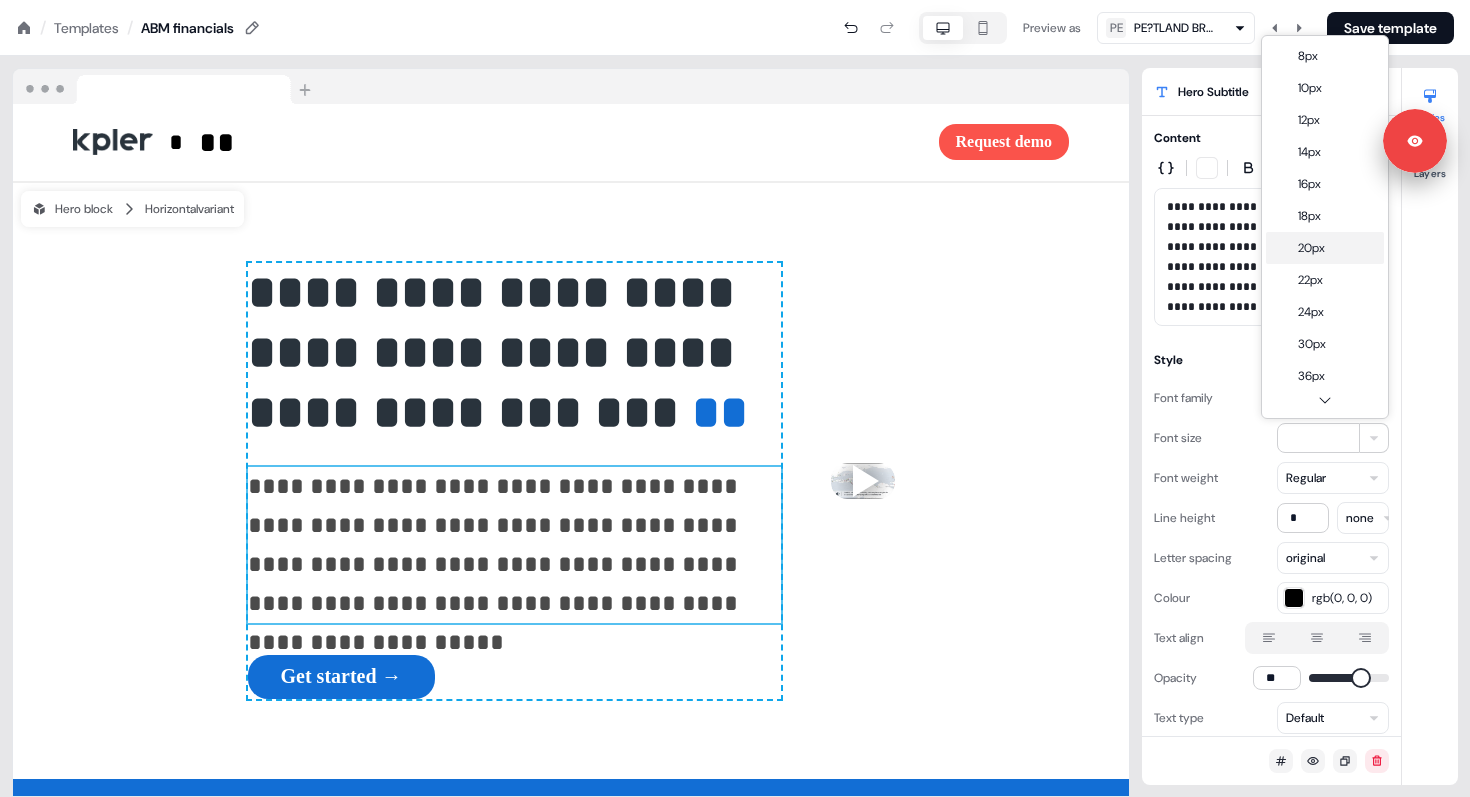 type on "**" 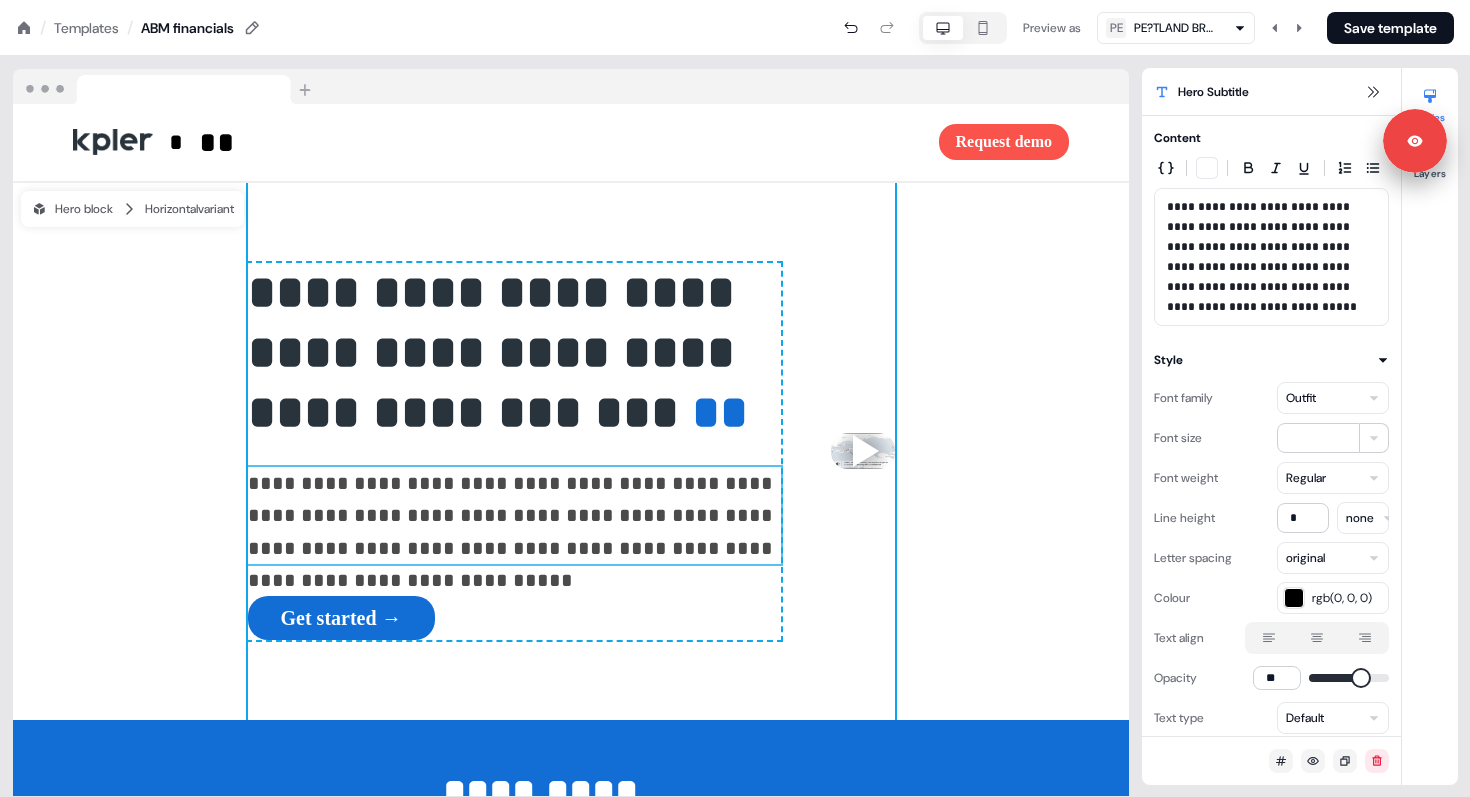 click on "**********" at bounding box center [571, 452] 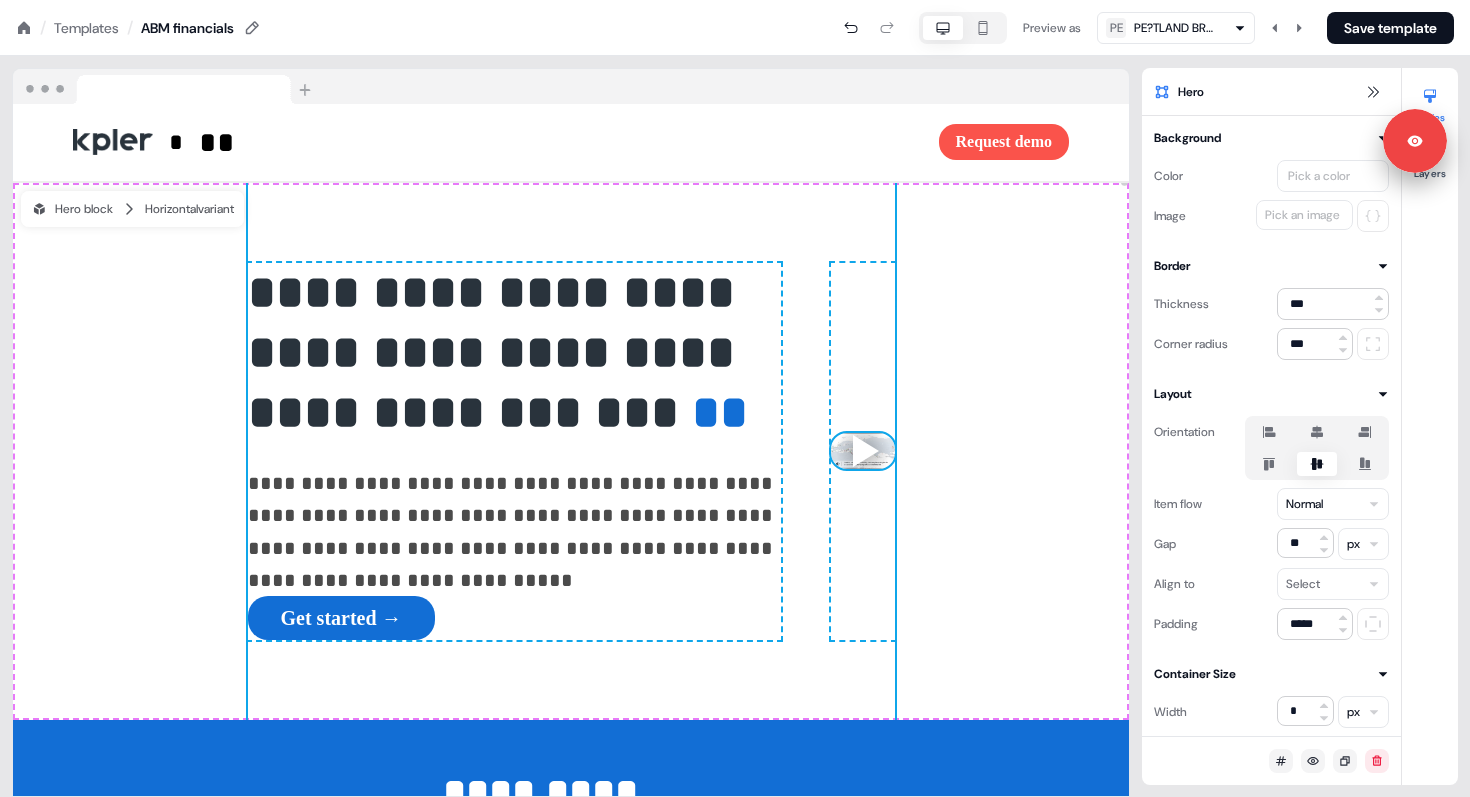 scroll, scrollTop: 294, scrollLeft: 0, axis: vertical 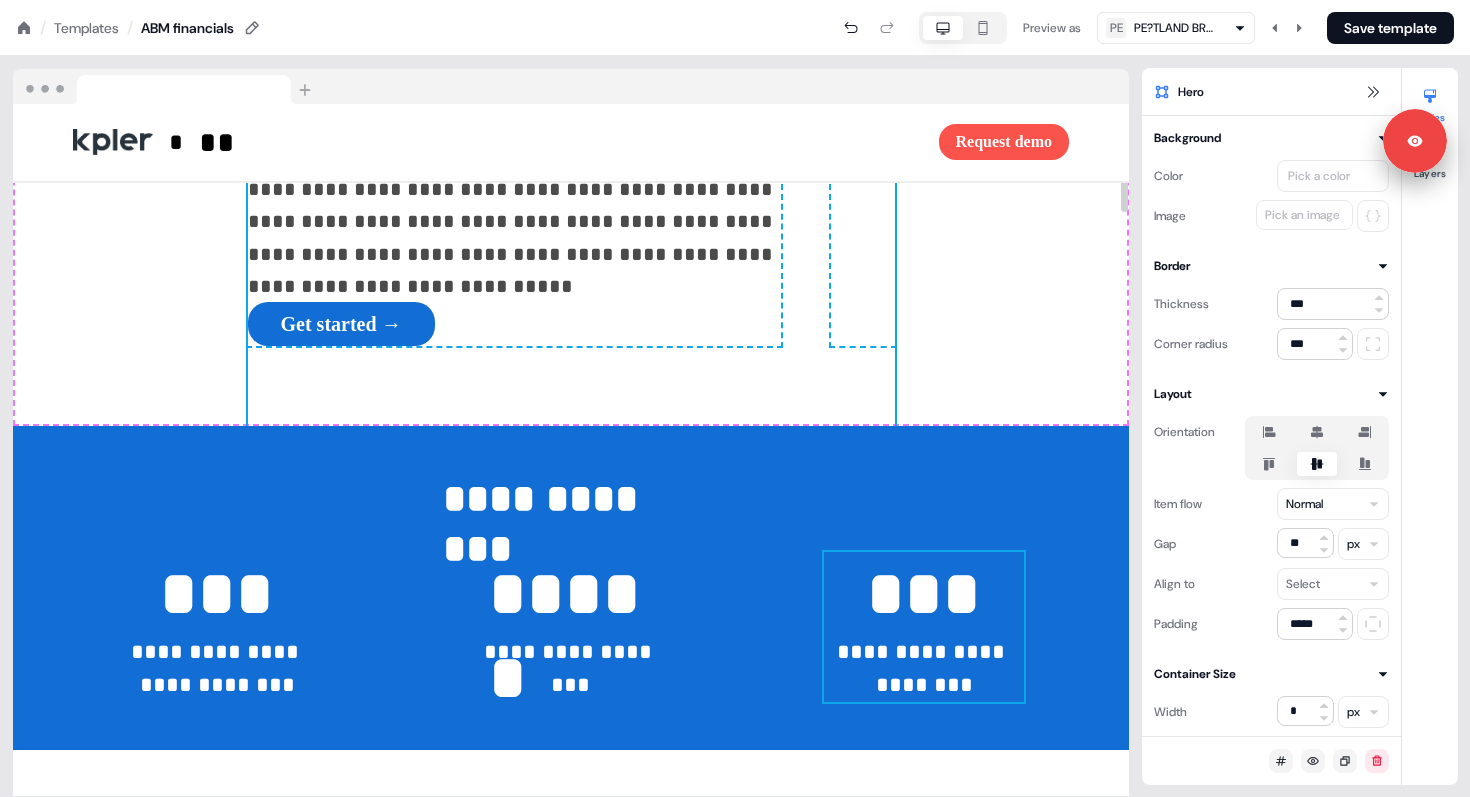 click on "**********" at bounding box center [571, 588] 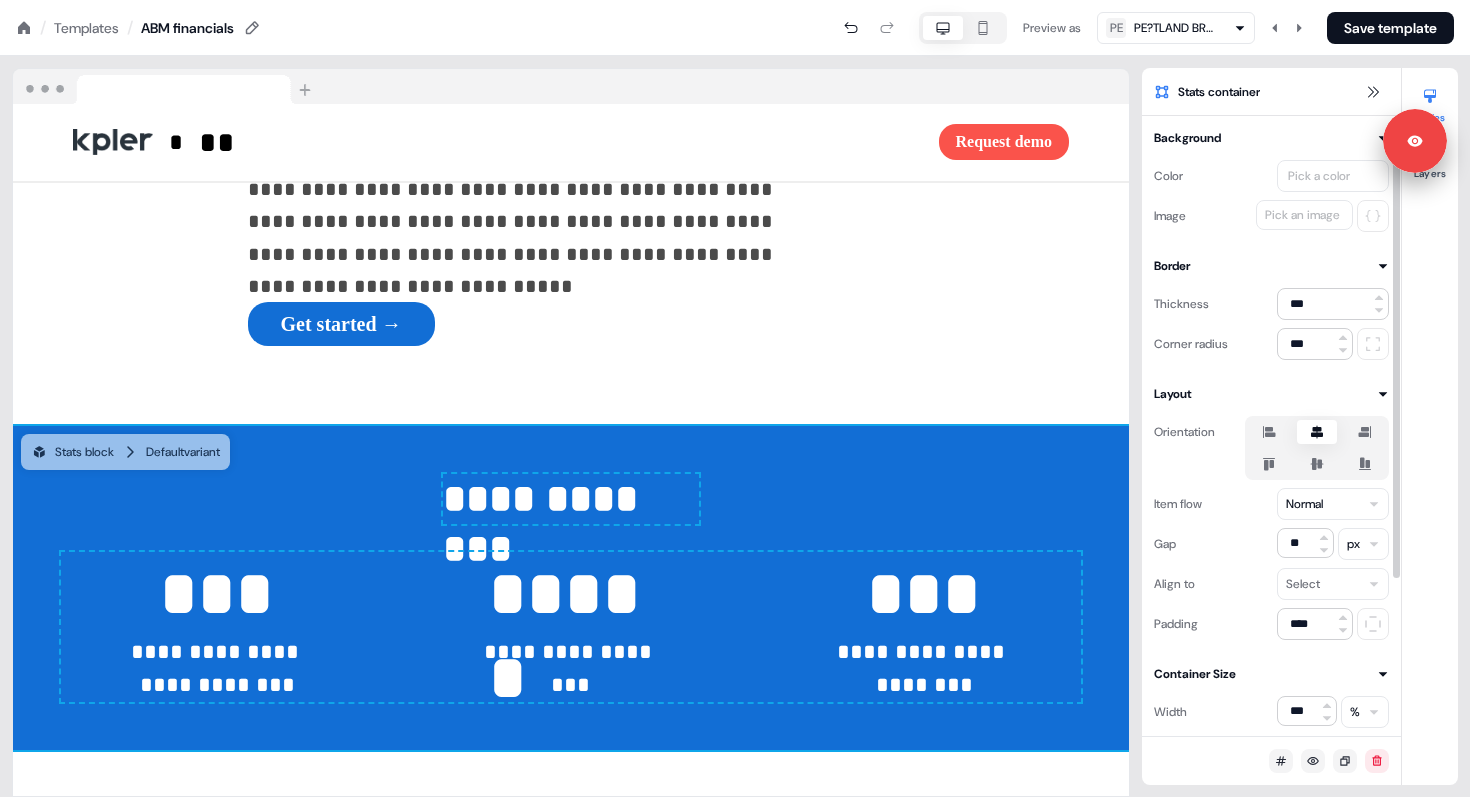 click 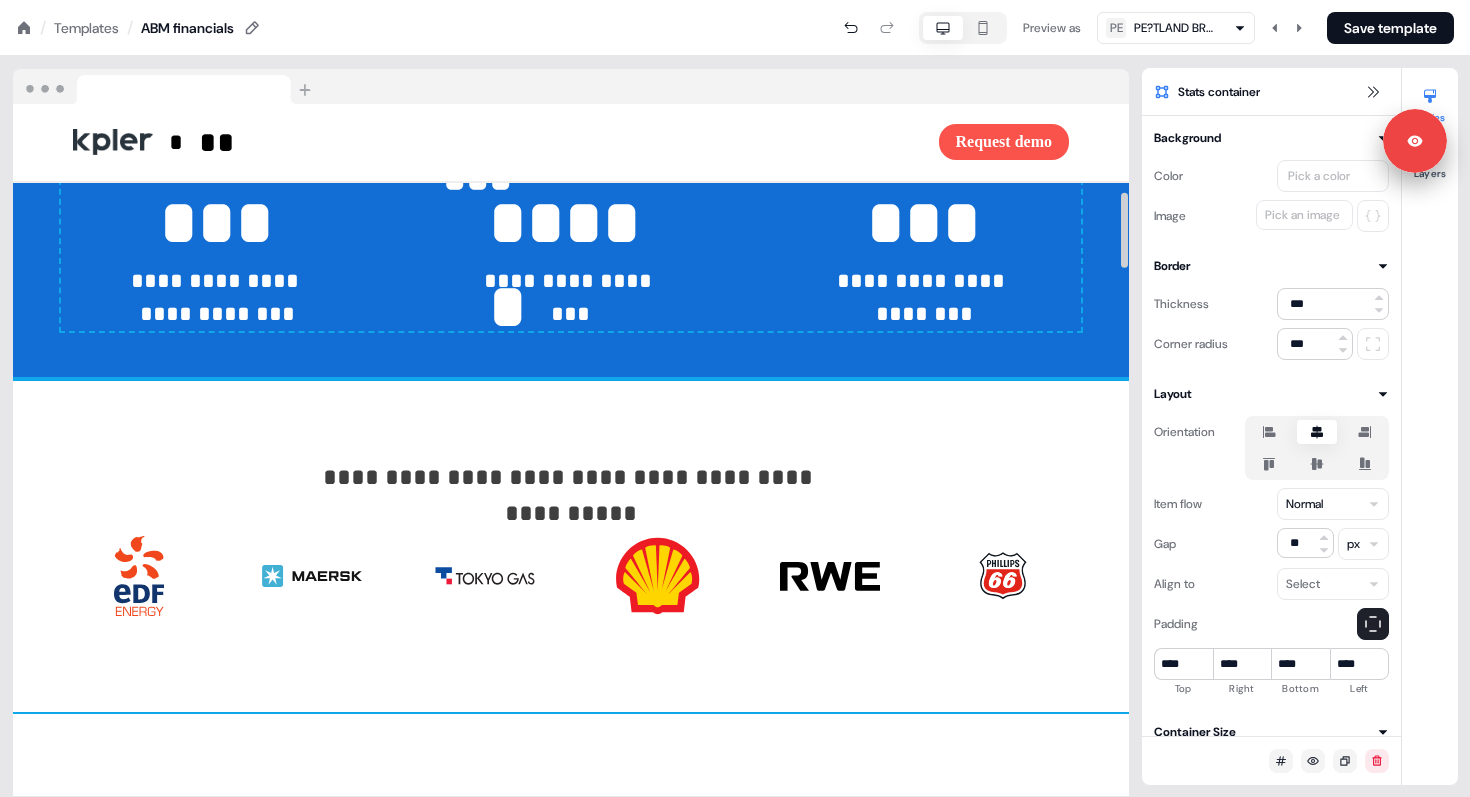 scroll, scrollTop: 810, scrollLeft: 0, axis: vertical 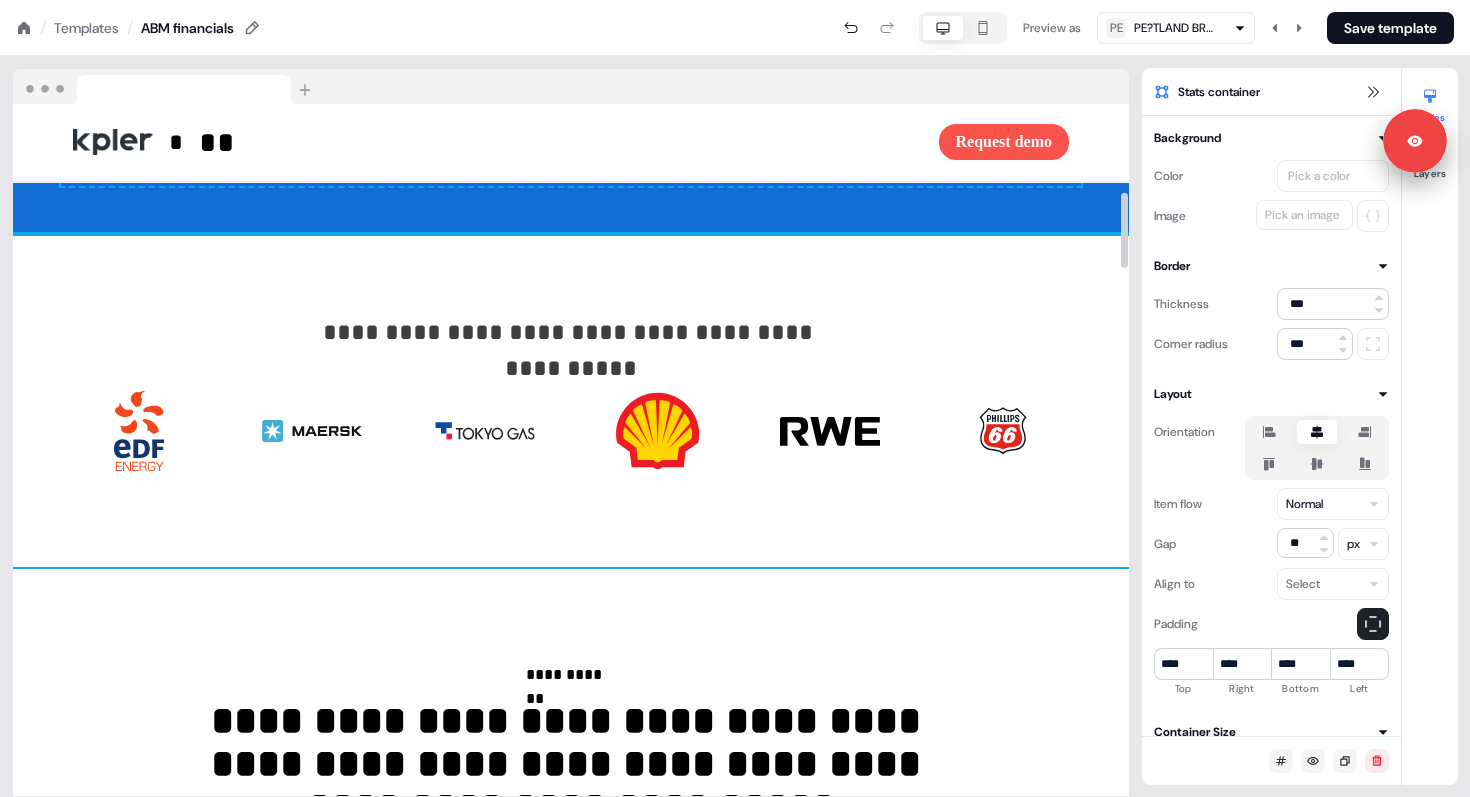 click on "**********" at bounding box center (571, 400) 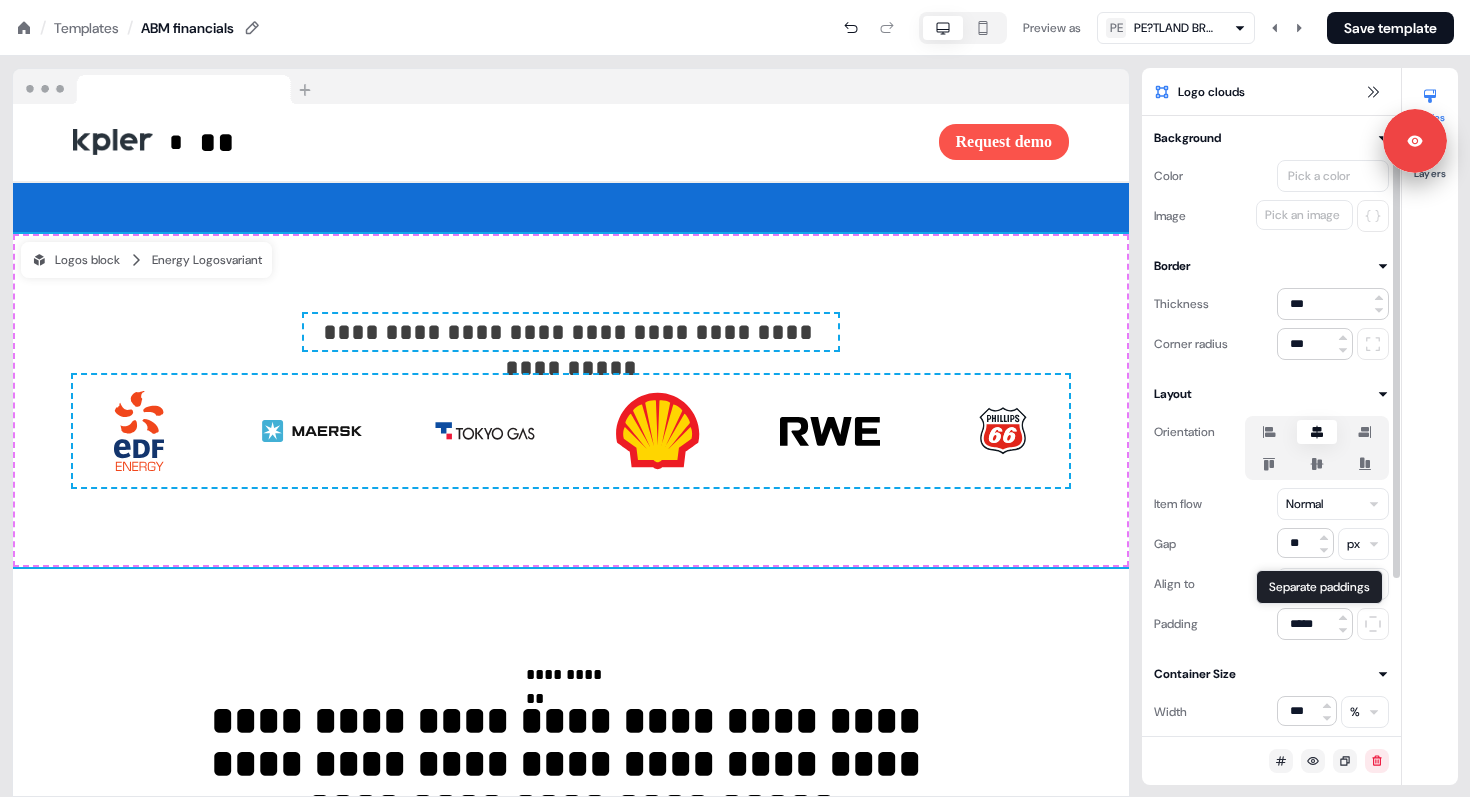click 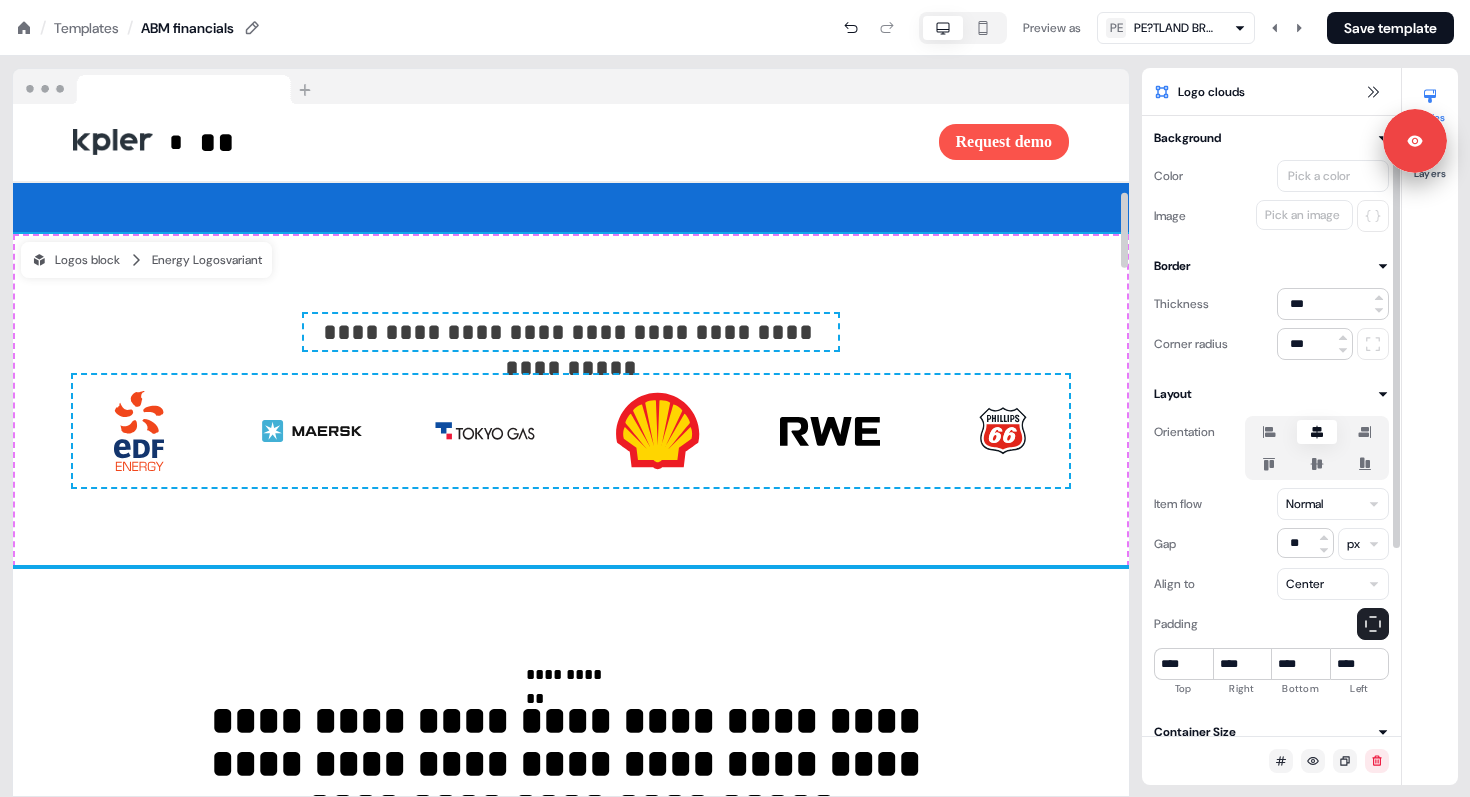 click on "**********" at bounding box center [571, 2333] 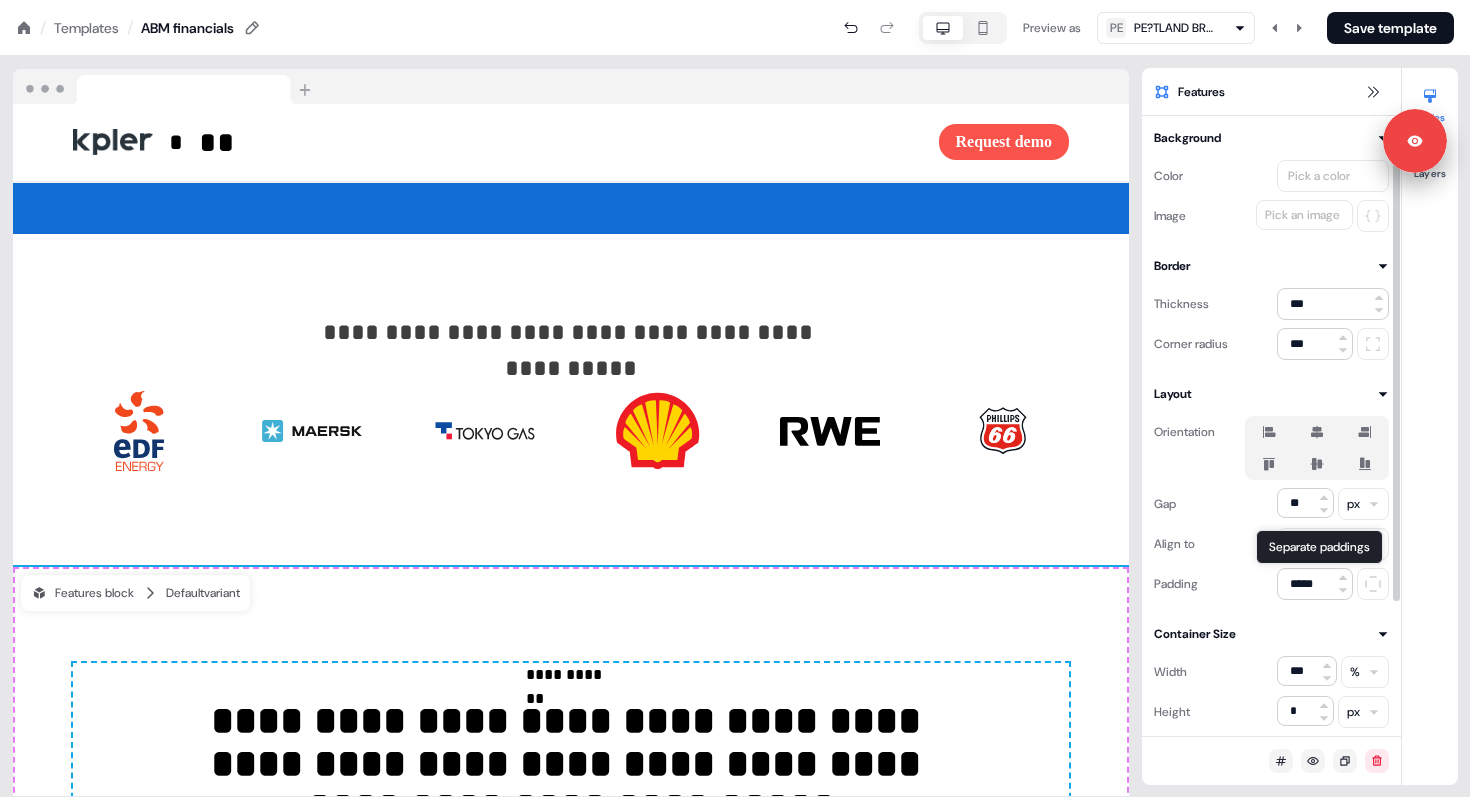 click at bounding box center [1373, 584] 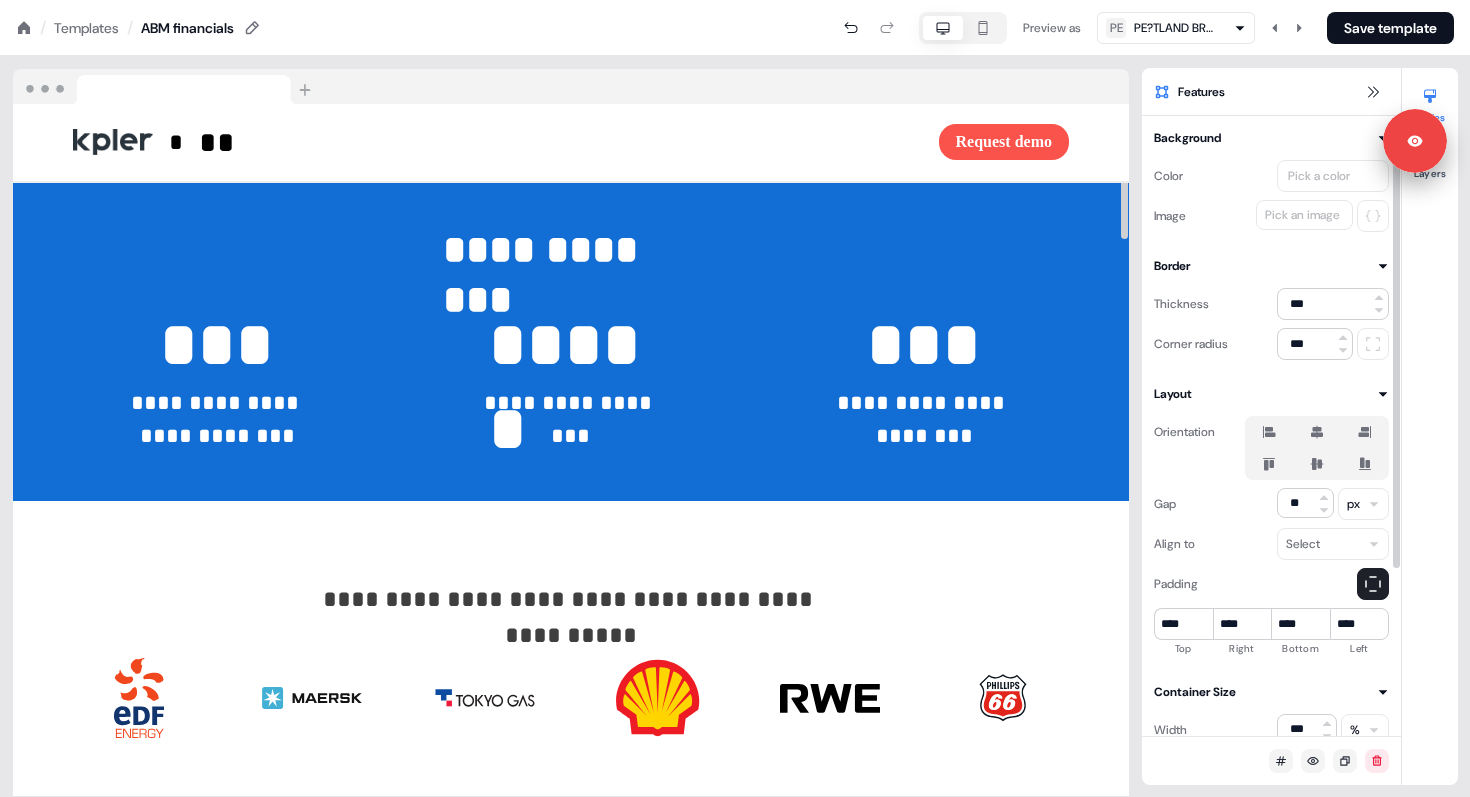 scroll, scrollTop: 0, scrollLeft: 0, axis: both 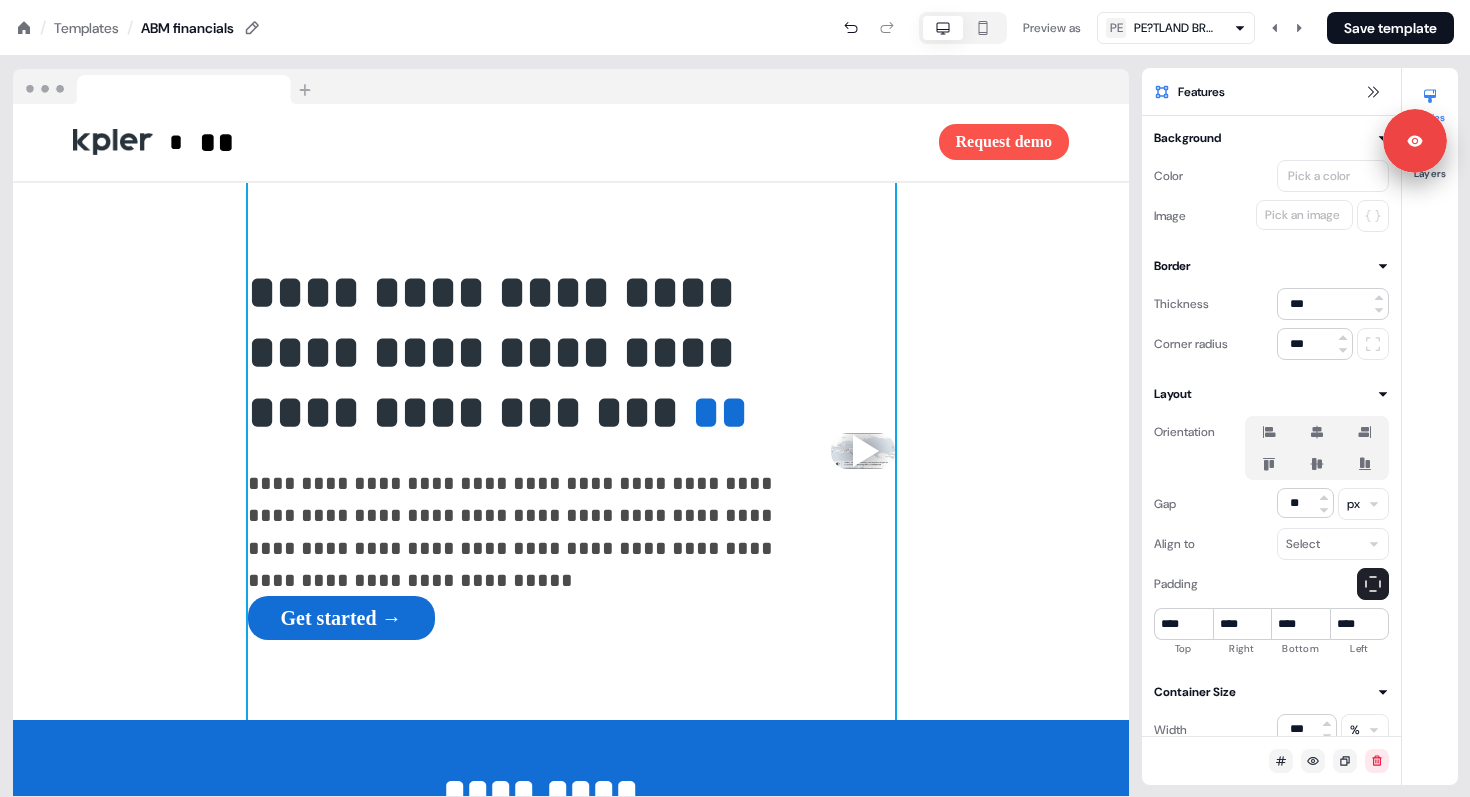 click on "**********" at bounding box center [571, 452] 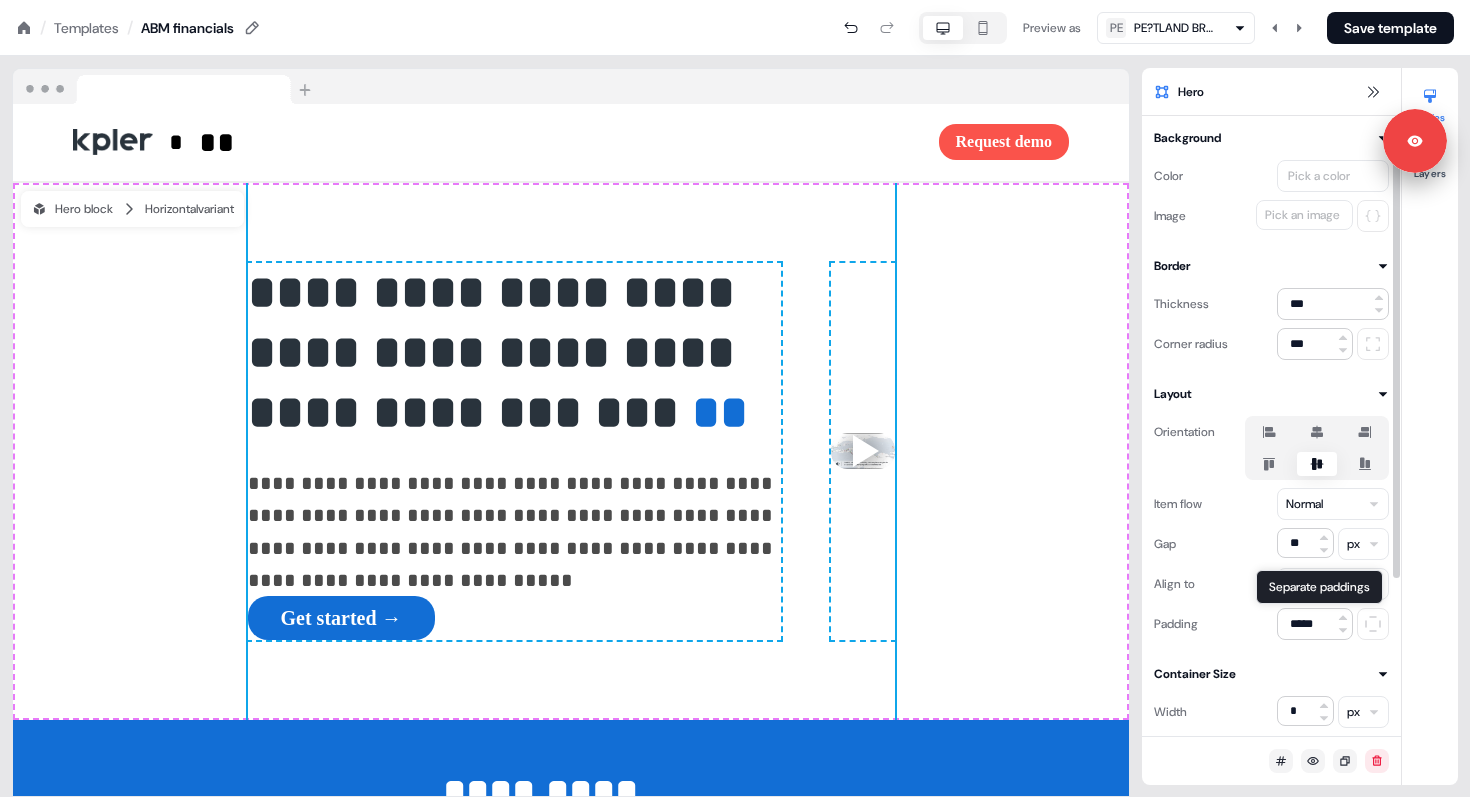 click 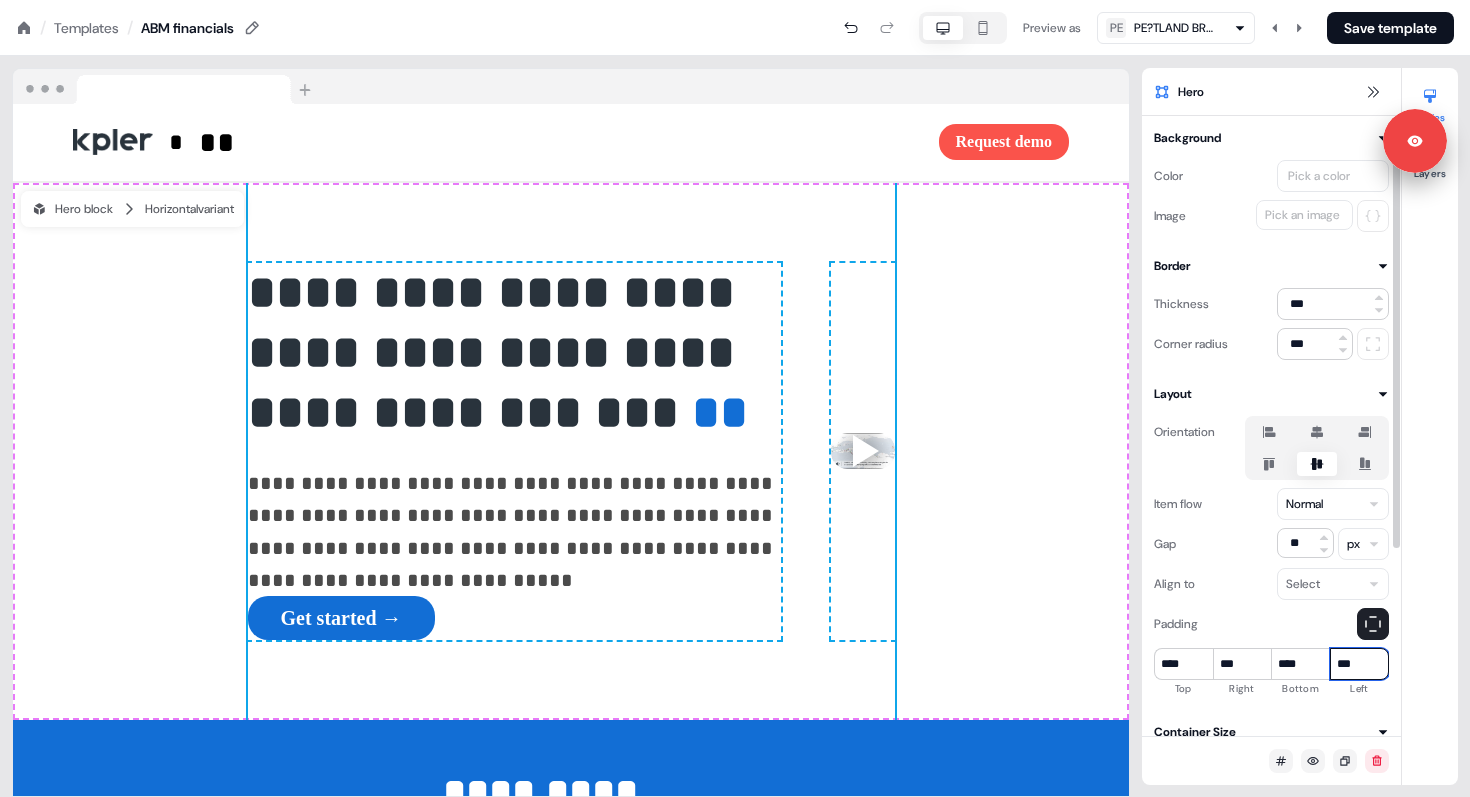 click on "***" at bounding box center [1359, 664] 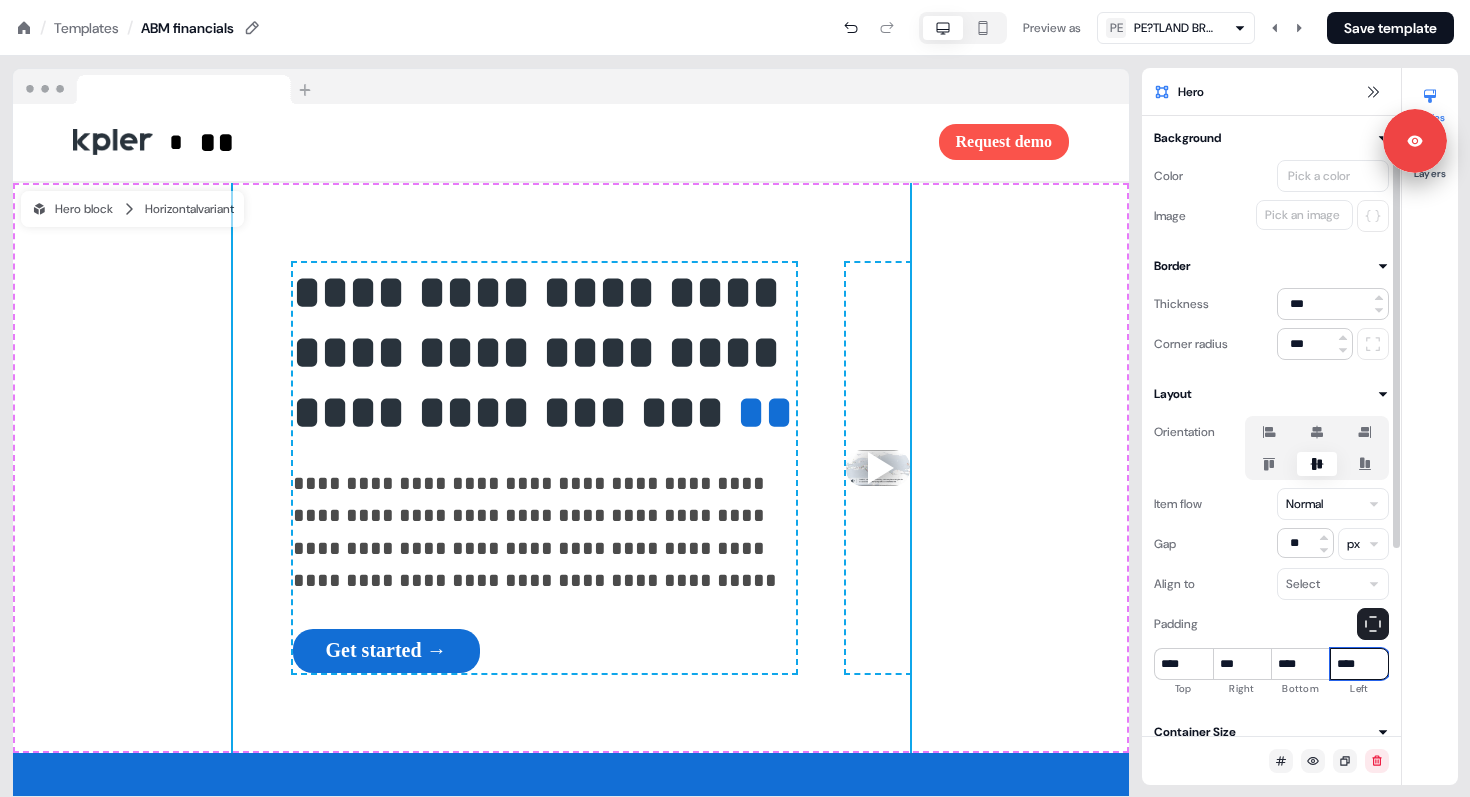 type on "****" 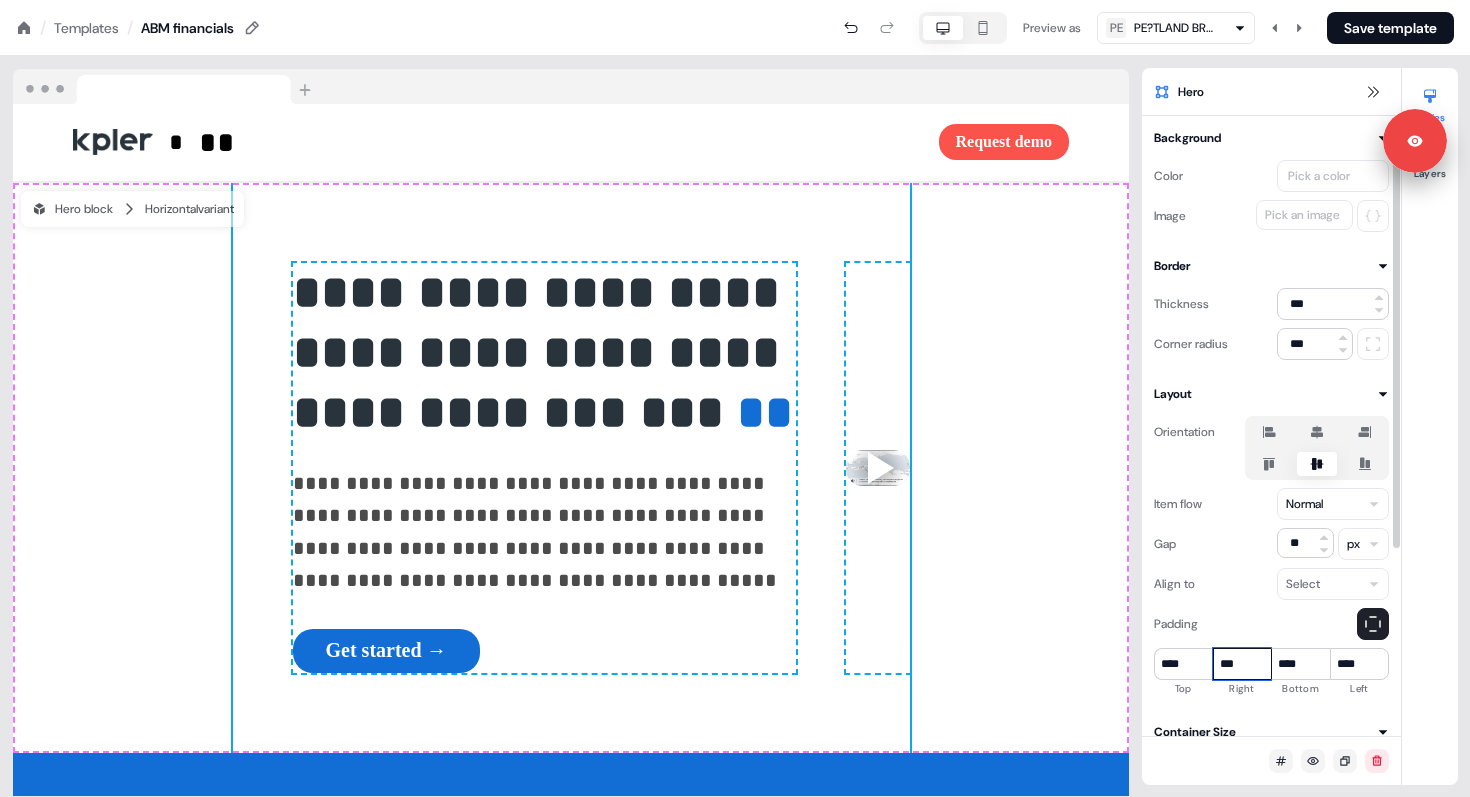 click on "***" at bounding box center [1242, 664] 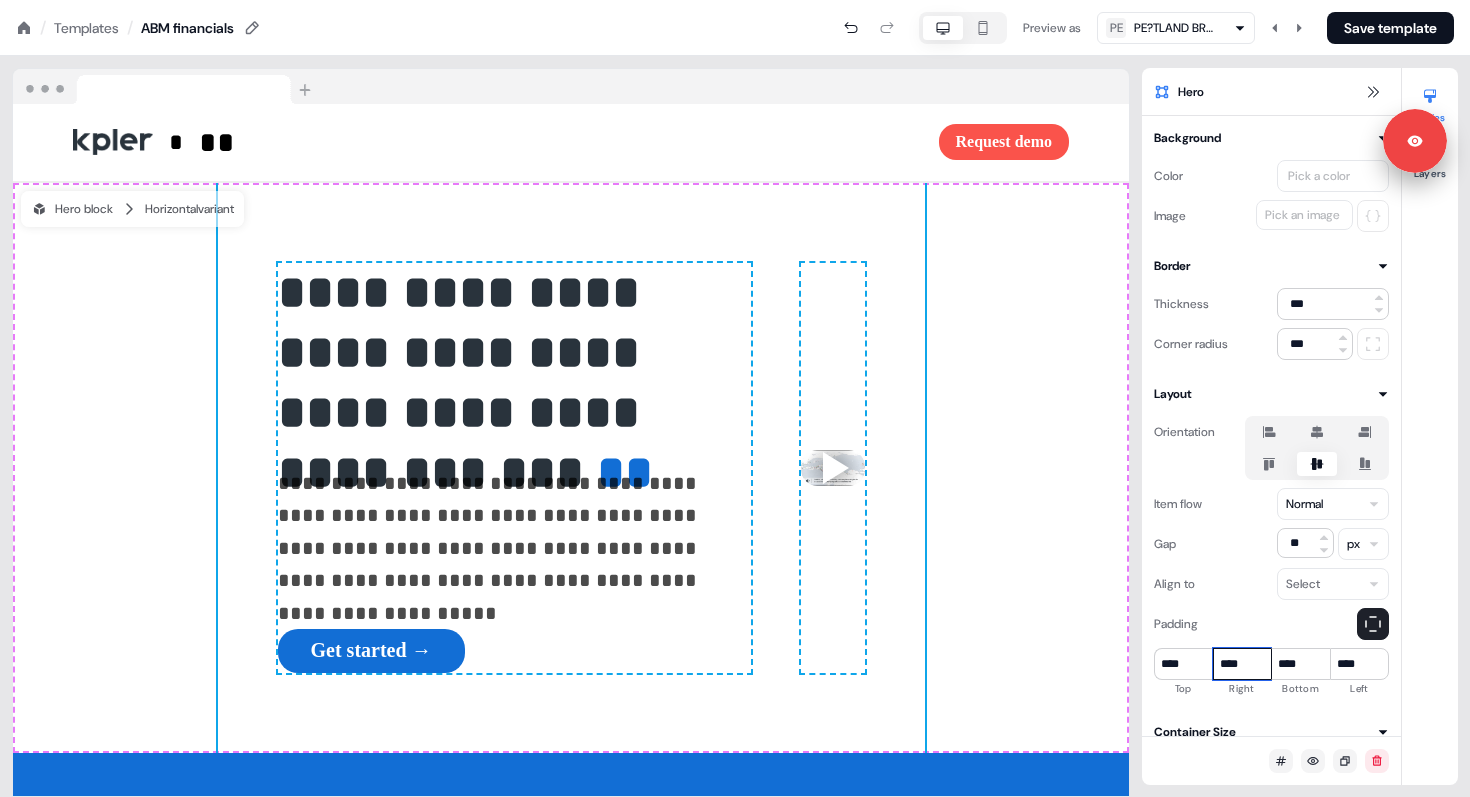 type on "****" 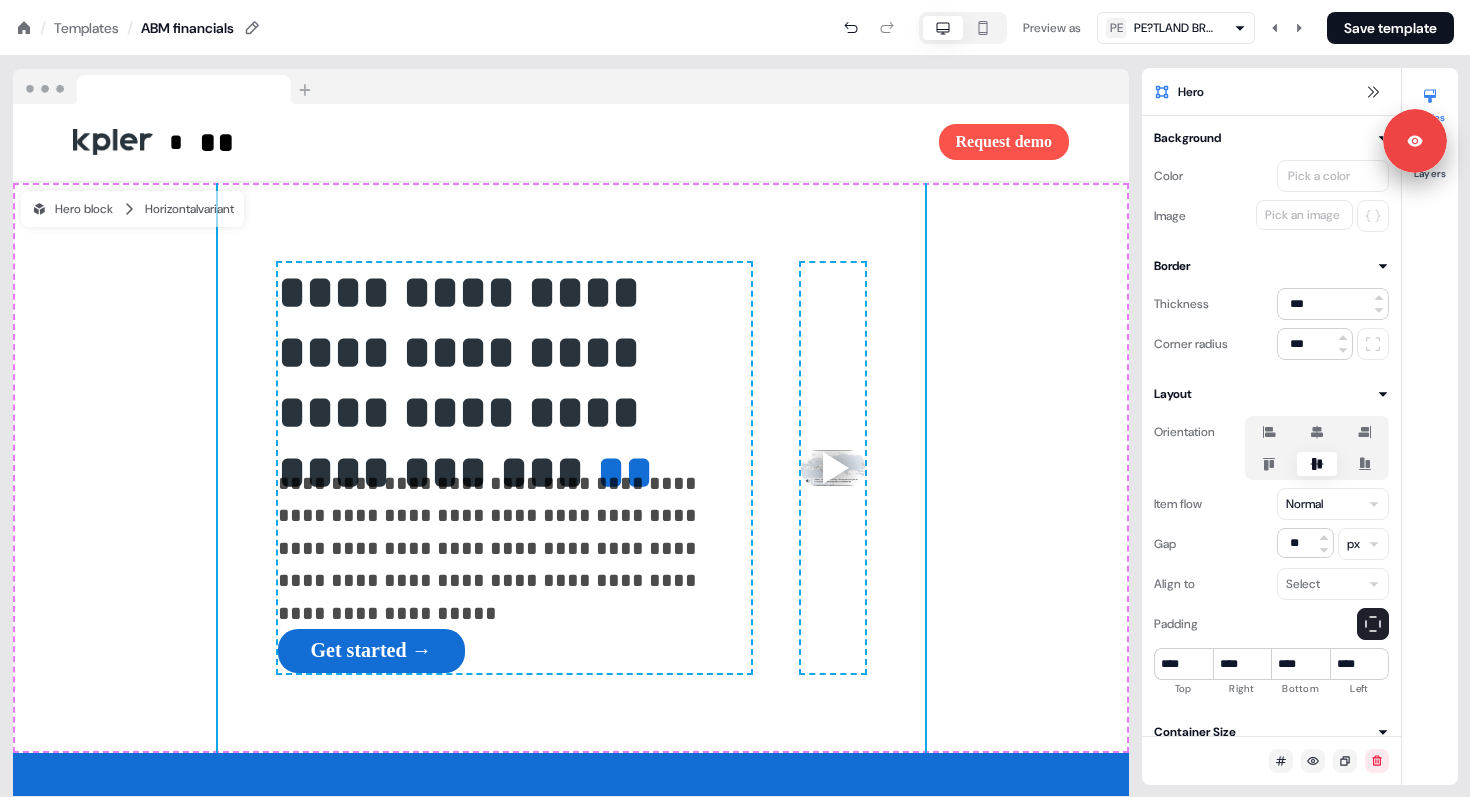 click at bounding box center (571, 87) 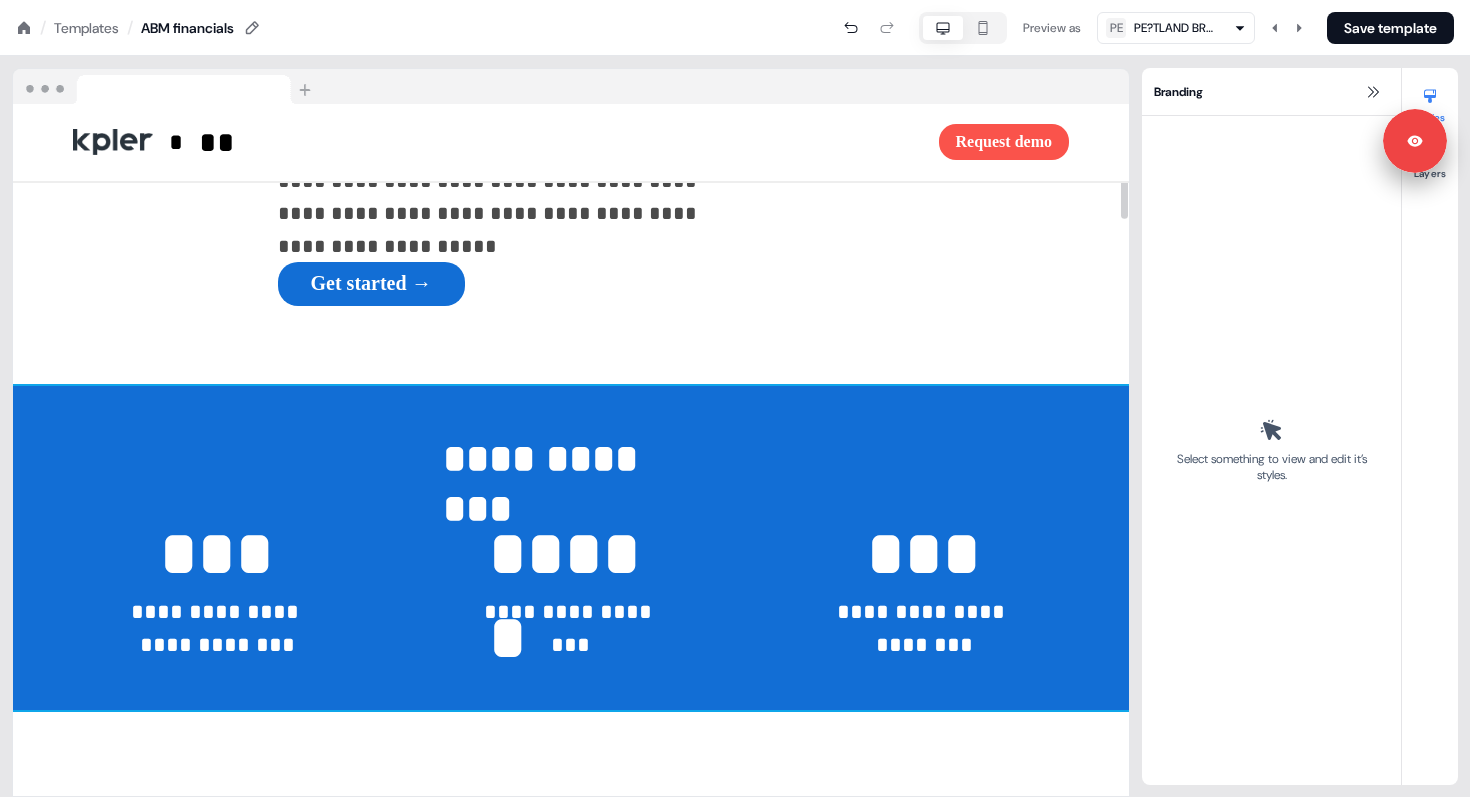 scroll, scrollTop: 369, scrollLeft: 0, axis: vertical 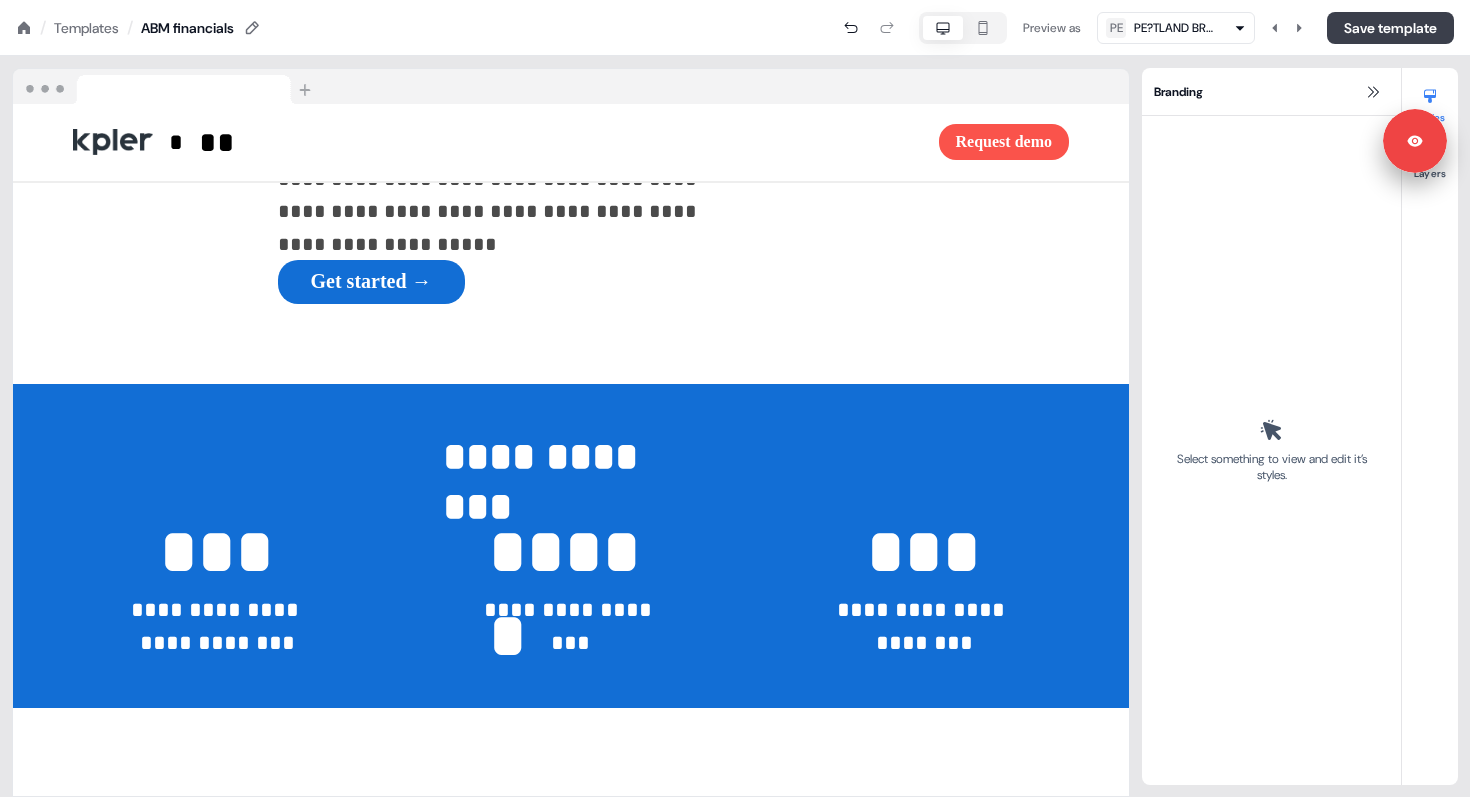 click on "Save template" at bounding box center (1390, 28) 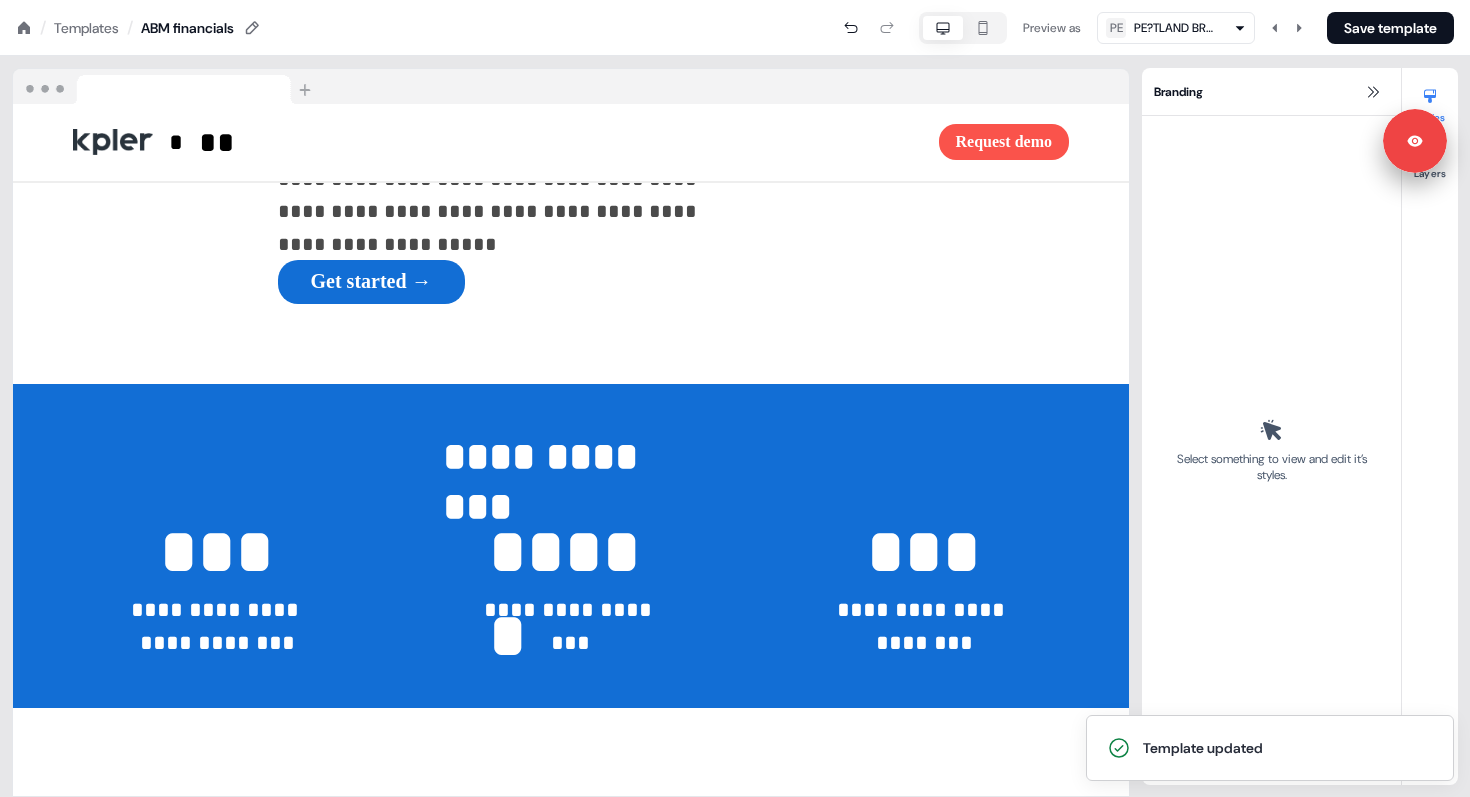 click 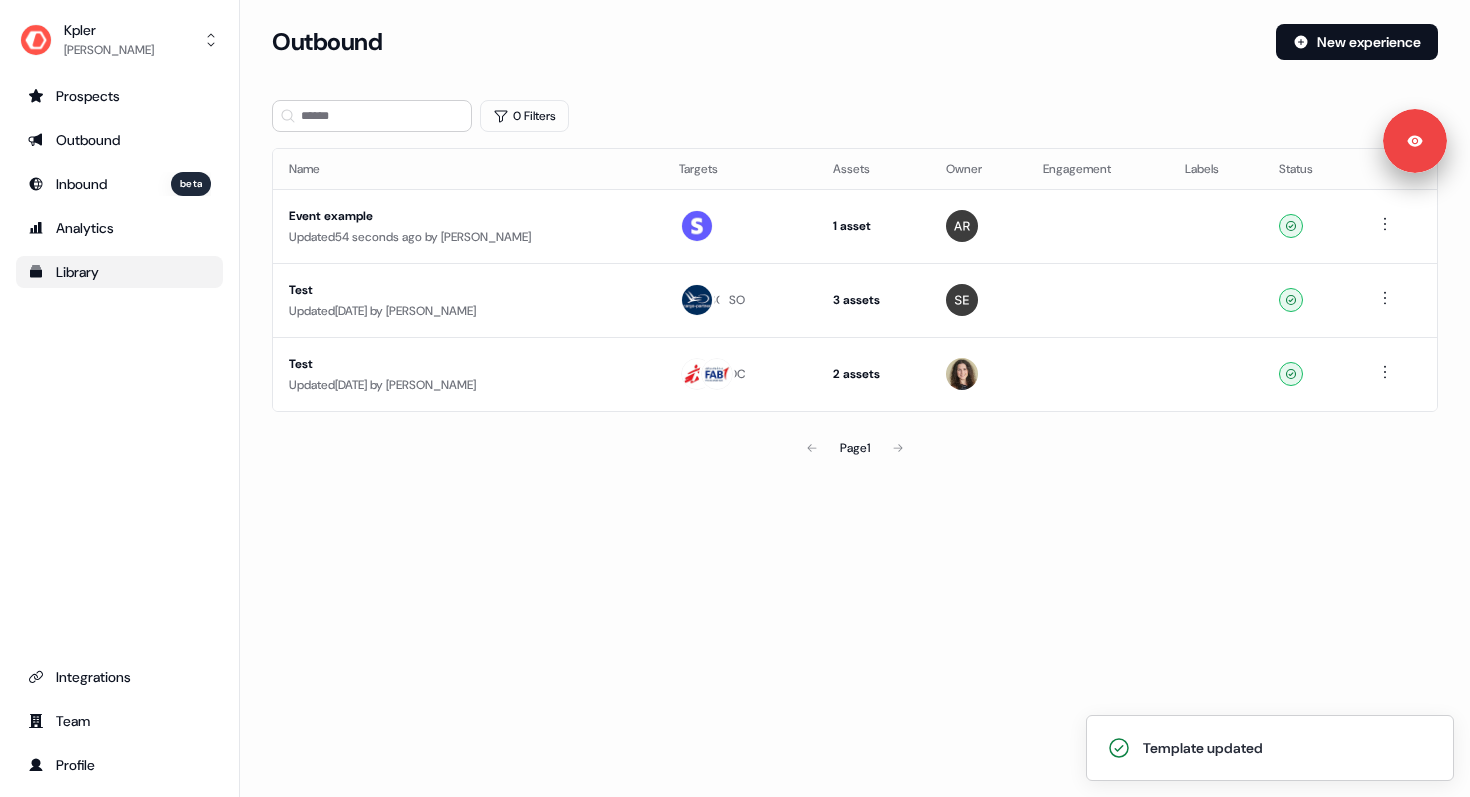 click on "Library" at bounding box center [119, 272] 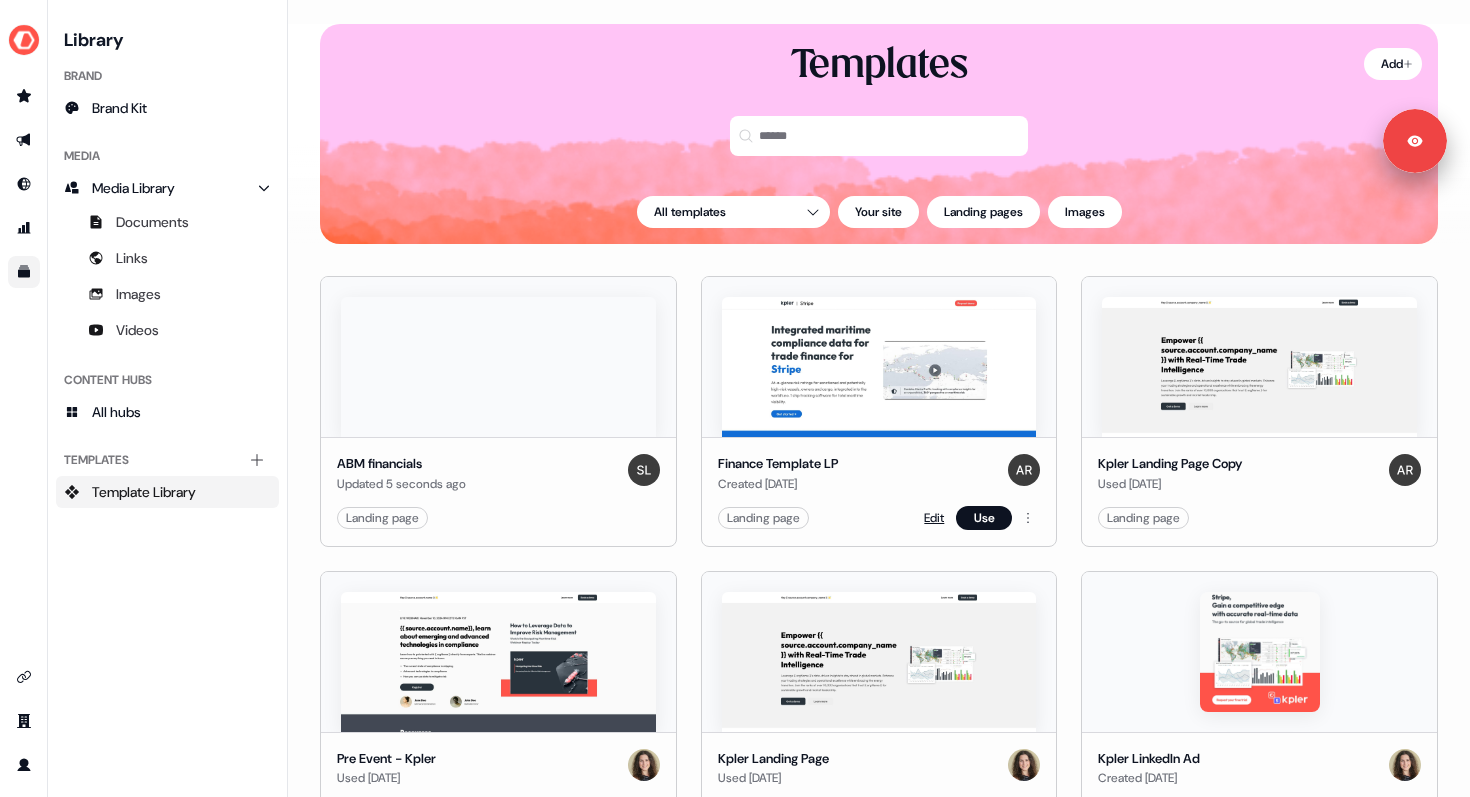 click on "Edit" at bounding box center (934, 518) 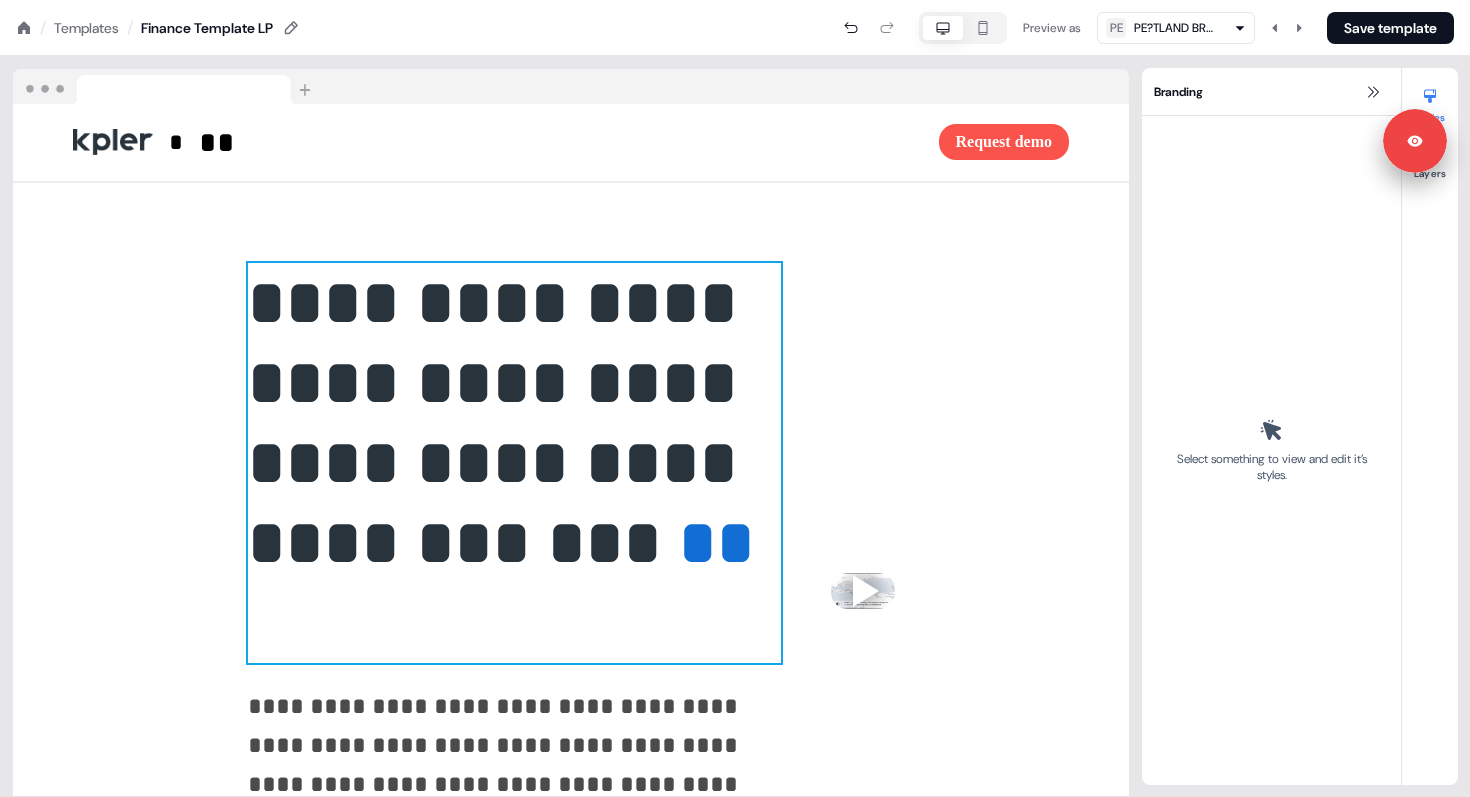 click on "**********" at bounding box center [501, 422] 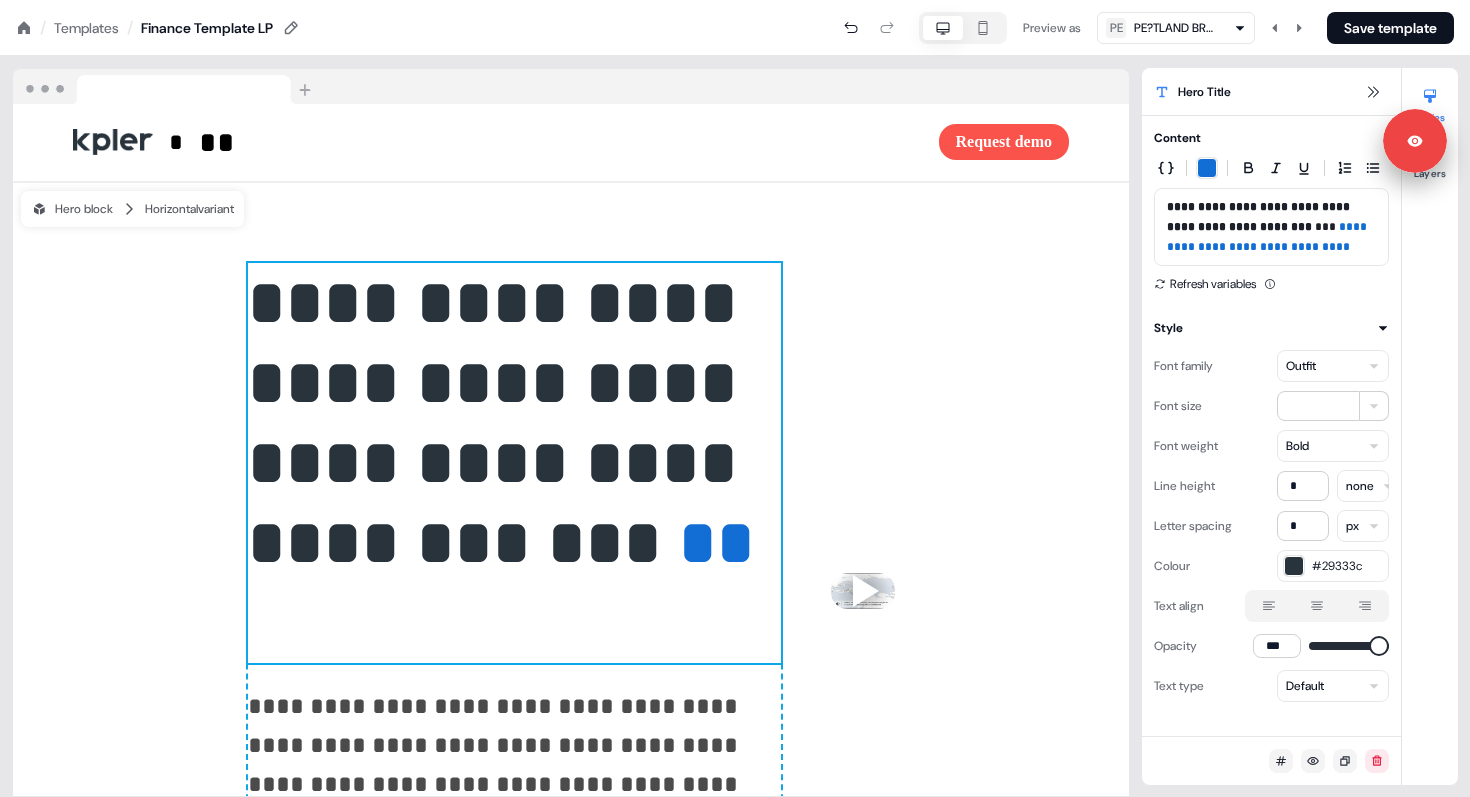 click on "For the best experience switch devices to a bigger screen. Go to [DOMAIN_NAME] Loading... / Templates / Finance Template LP Preview as PE PE?TLAND BRANDS UK LTD Save template * **
To pick up a draggable item, press the space bar.
While dragging, use the arrow keys to move the item.
Press space again to drop the item in its new position, or press escape to cancel.
Request demo
To pick up a draggable item, press the space bar.
While dragging, use the arrow keys to move the item.
Press space again to drop the item in its new position, or press escape to cancel.
To pick up a draggable item, press the space bar.
While dragging, use the arrow keys to move the item.
Press space again to drop the item in its new position, or press escape to cancel.
To pick up a draggable item, press the space bar.
While dragging, use the arrow keys to move the item.
Press space again to drop the item in its new position, or press escape to cancel.
Add block *** ** Hero   *" at bounding box center [735, 0] 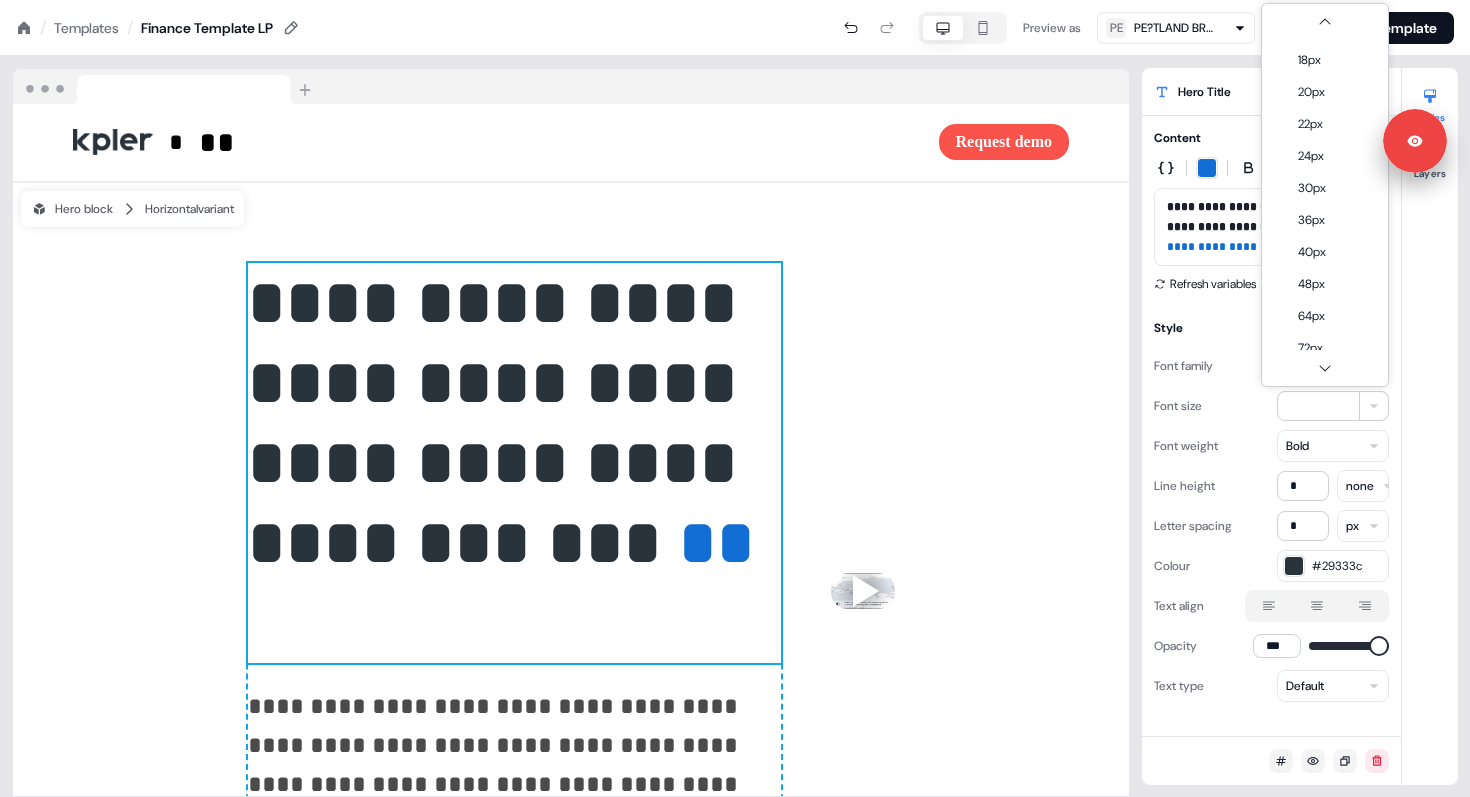 scroll, scrollTop: 174, scrollLeft: 0, axis: vertical 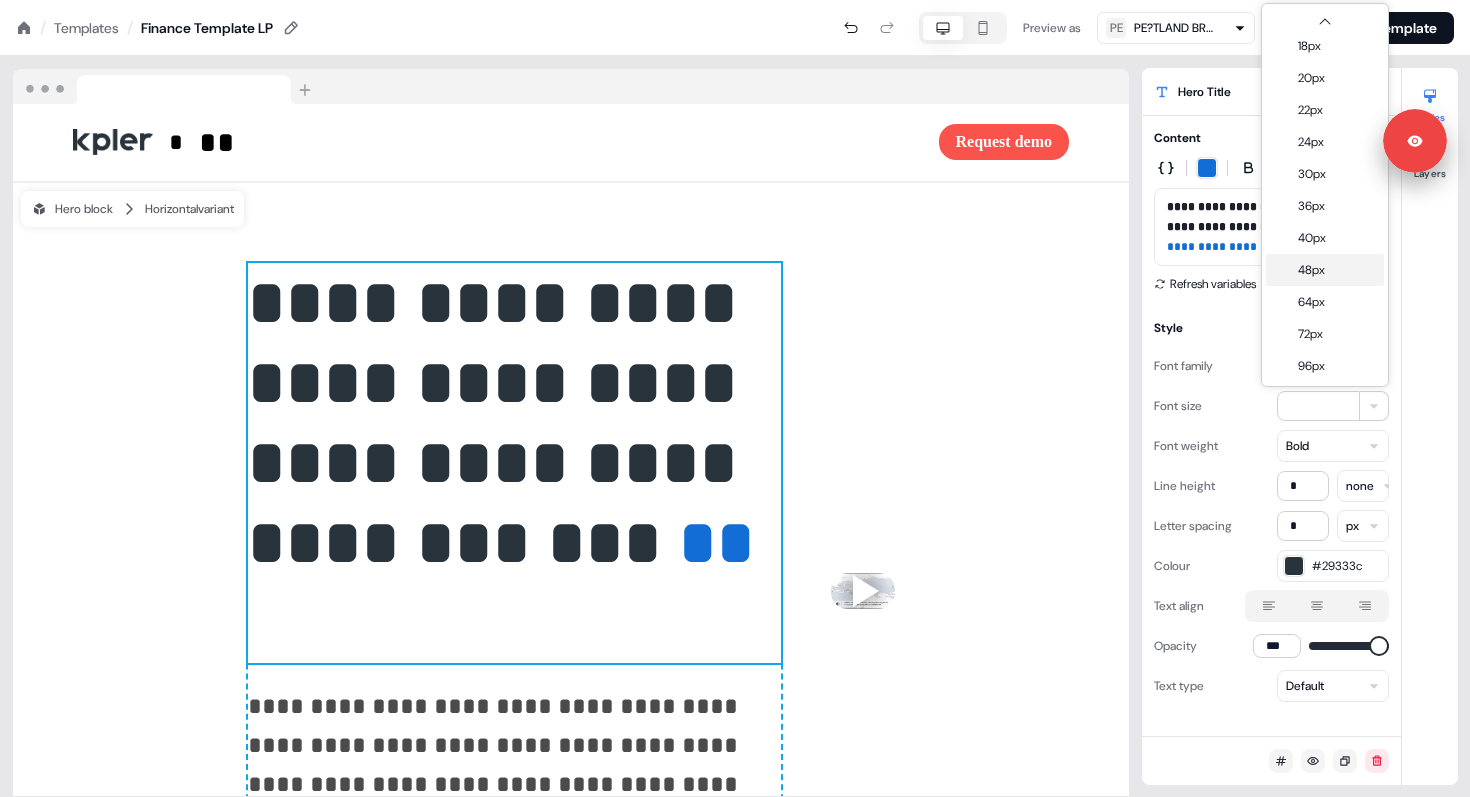 type on "**" 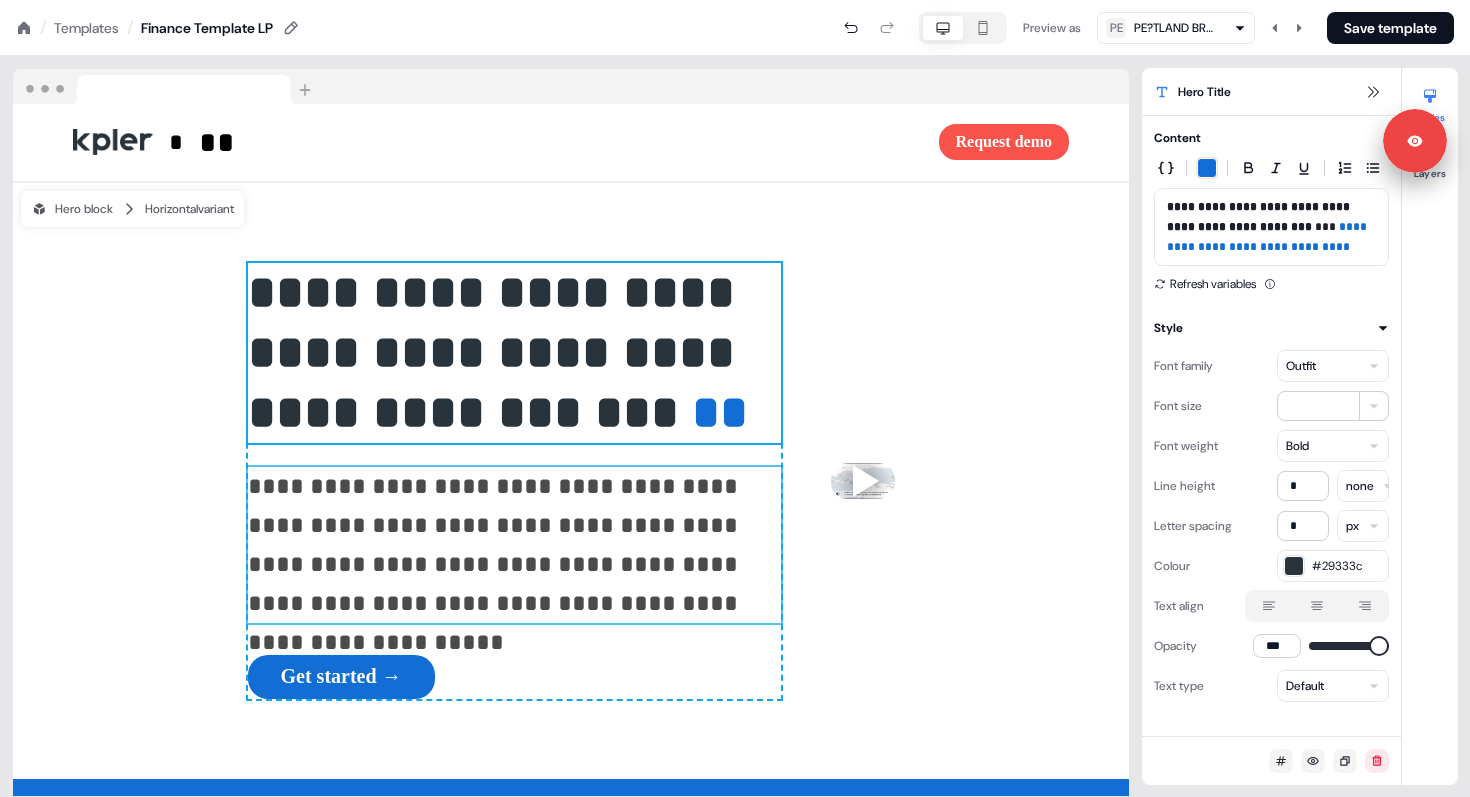 click on "**********" at bounding box center [514, 545] 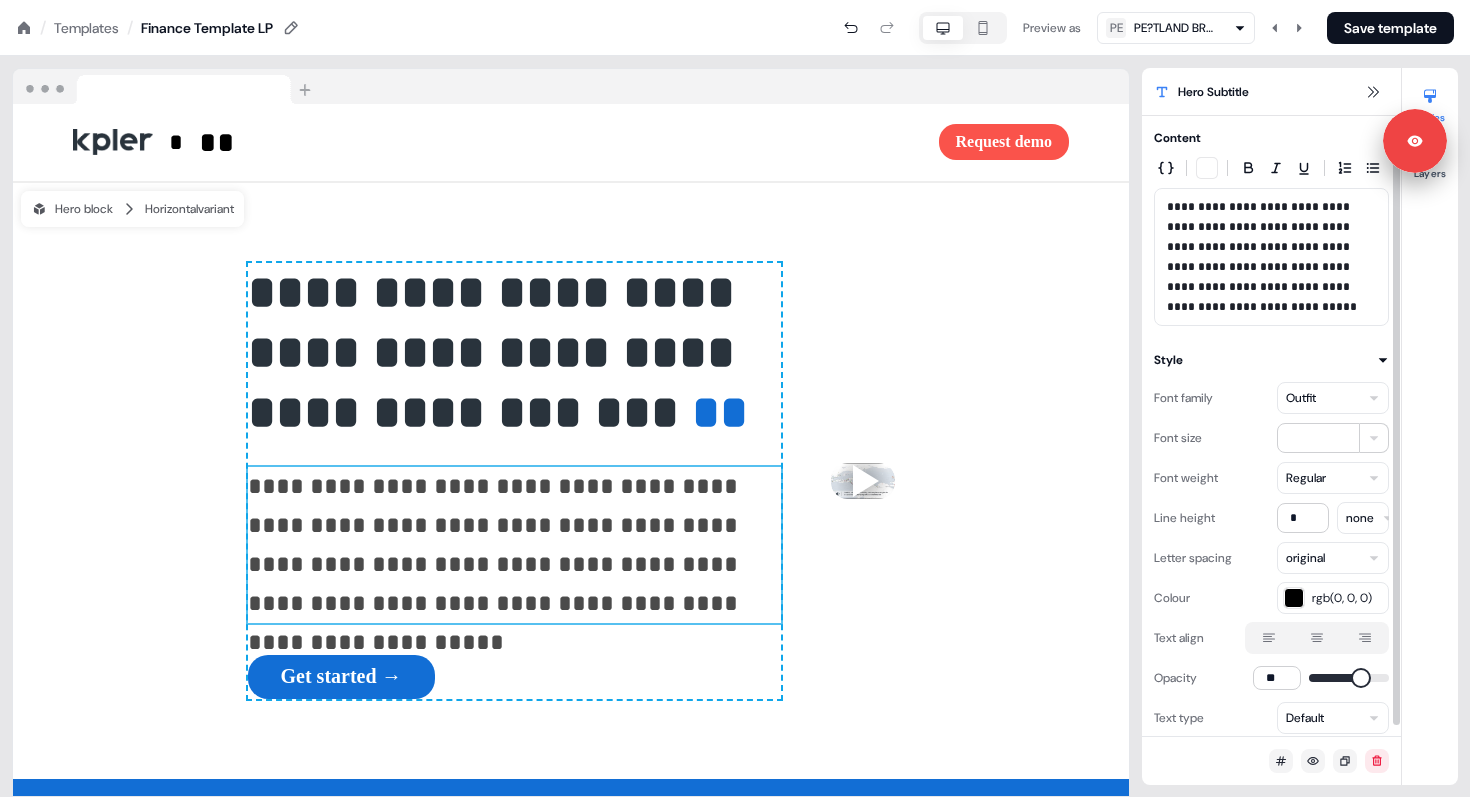 click on "For the best experience switch devices to a bigger screen. Go to [DOMAIN_NAME] Loading... / Templates / Finance Template LP Preview as PE PE?TLAND BRANDS UK LTD Save template * **
To pick up a draggable item, press the space bar.
While dragging, use the arrow keys to move the item.
Press space again to drop the item in its new position, or press escape to cancel.
Request demo
To pick up a draggable item, press the space bar.
While dragging, use the arrow keys to move the item.
Press space again to drop the item in its new position, or press escape to cancel.
To pick up a draggable item, press the space bar.
While dragging, use the arrow keys to move the item.
Press space again to drop the item in its new position, or press escape to cancel.
To pick up a draggable item, press the space bar.
While dragging, use the arrow keys to move the item.
Press space again to drop the item in its new position, or press escape to cancel.
Add block *** ** Hero   *" at bounding box center [735, 0] 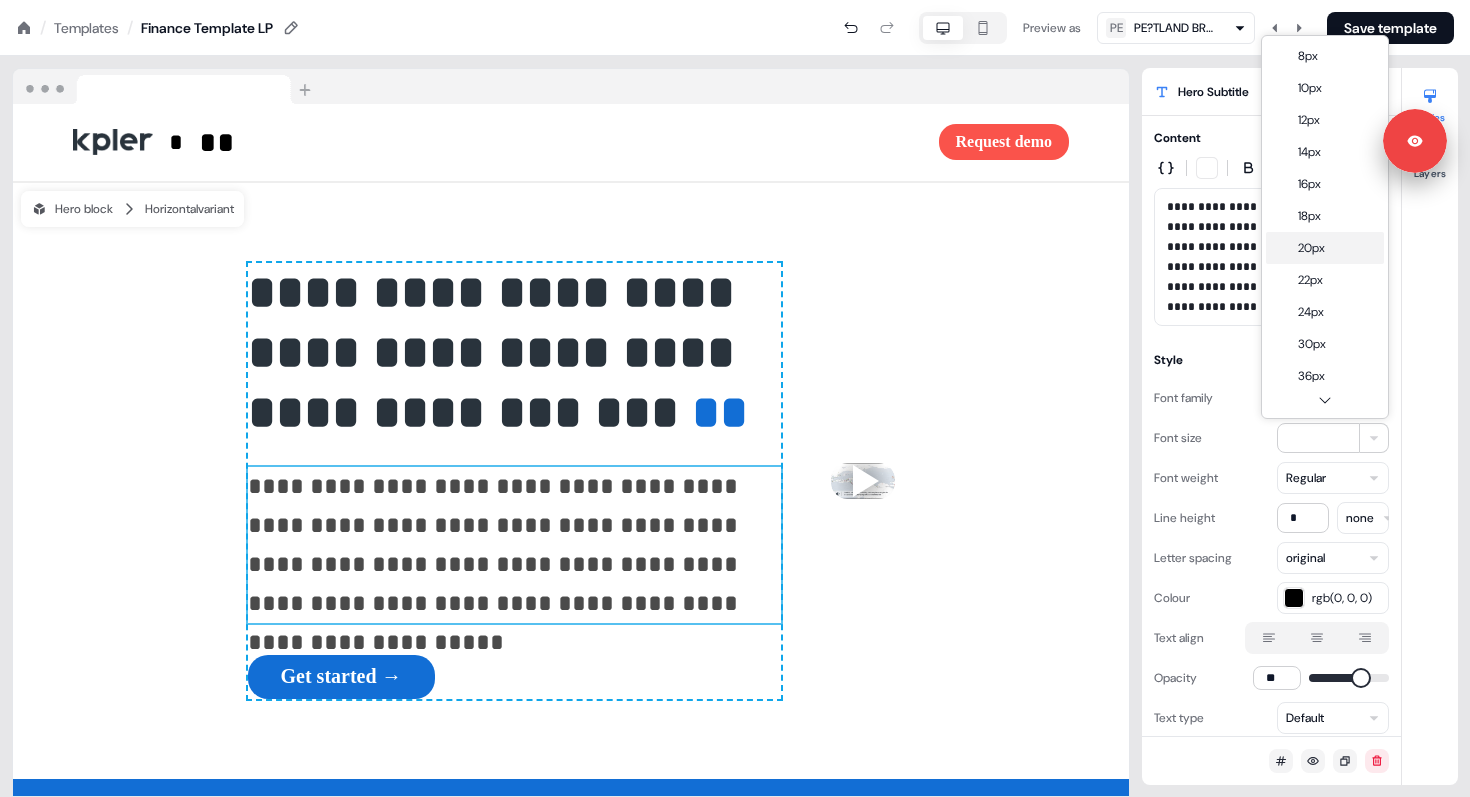 type on "**" 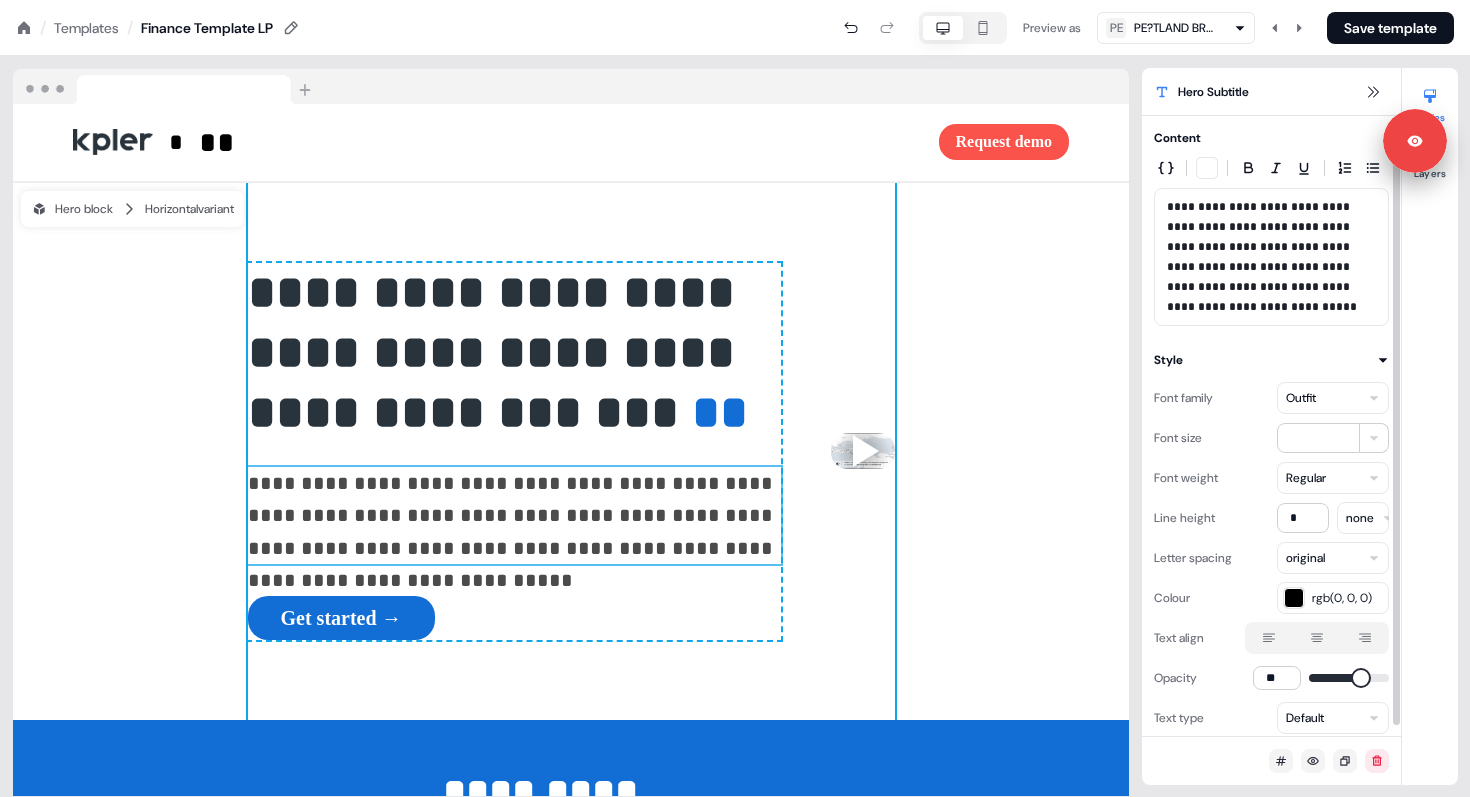 click on "**********" at bounding box center (571, 452) 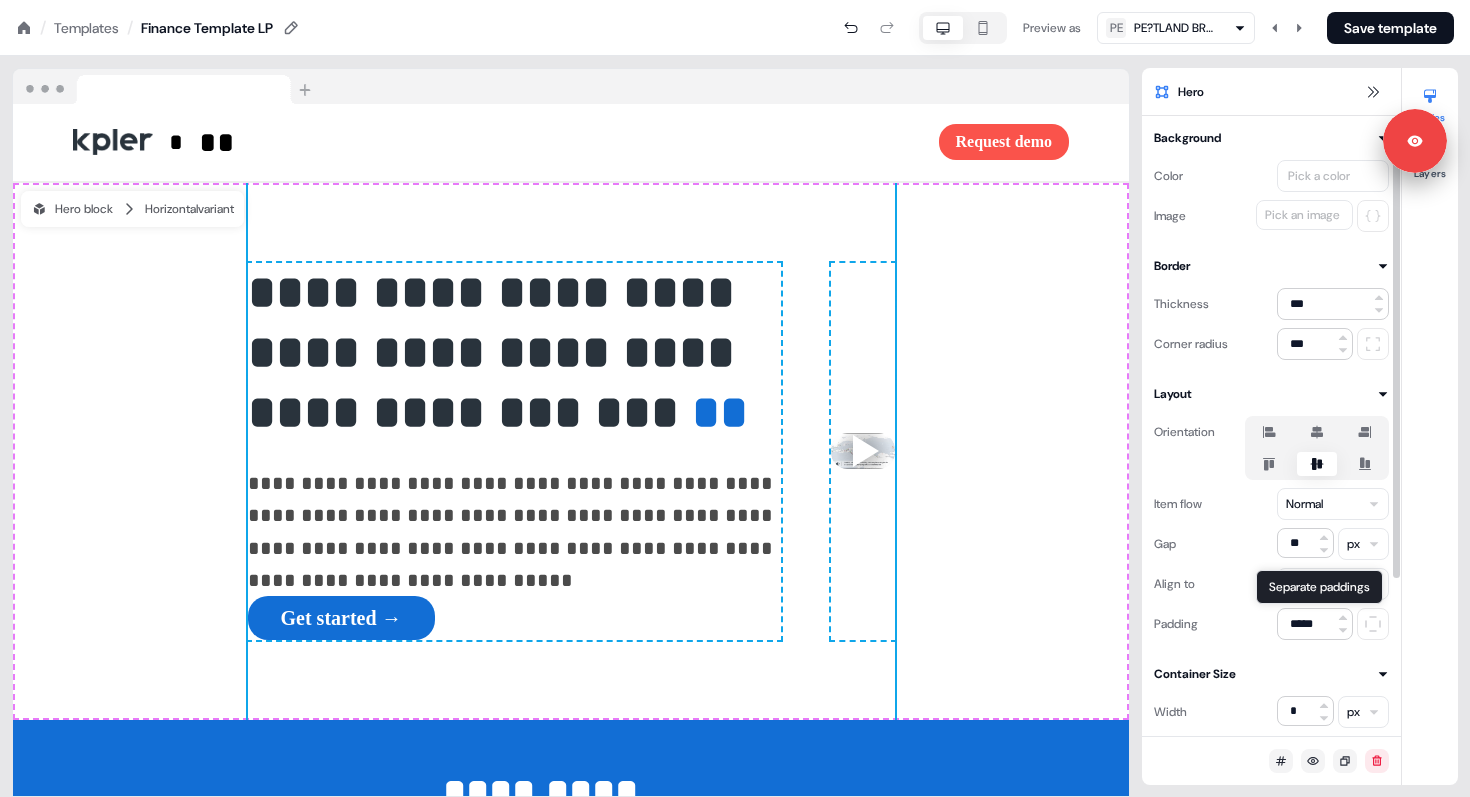 click 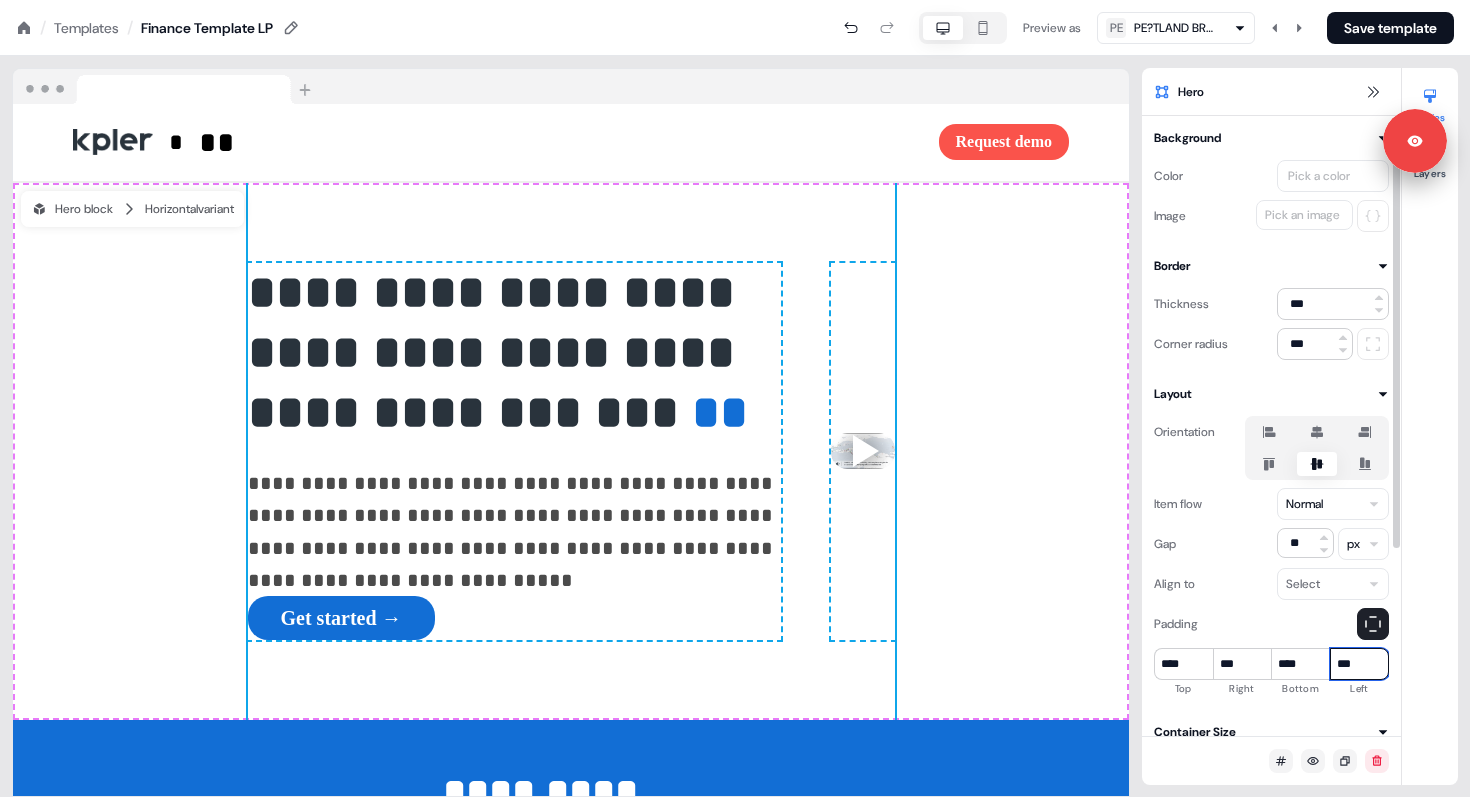 click on "***" at bounding box center (1359, 664) 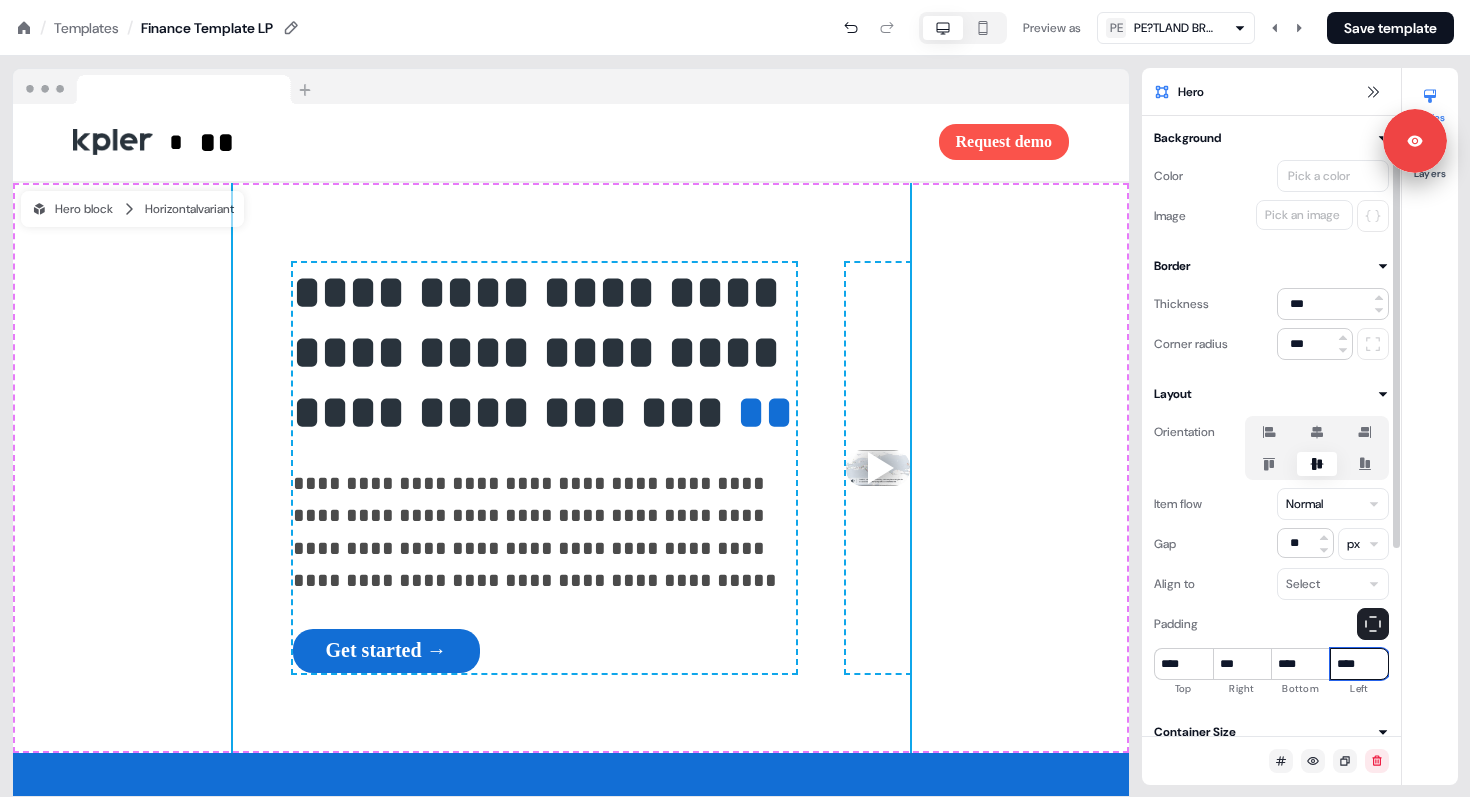 type on "****" 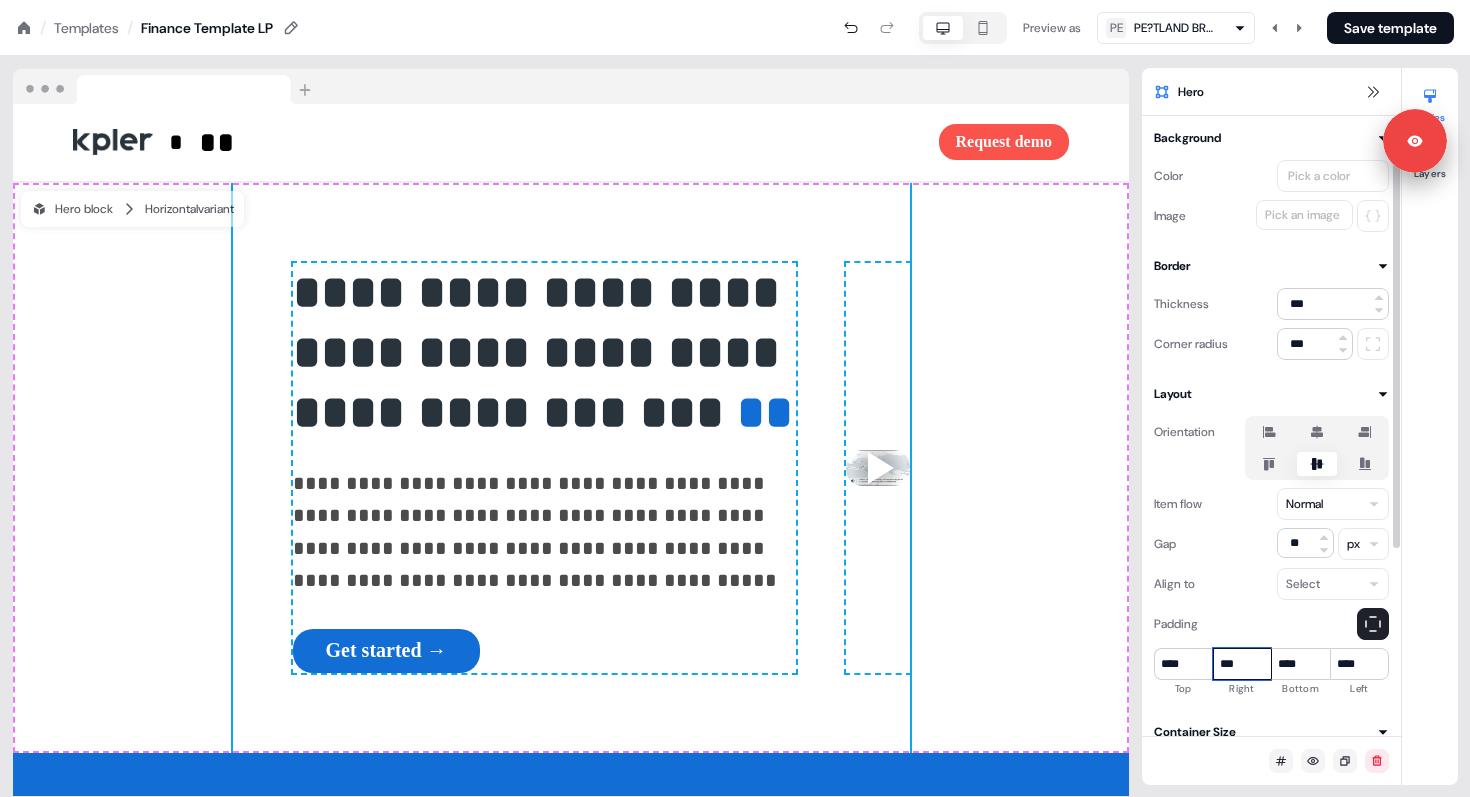 click on "***" at bounding box center [1242, 664] 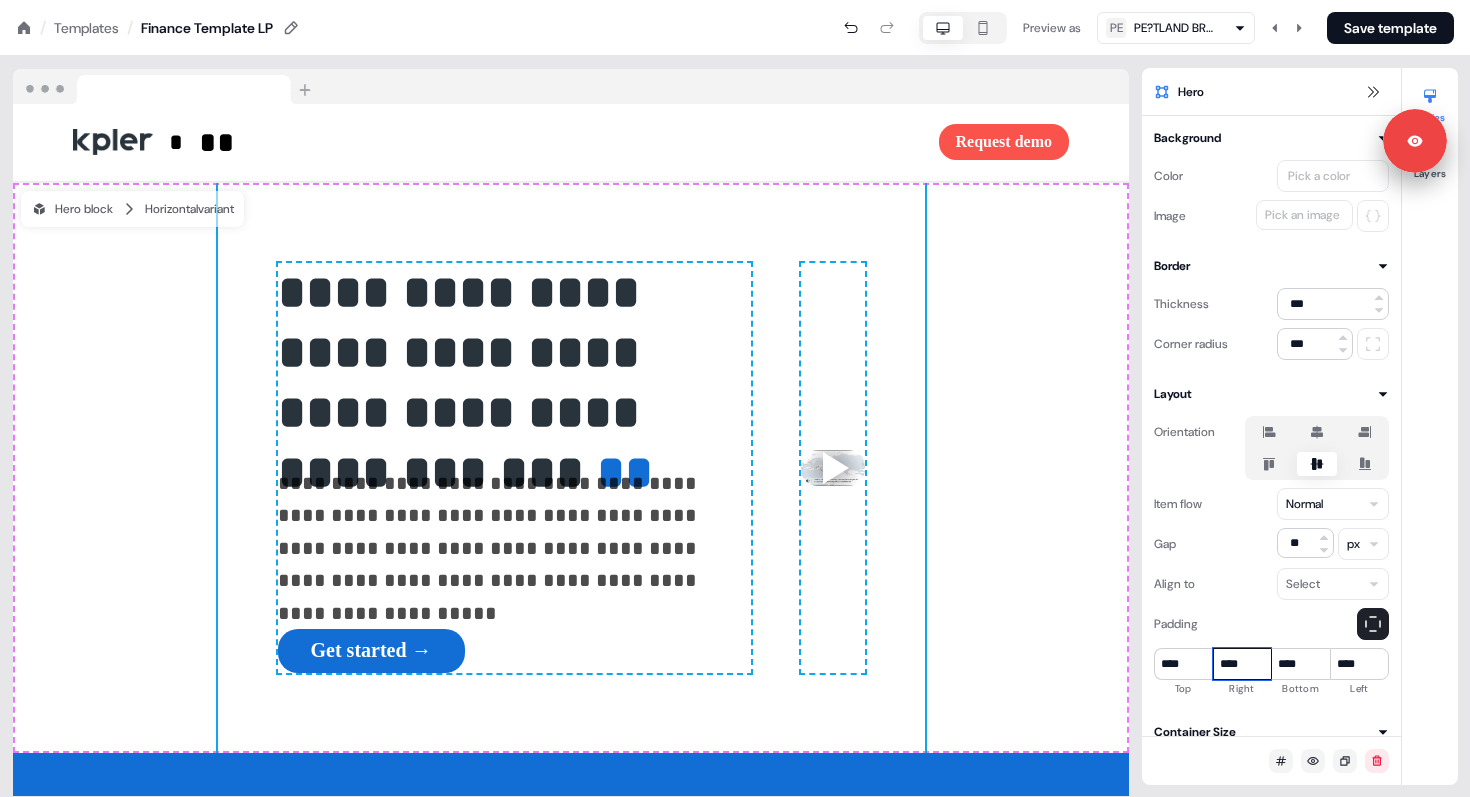 type on "****" 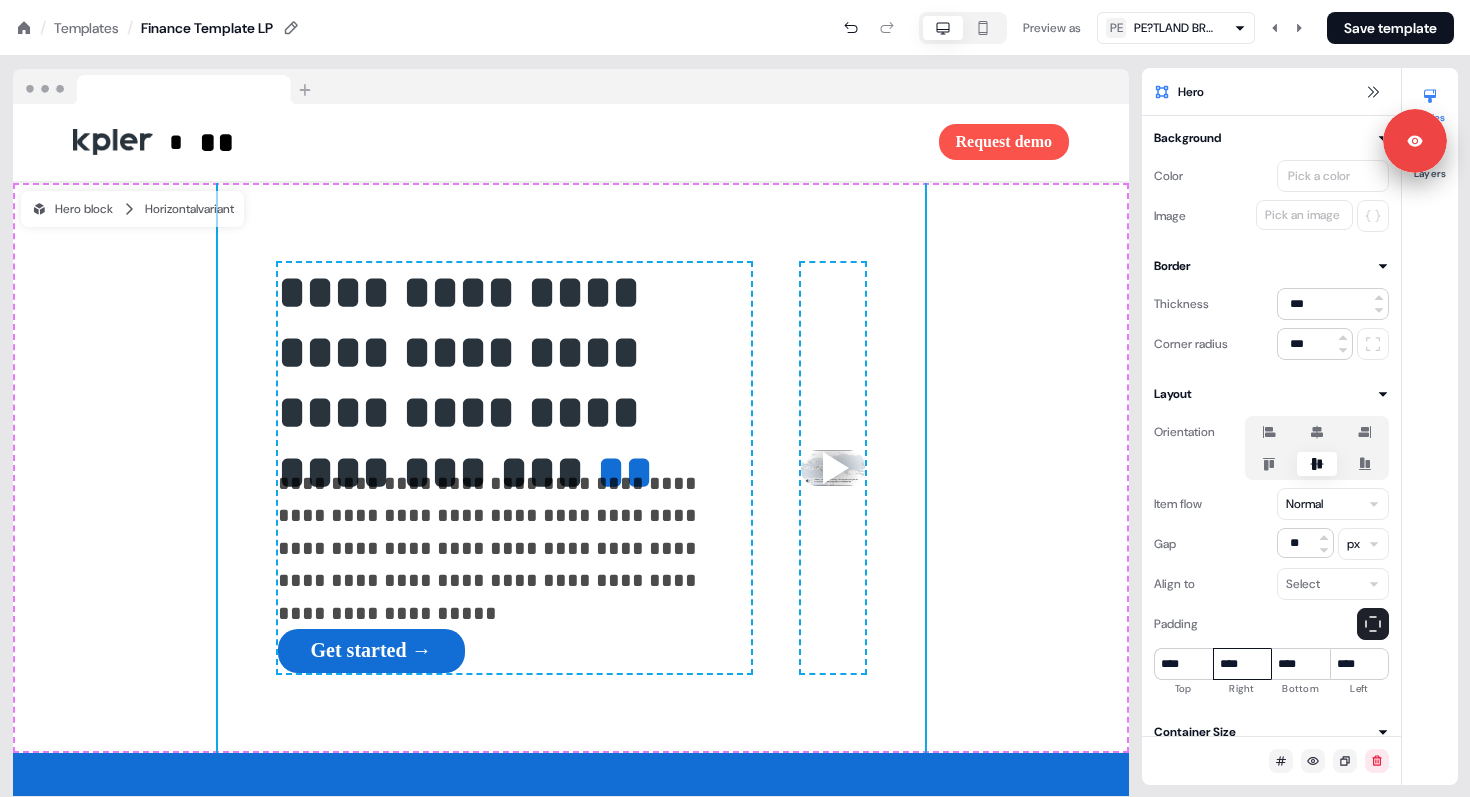 click at bounding box center (571, 87) 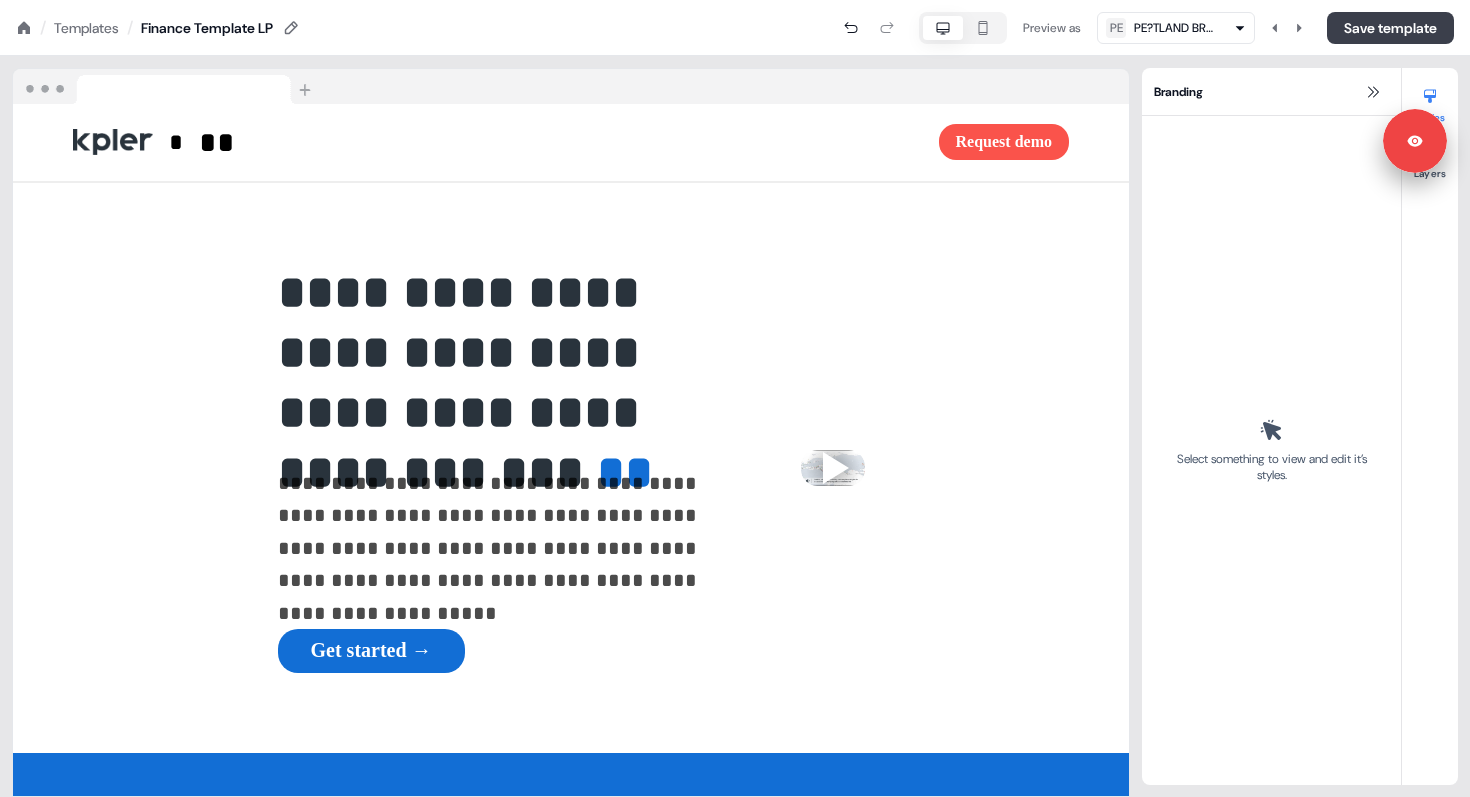 click on "Save template" at bounding box center [1390, 28] 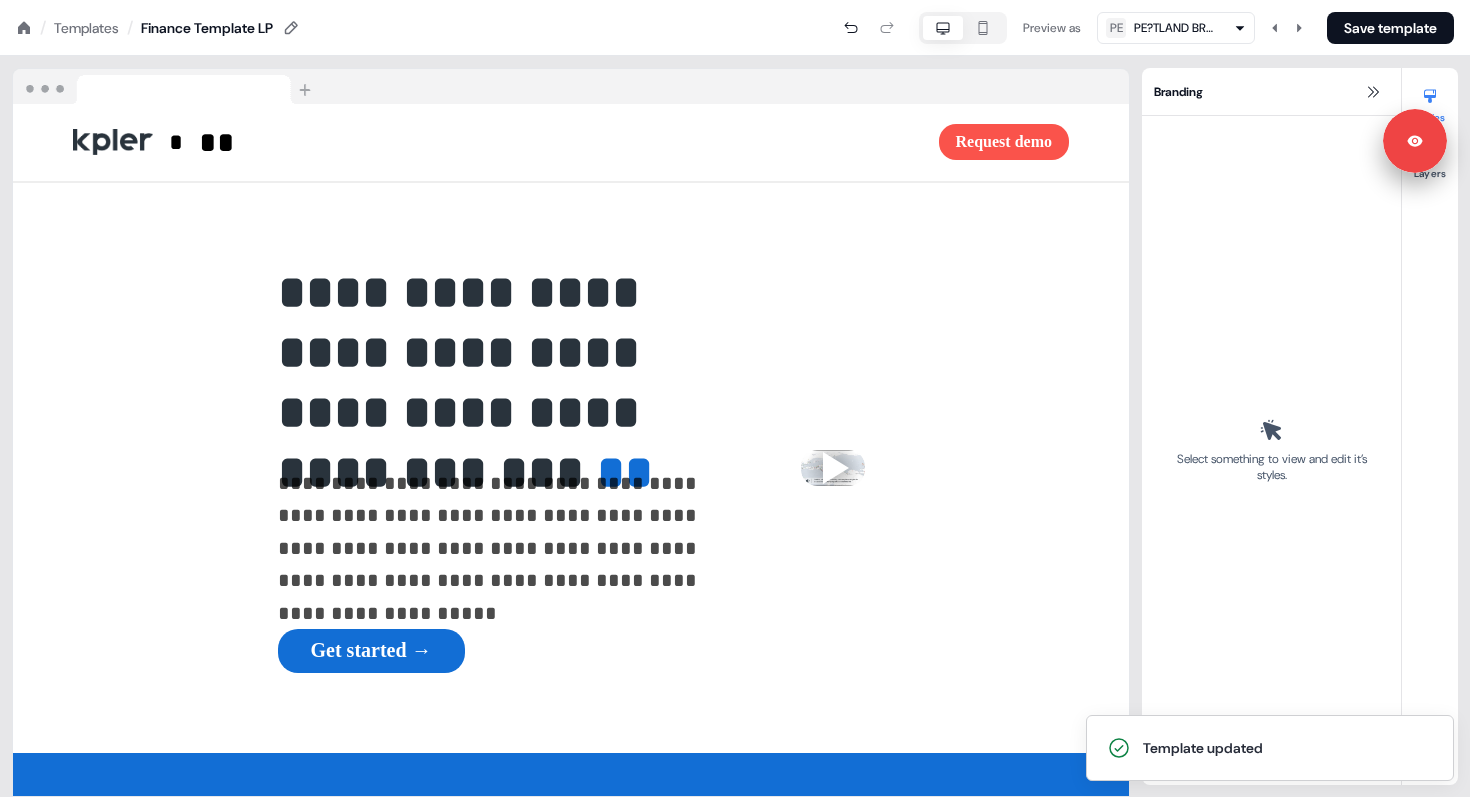 click on "**********" at bounding box center (571, 432) 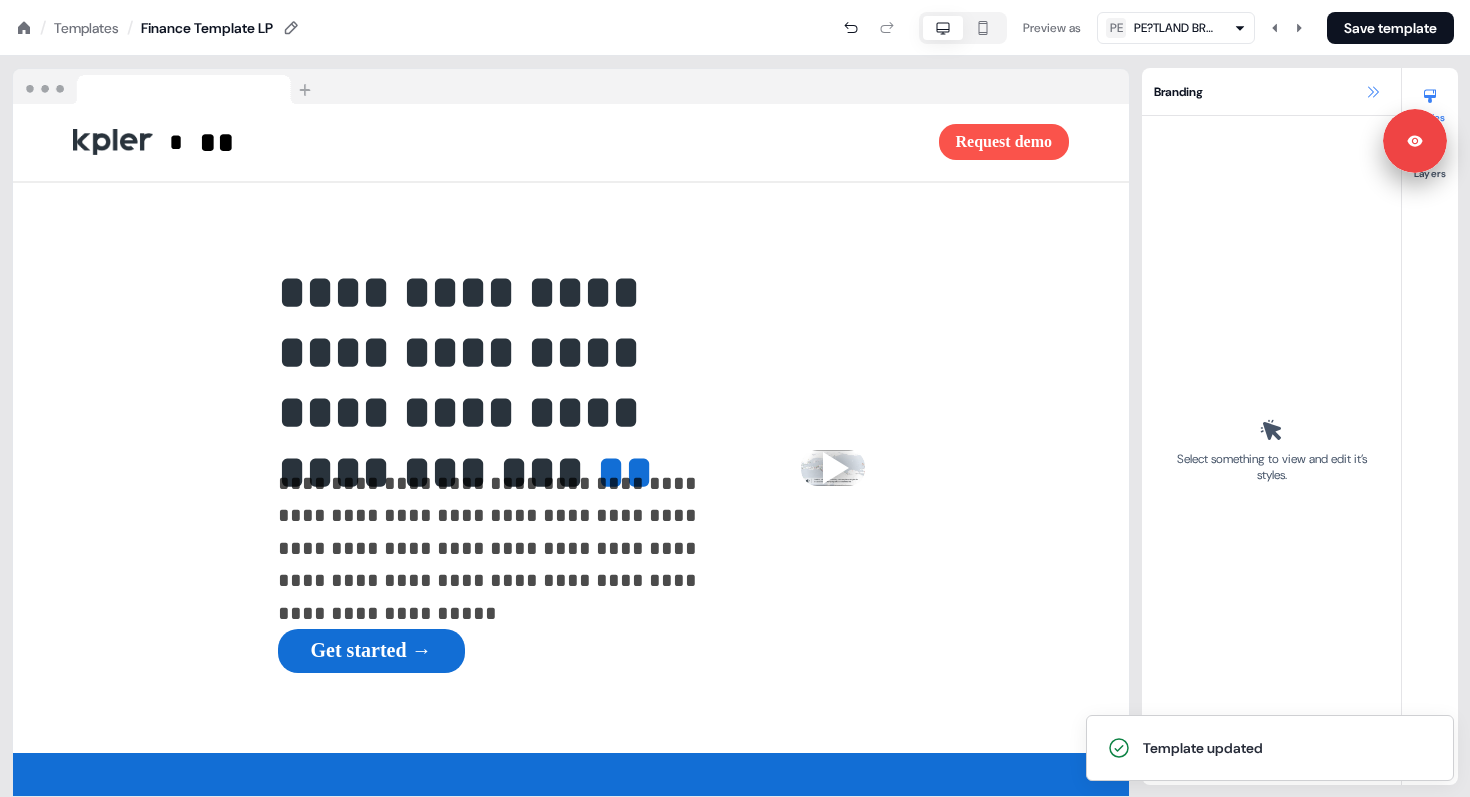 click 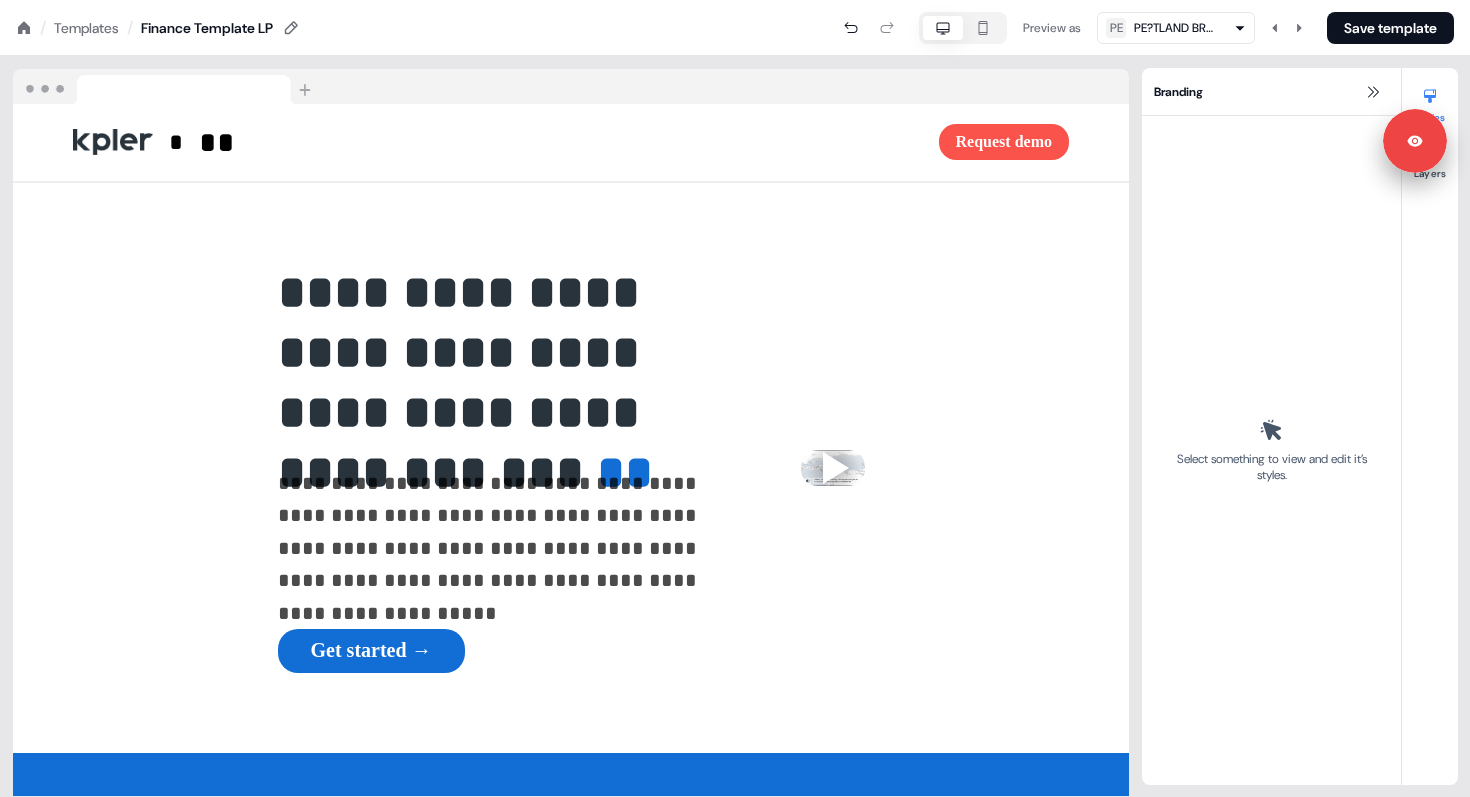click at bounding box center [571, 87] 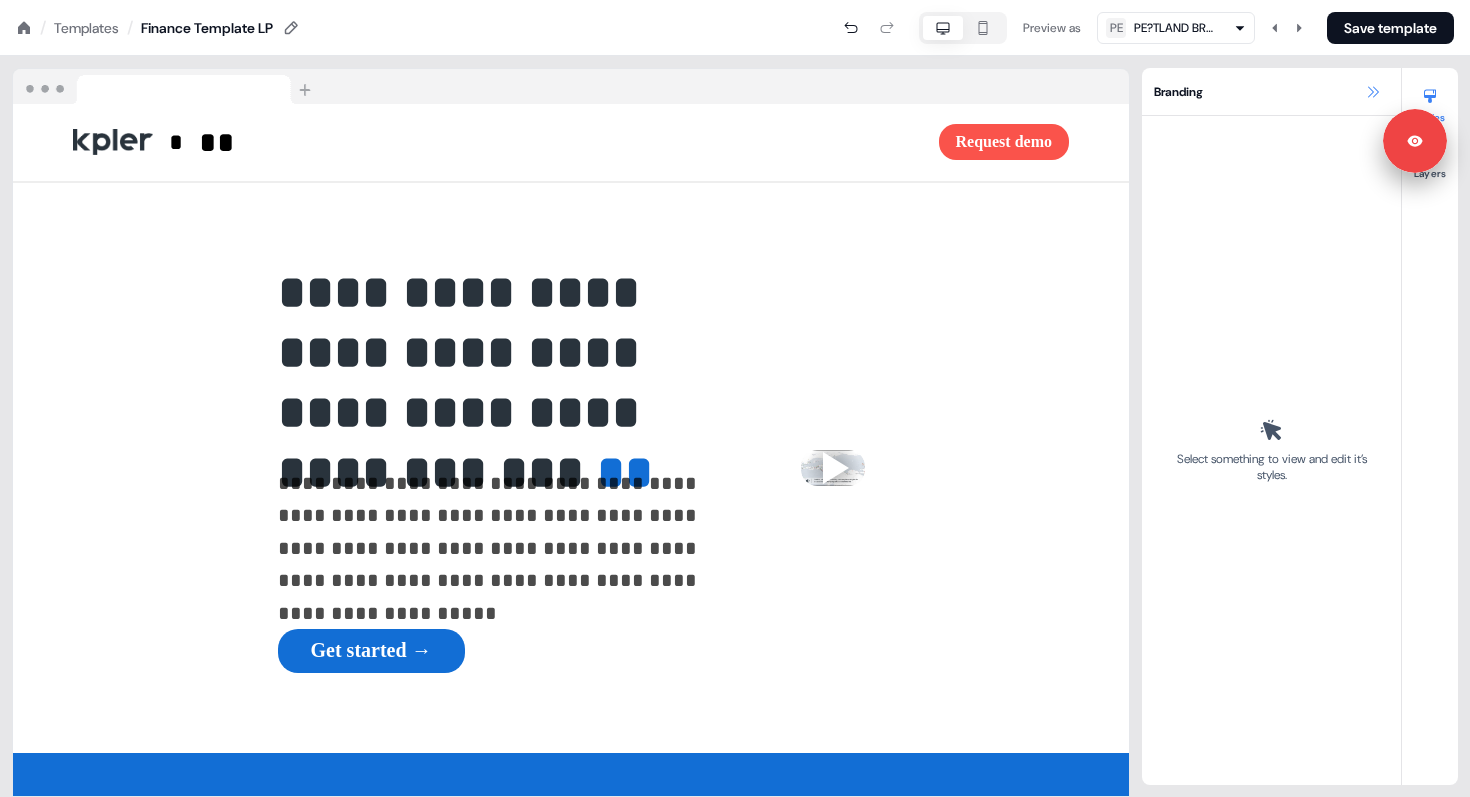 click 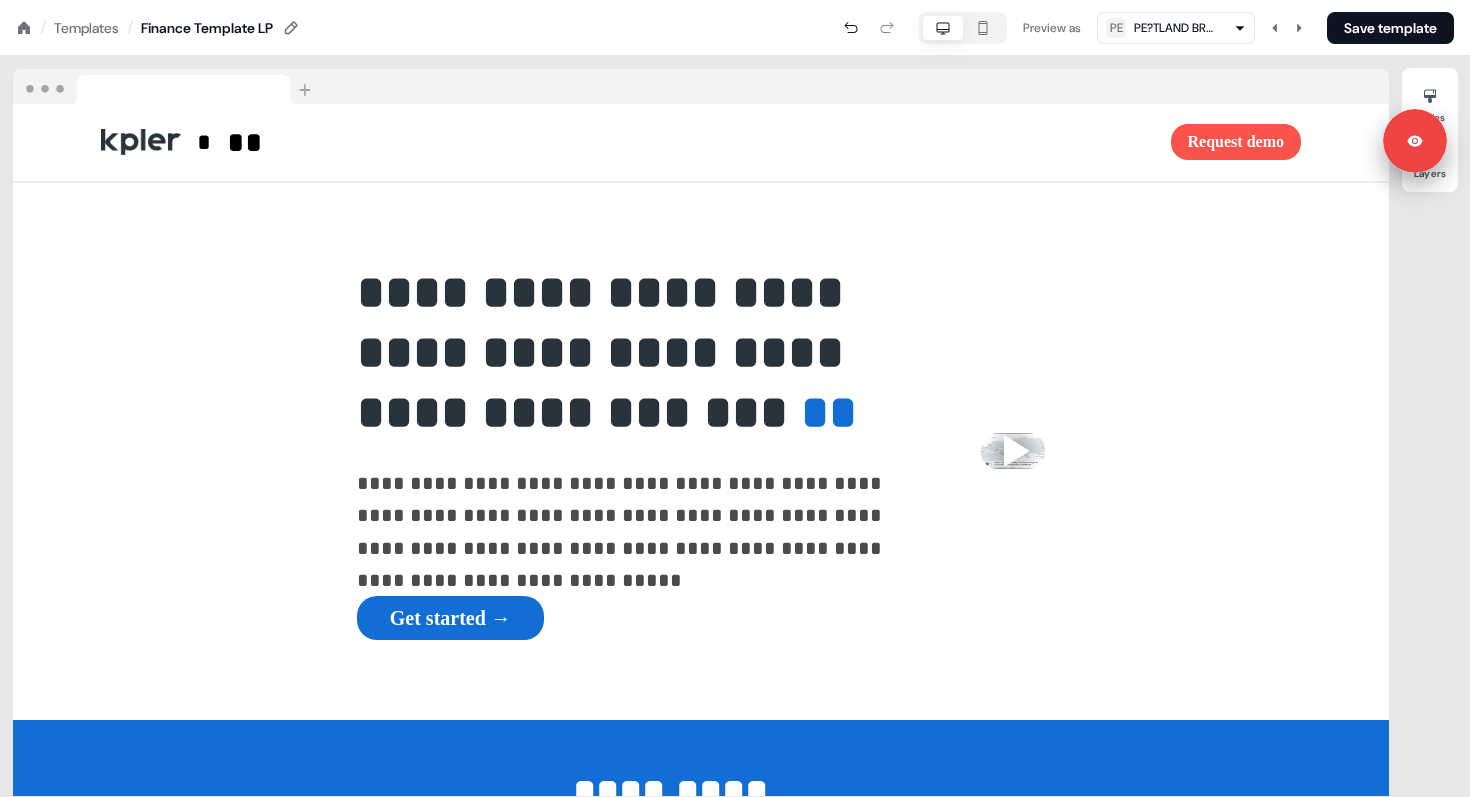 click on "**********" at bounding box center (701, 426) 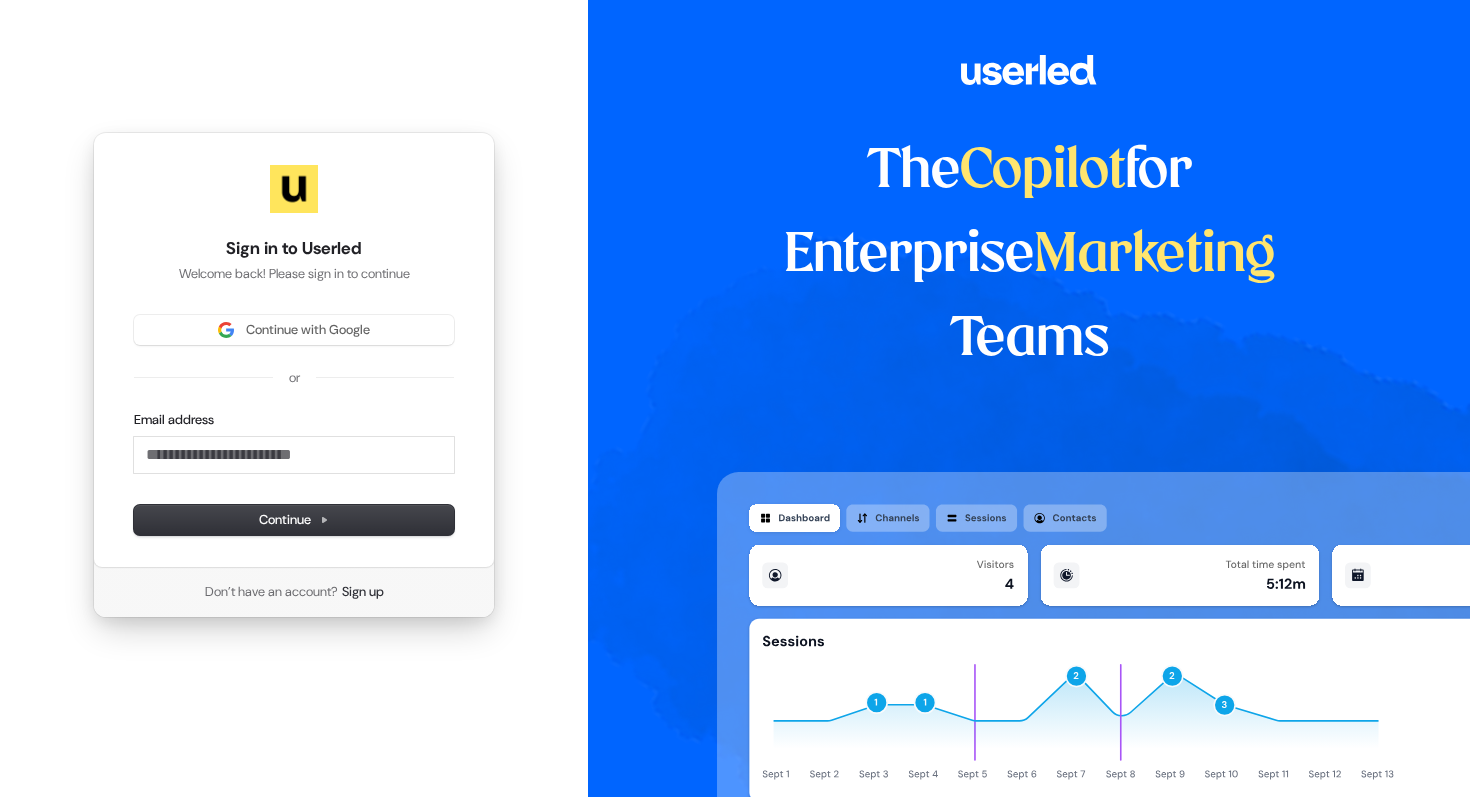 scroll, scrollTop: 0, scrollLeft: 0, axis: both 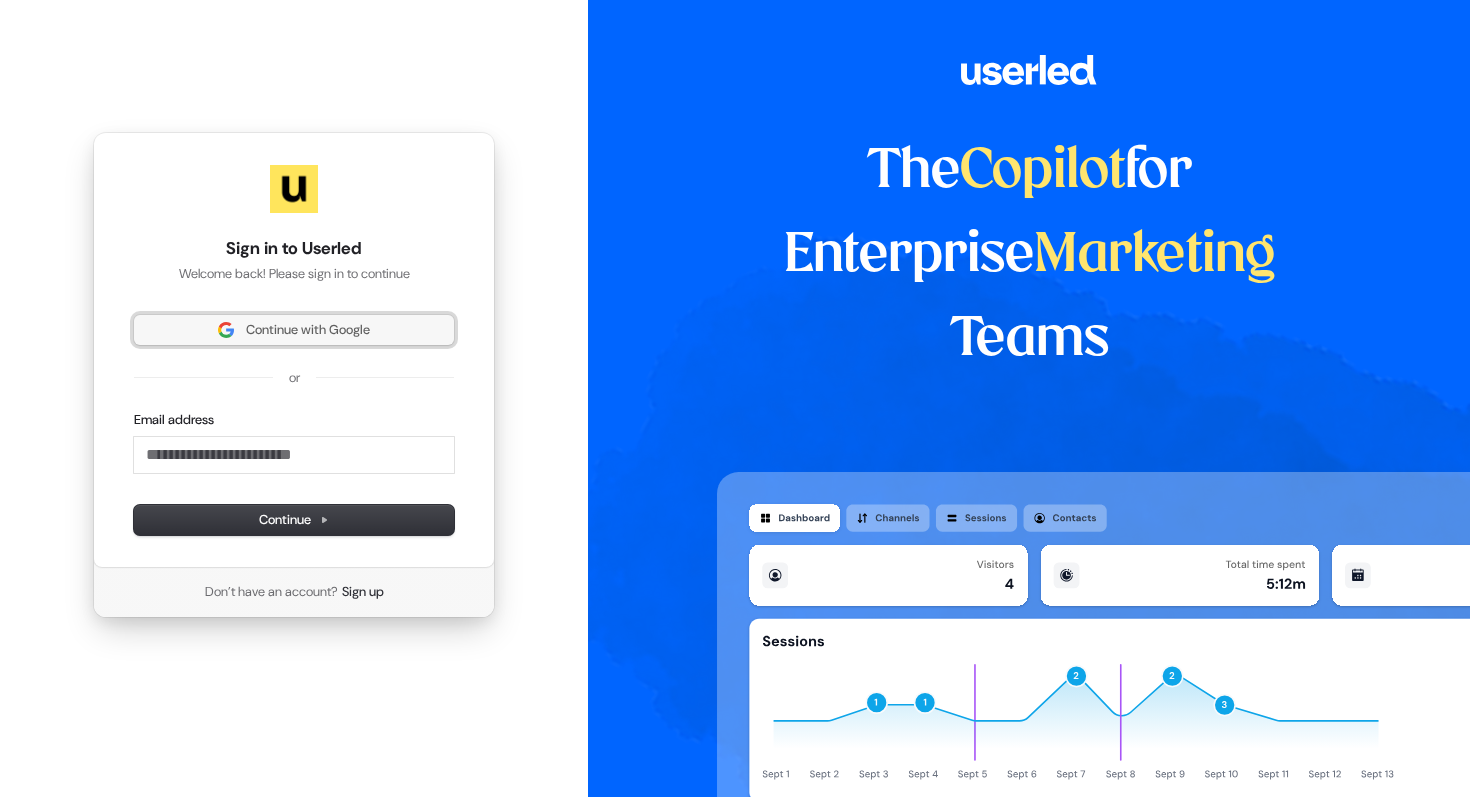 click on "Continue with Google" at bounding box center (308, 330) 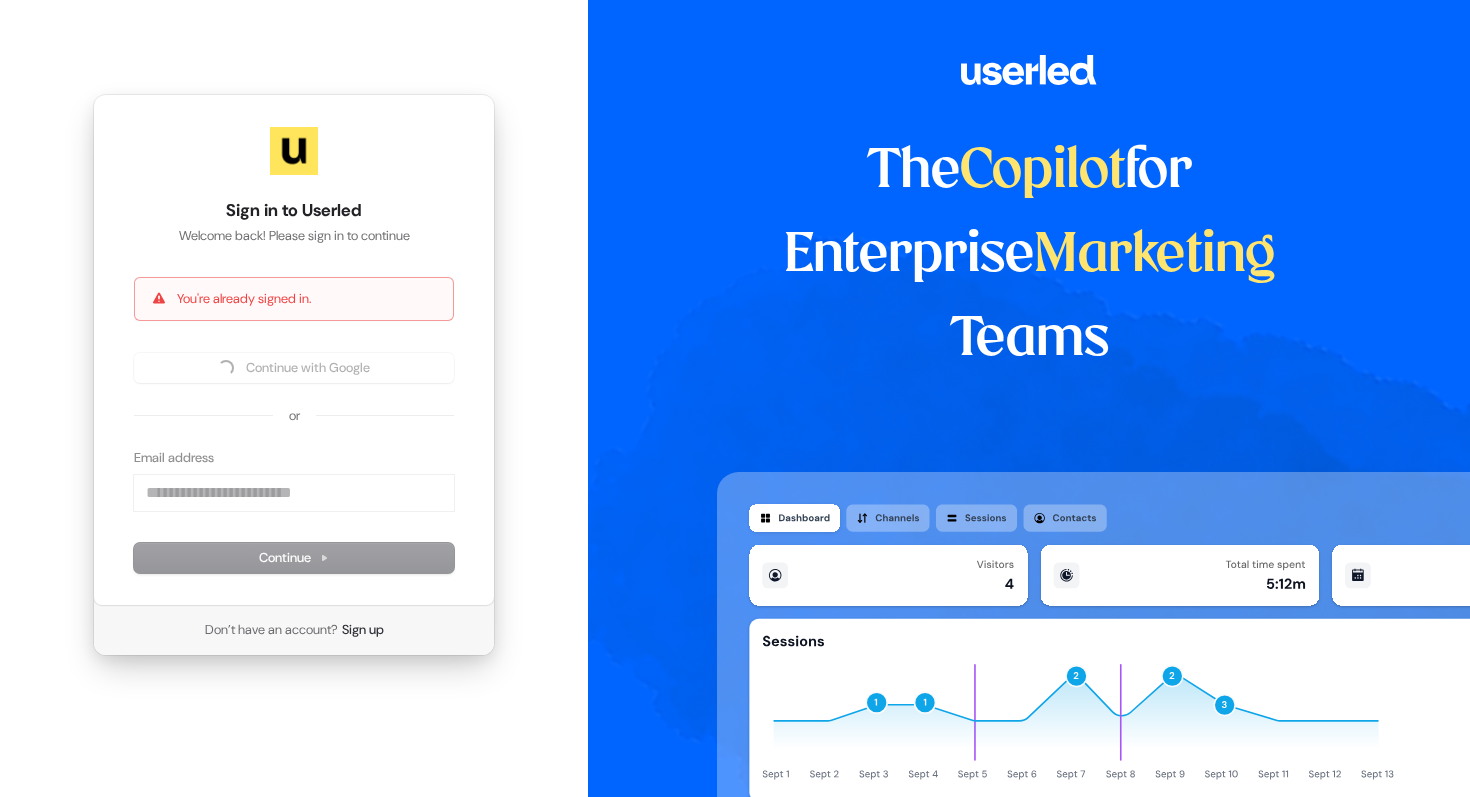 type 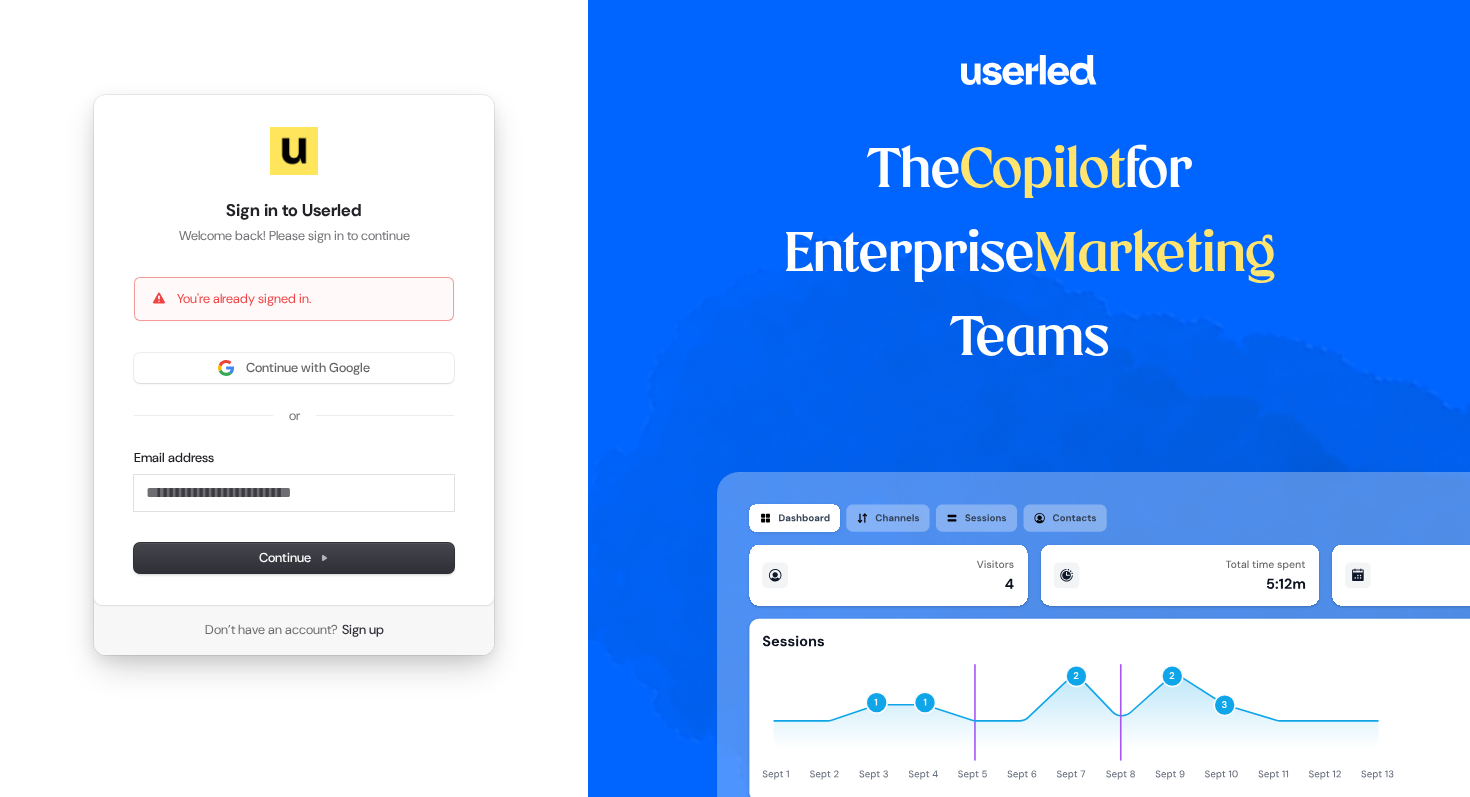 click on "Sign in to Userled Welcome back! Please sign in to continue You're already signed in. Continue with Google or Email address Continue Don’t have an account? Sign up" at bounding box center [294, 375] 